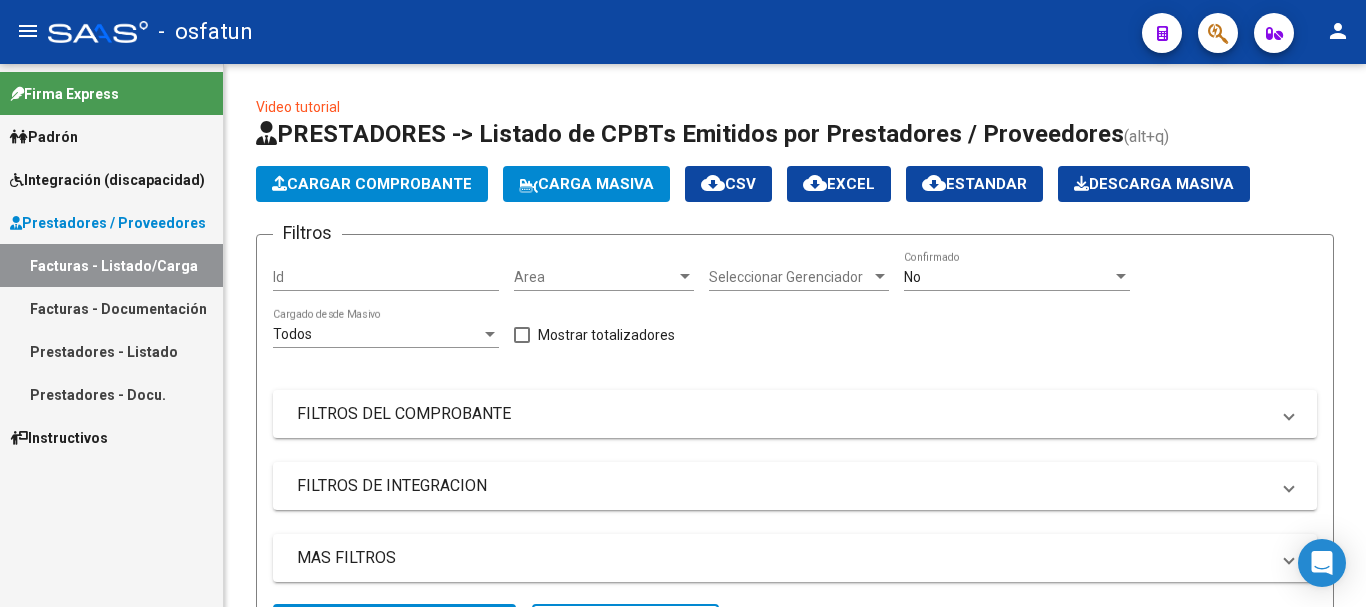 scroll, scrollTop: 0, scrollLeft: 0, axis: both 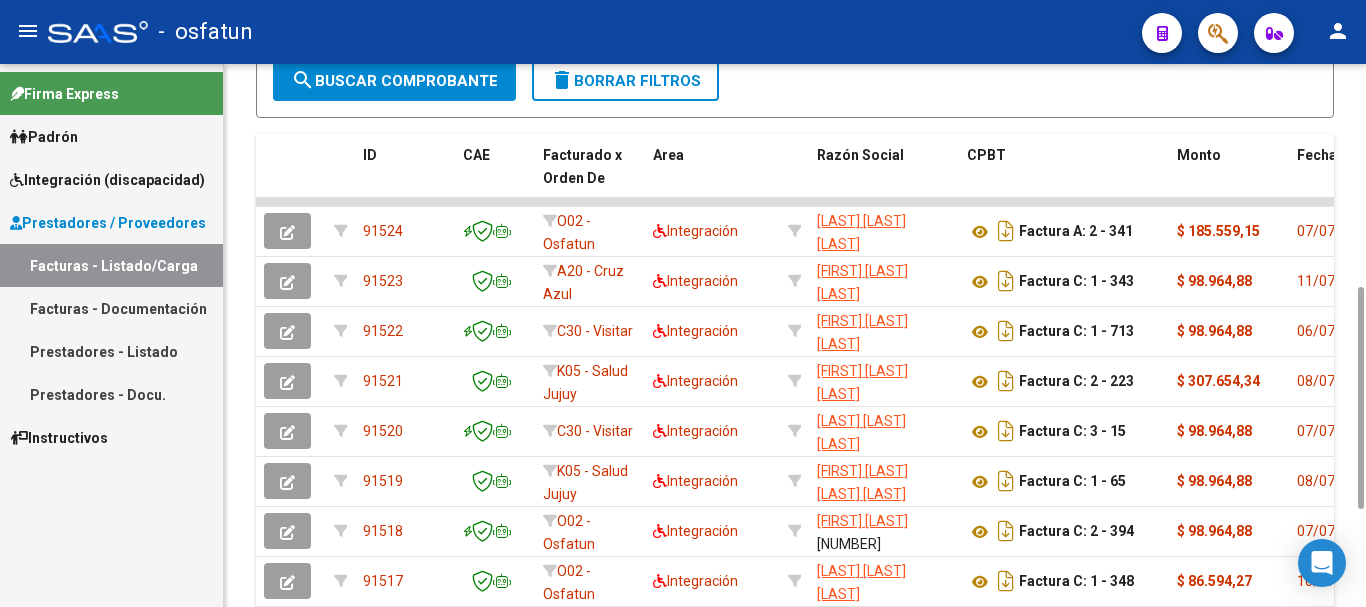 drag, startPoint x: 1365, startPoint y: 131, endPoint x: 1348, endPoint y: 232, distance: 102.4207 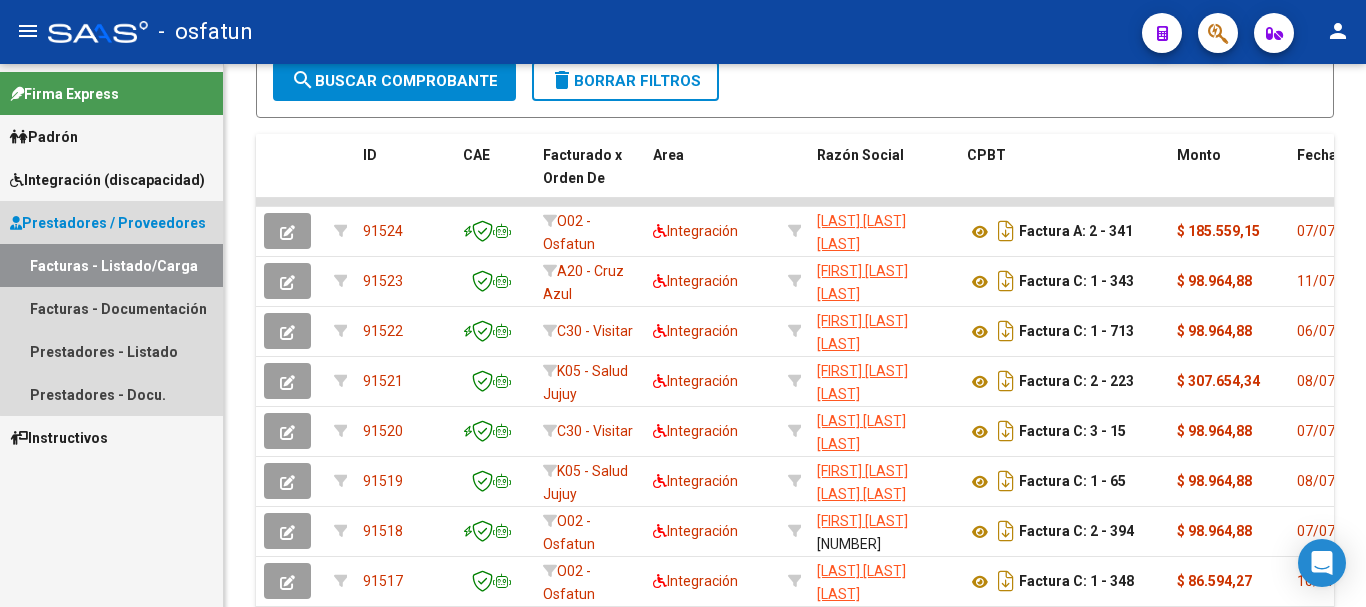 click on "Facturas - Listado/Carga" at bounding box center [111, 265] 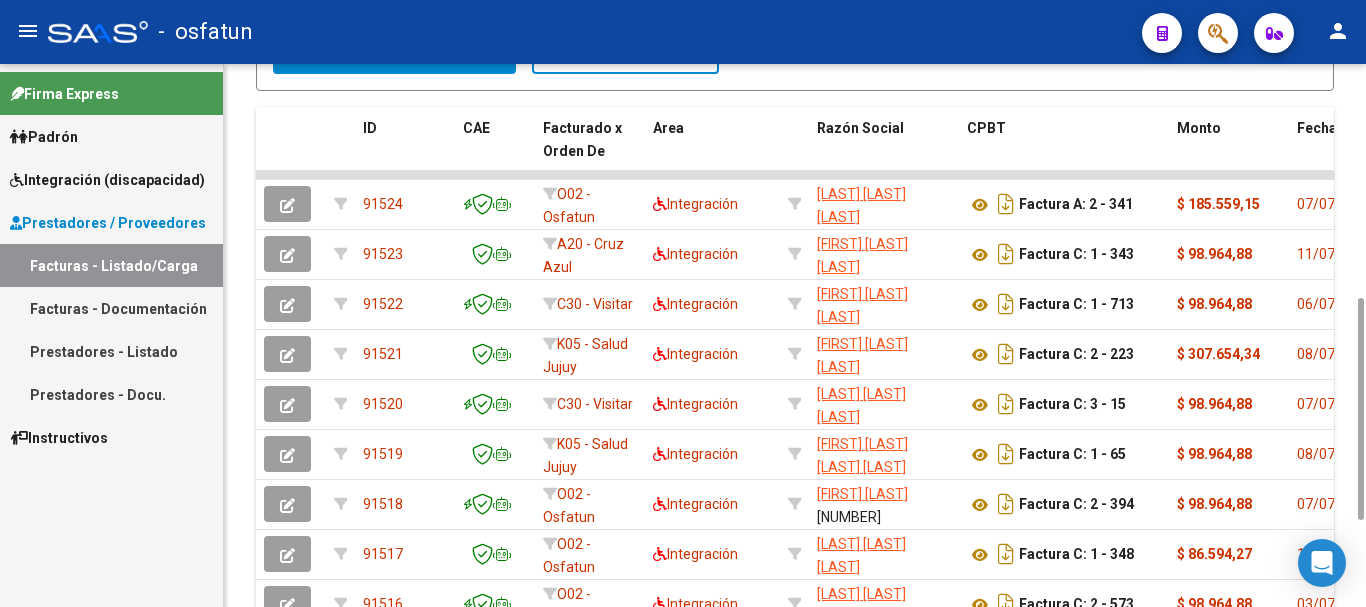 scroll, scrollTop: 567, scrollLeft: 0, axis: vertical 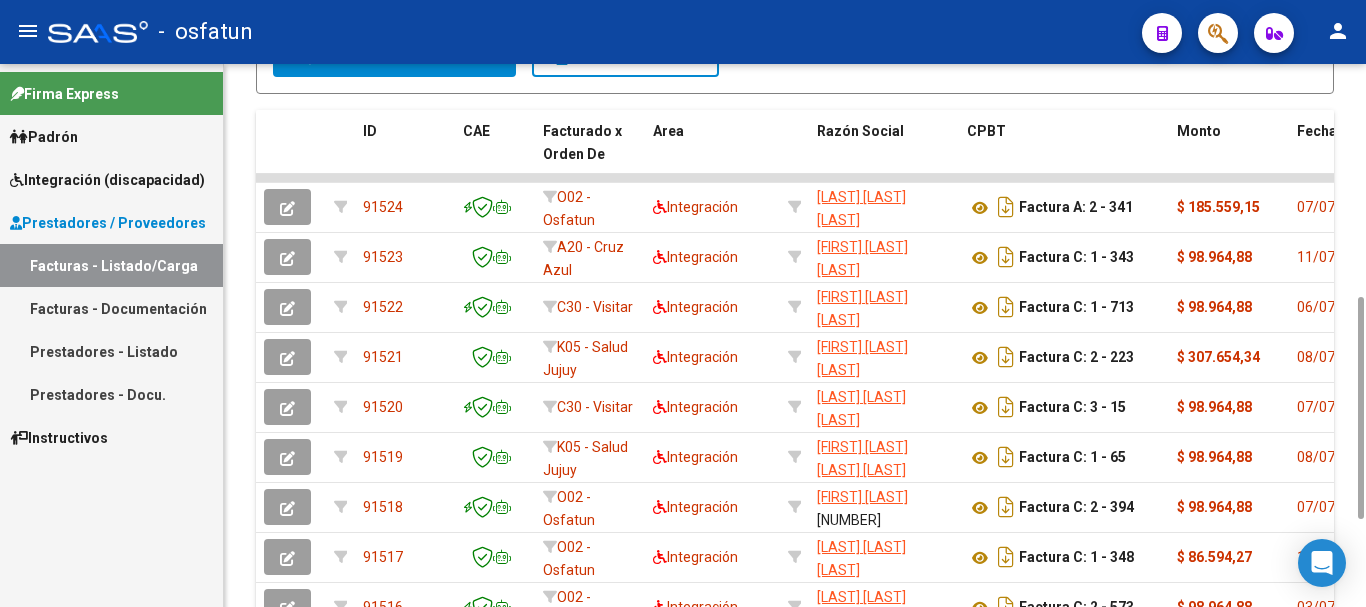 drag, startPoint x: 1360, startPoint y: 319, endPoint x: 1342, endPoint y: 329, distance: 20.59126 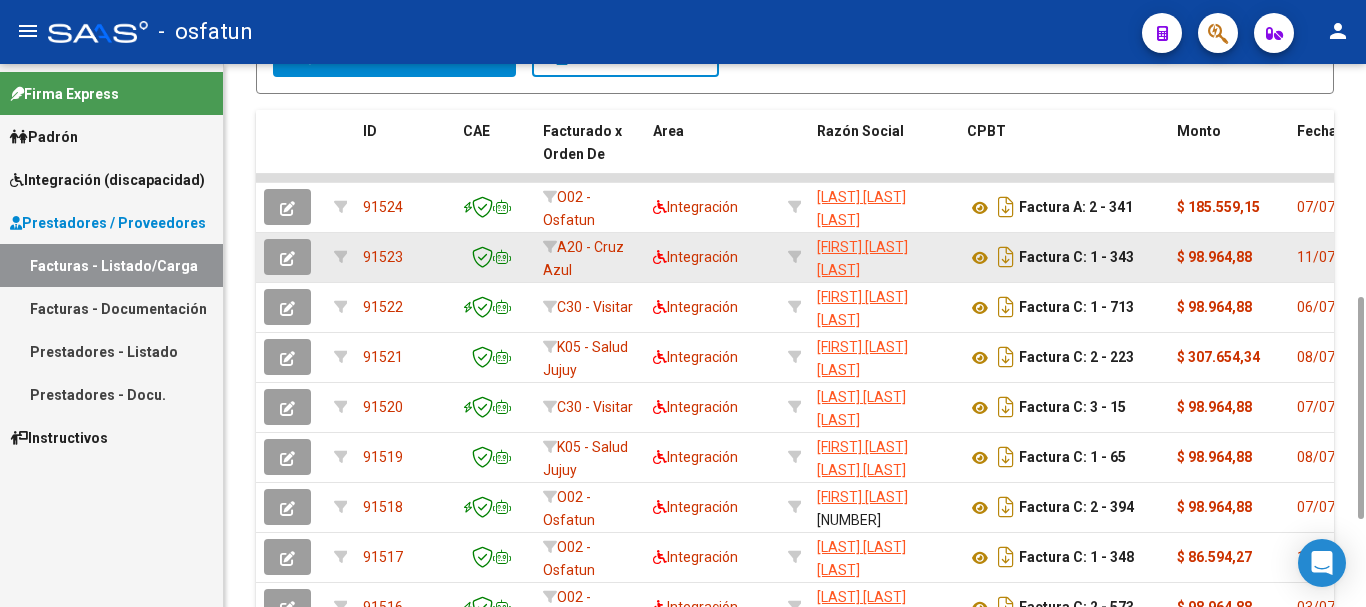 click 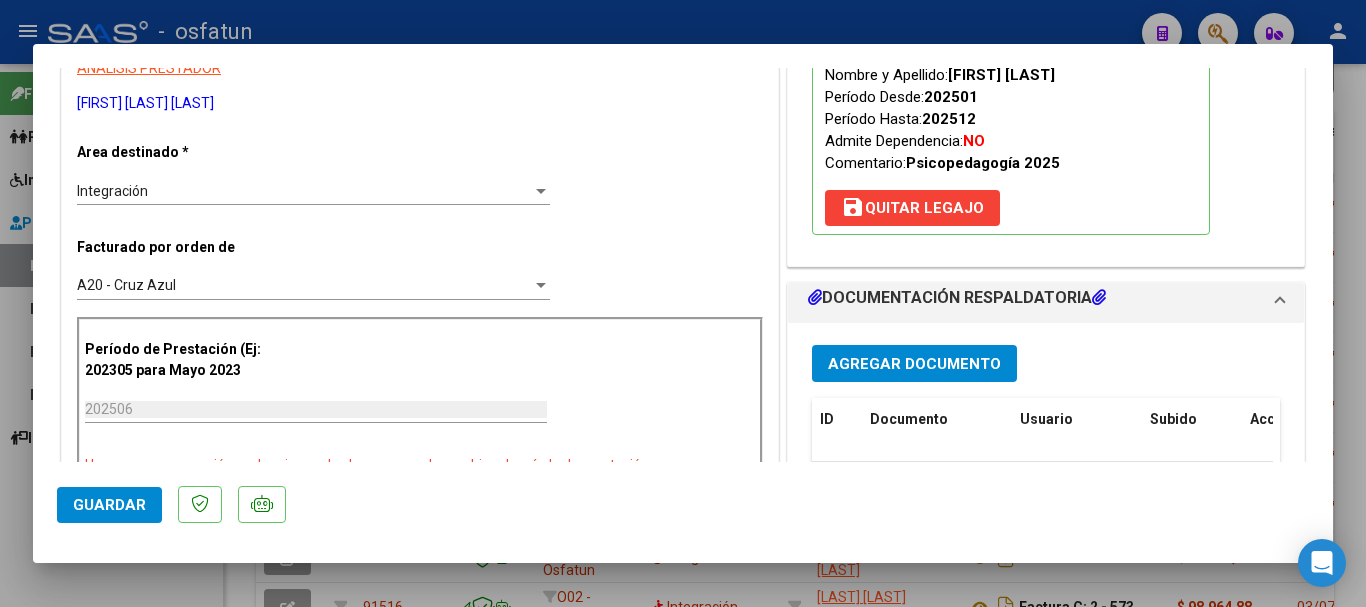 scroll, scrollTop: 354, scrollLeft: 0, axis: vertical 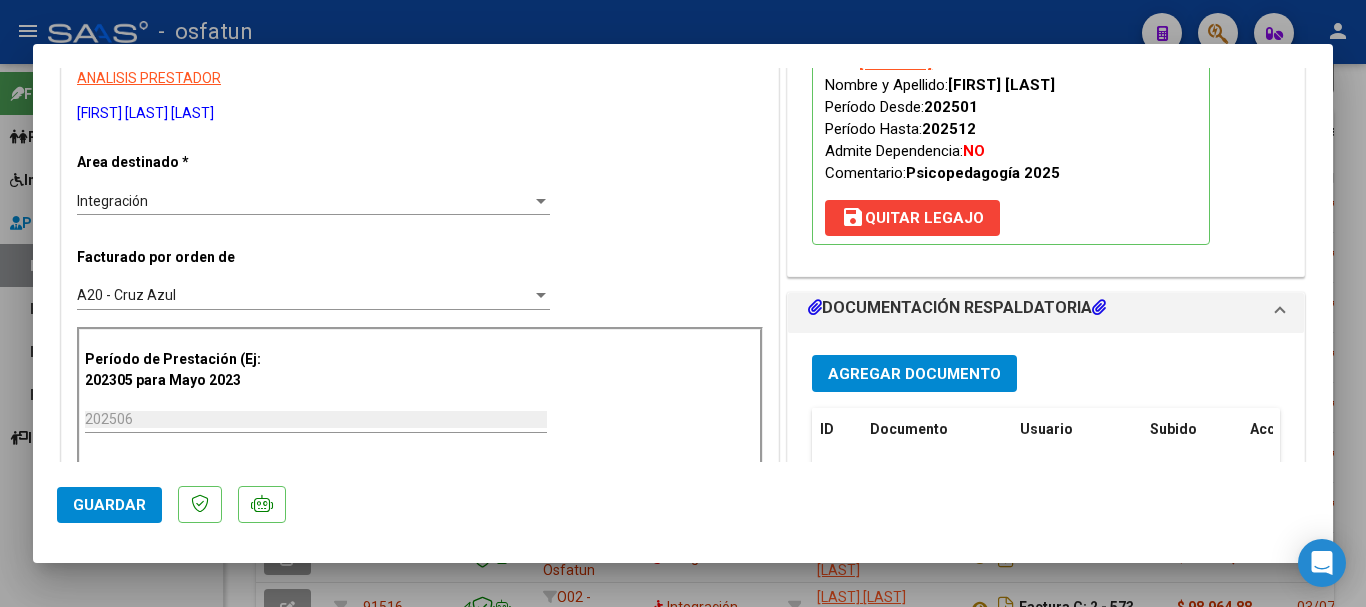 click at bounding box center (683, 303) 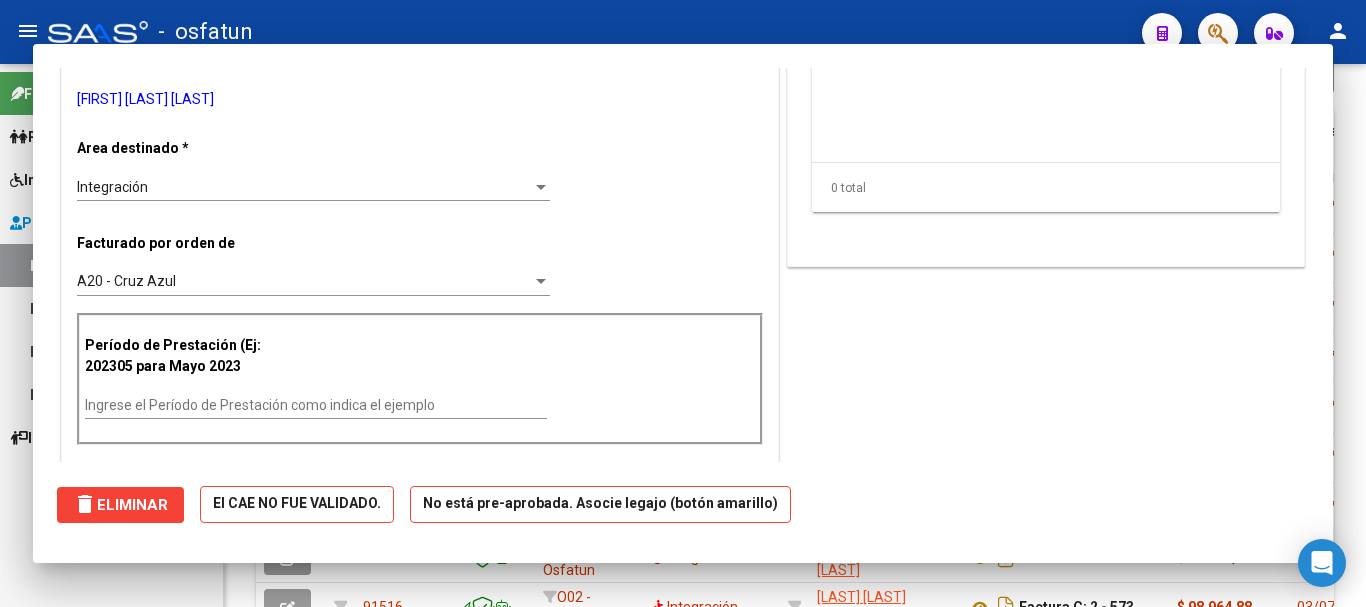 scroll, scrollTop: 0, scrollLeft: 0, axis: both 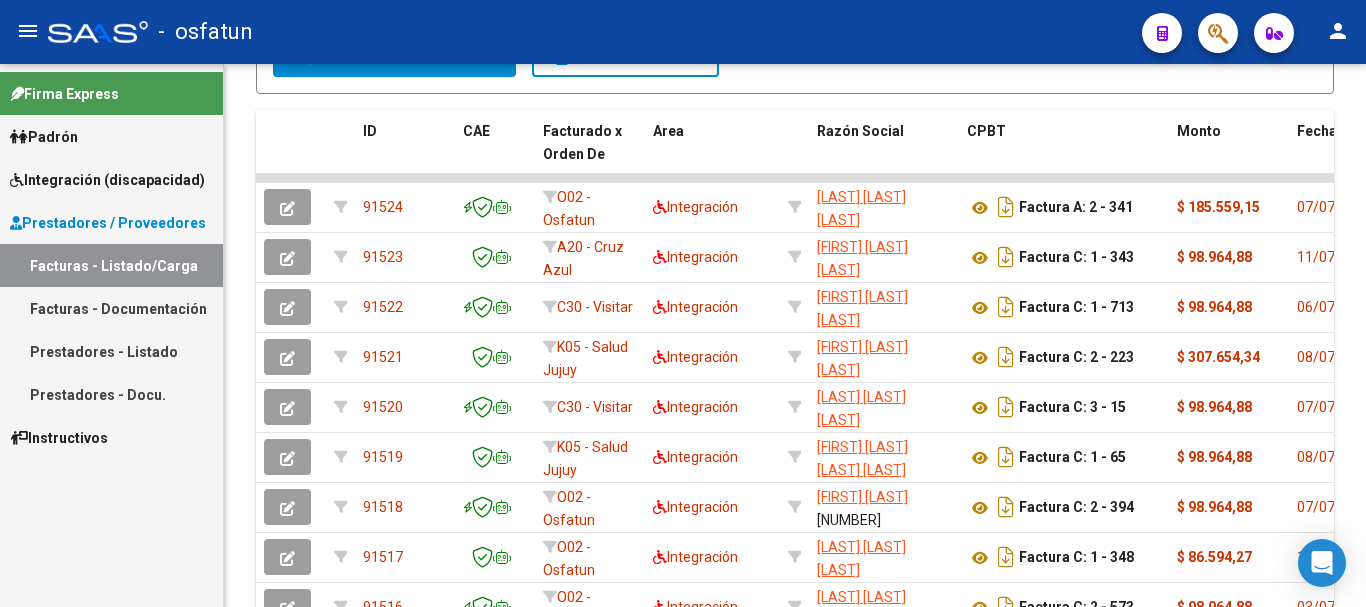 click on "Prestadores - Docu." at bounding box center [111, 394] 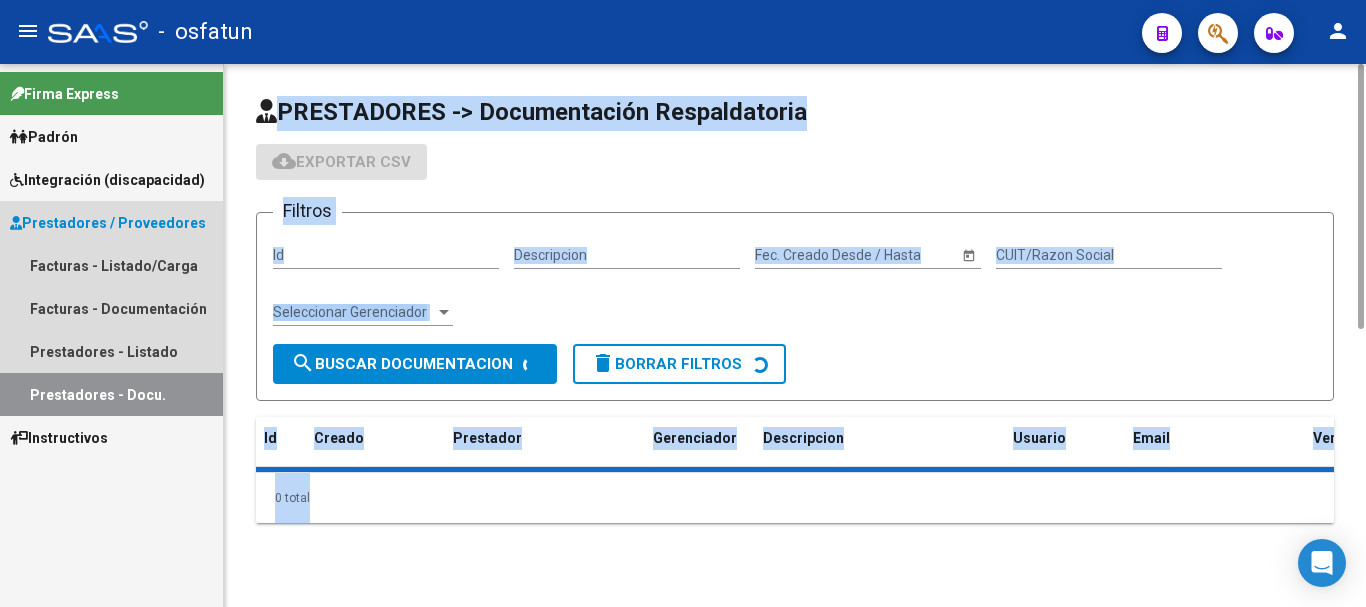 scroll, scrollTop: 0, scrollLeft: 0, axis: both 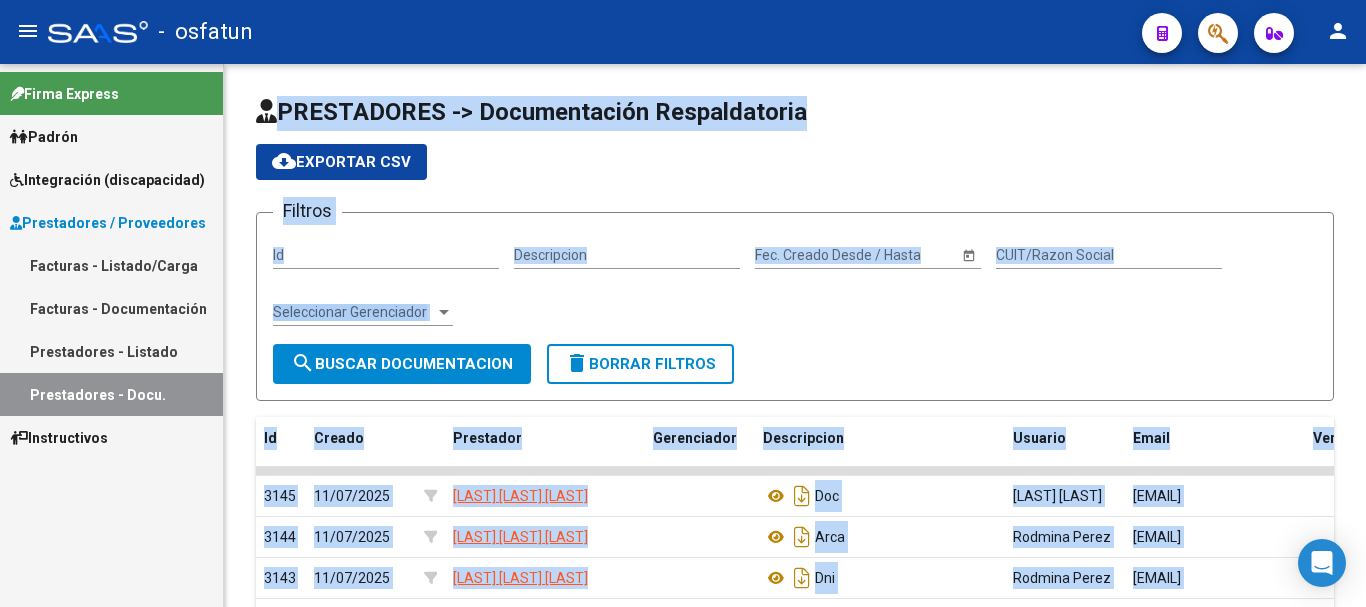 click on "Prestadores - Listado" at bounding box center [111, 351] 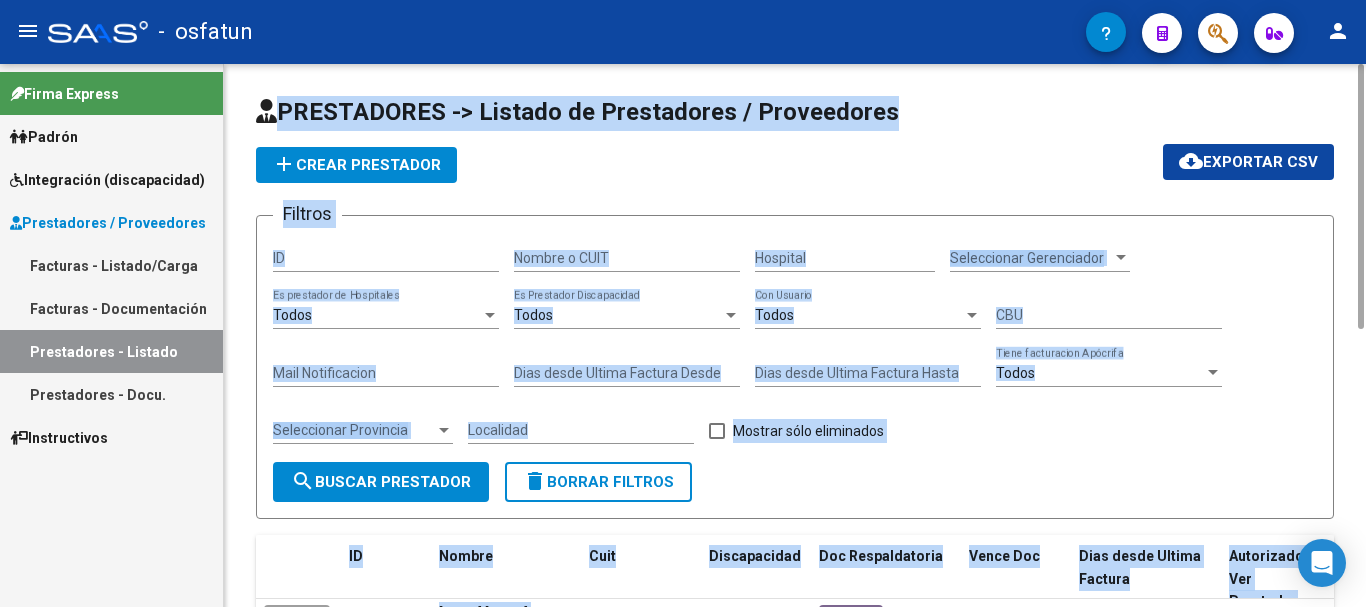 click on "Nombre o CUIT" at bounding box center (627, 258) 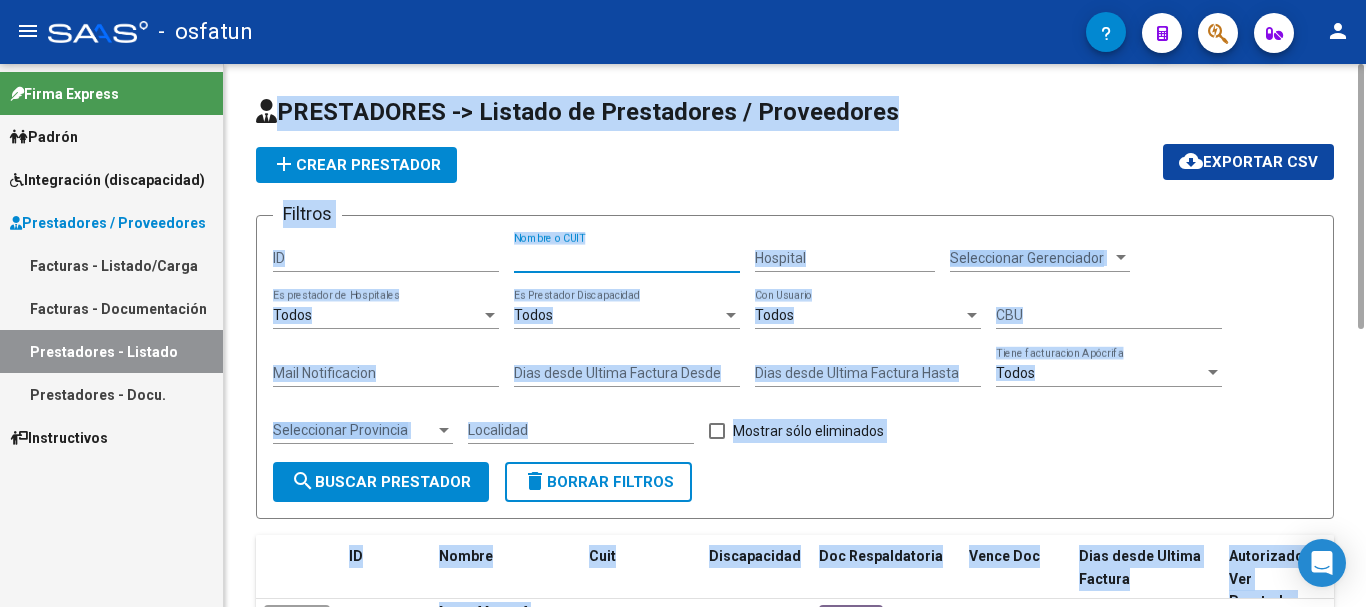 type on "h" 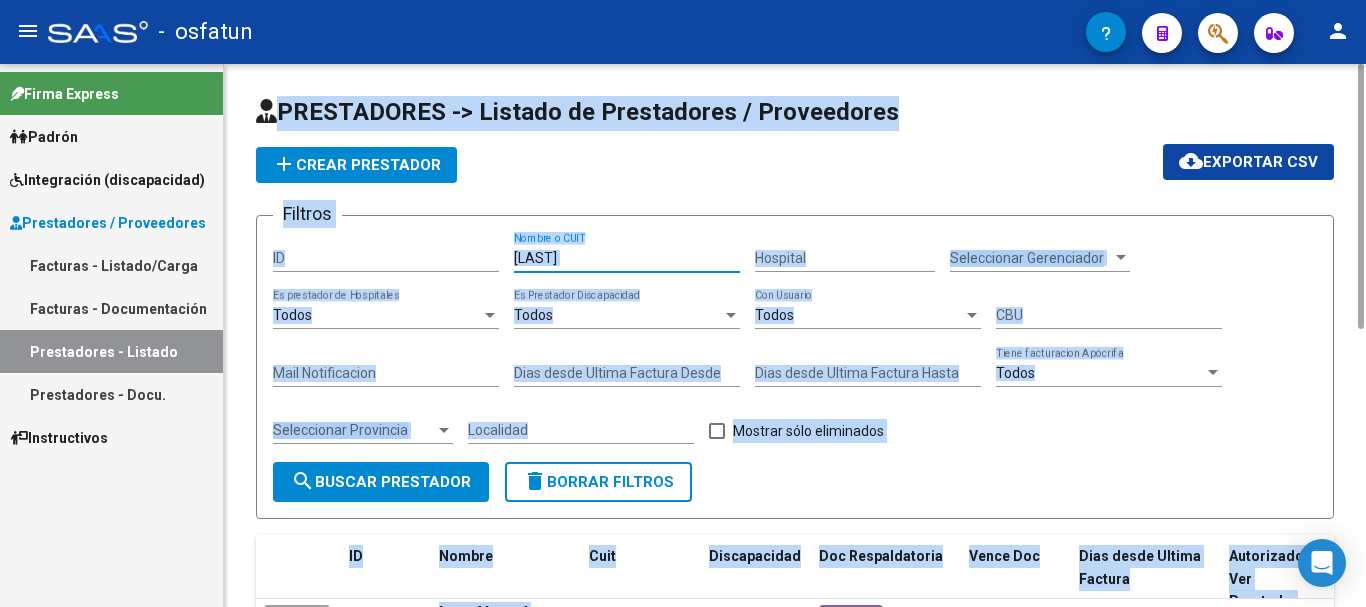 type on "[LAST]" 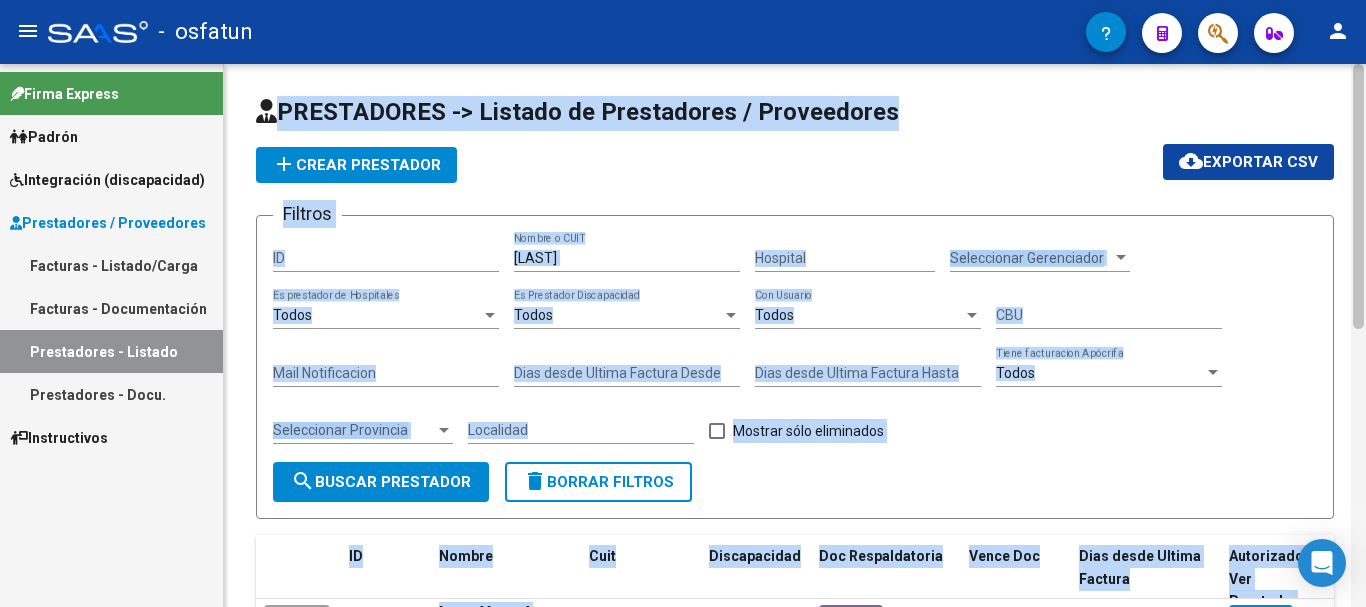 scroll, scrollTop: 179, scrollLeft: 0, axis: vertical 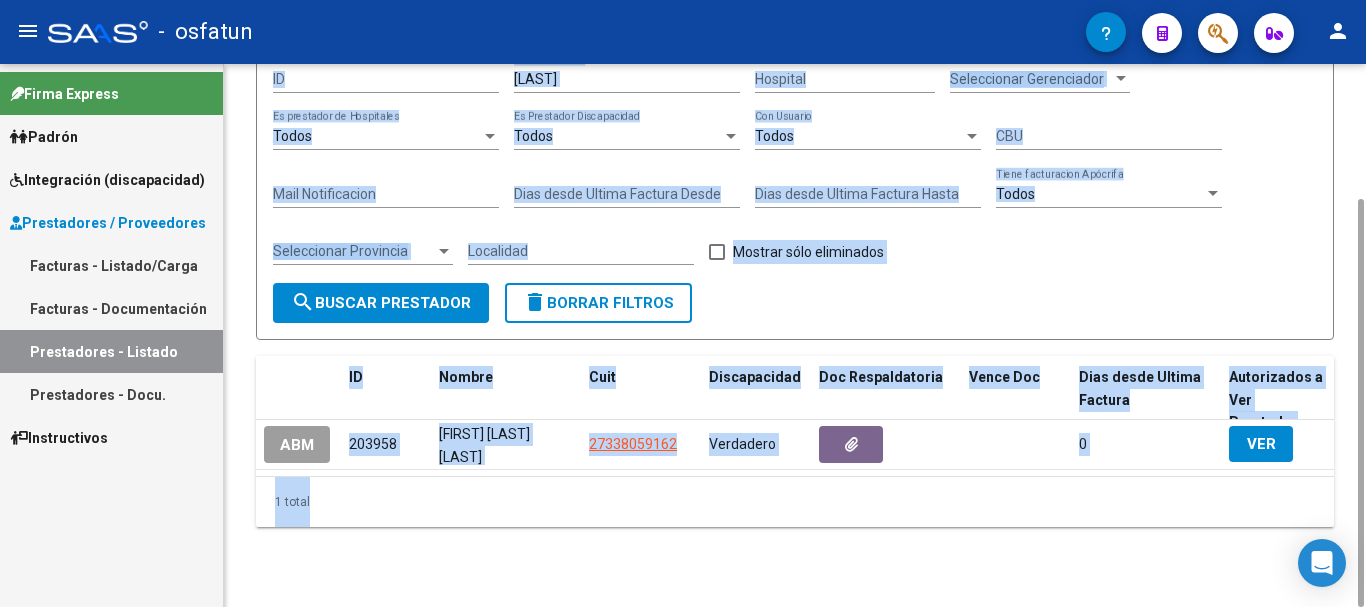 drag, startPoint x: 1355, startPoint y: 292, endPoint x: 1349, endPoint y: 437, distance: 145.12408 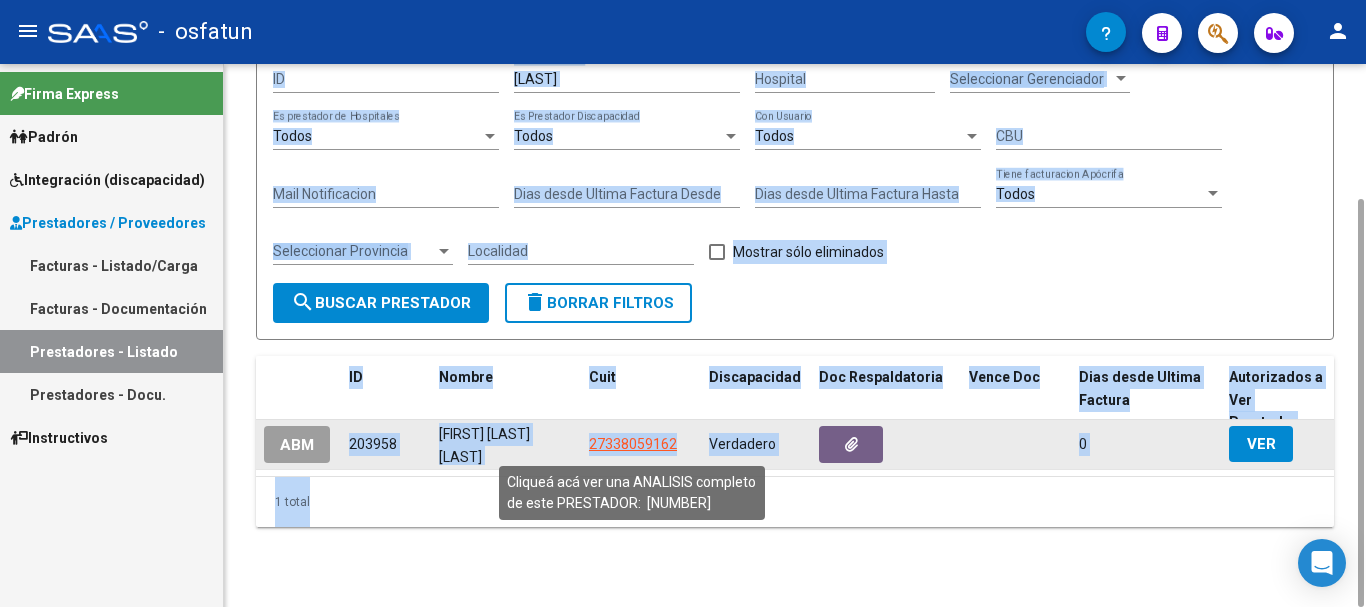 click on "27338059162" 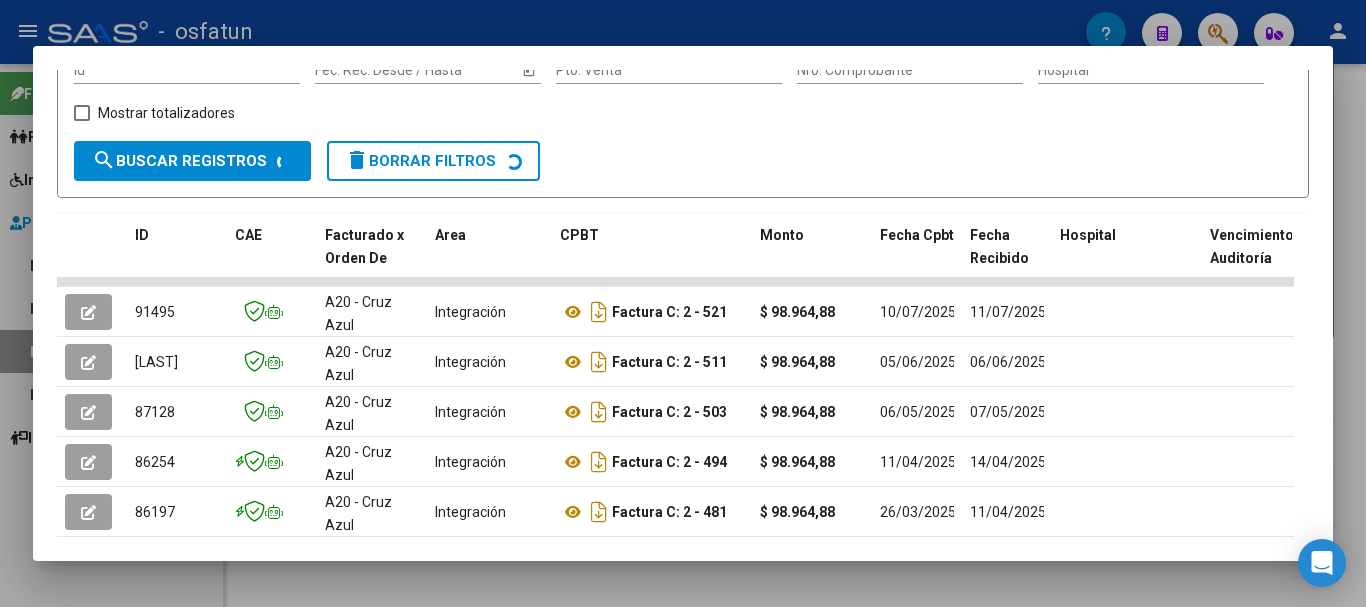 scroll, scrollTop: 429, scrollLeft: 0, axis: vertical 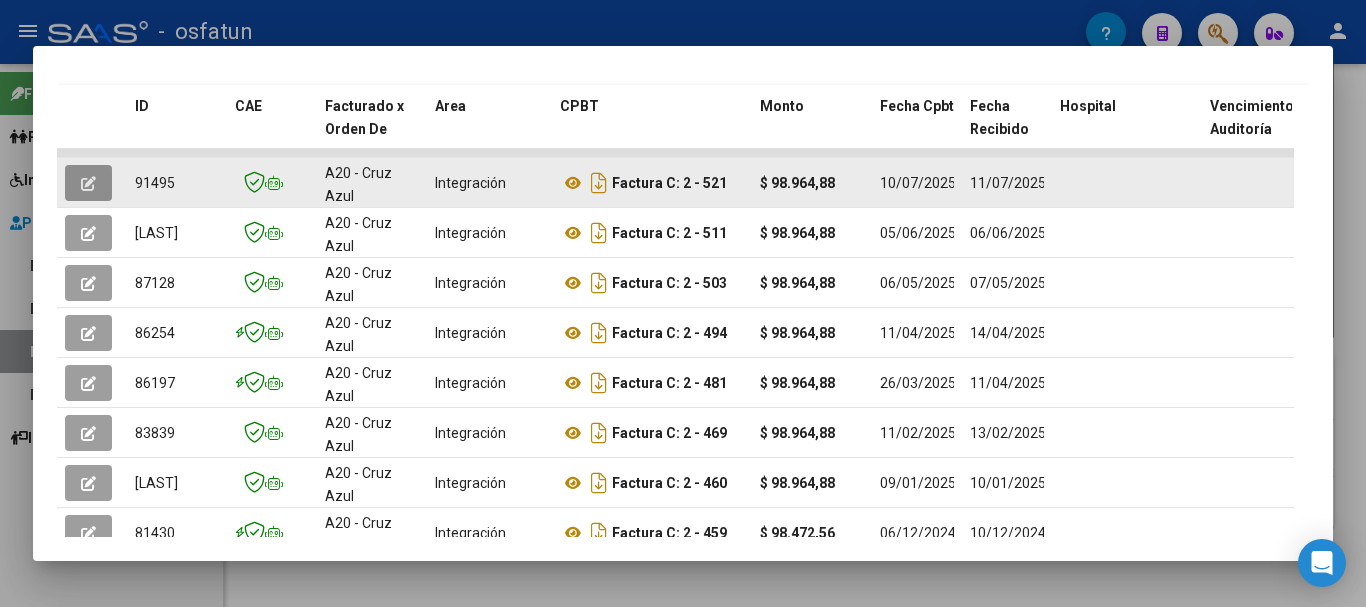 click 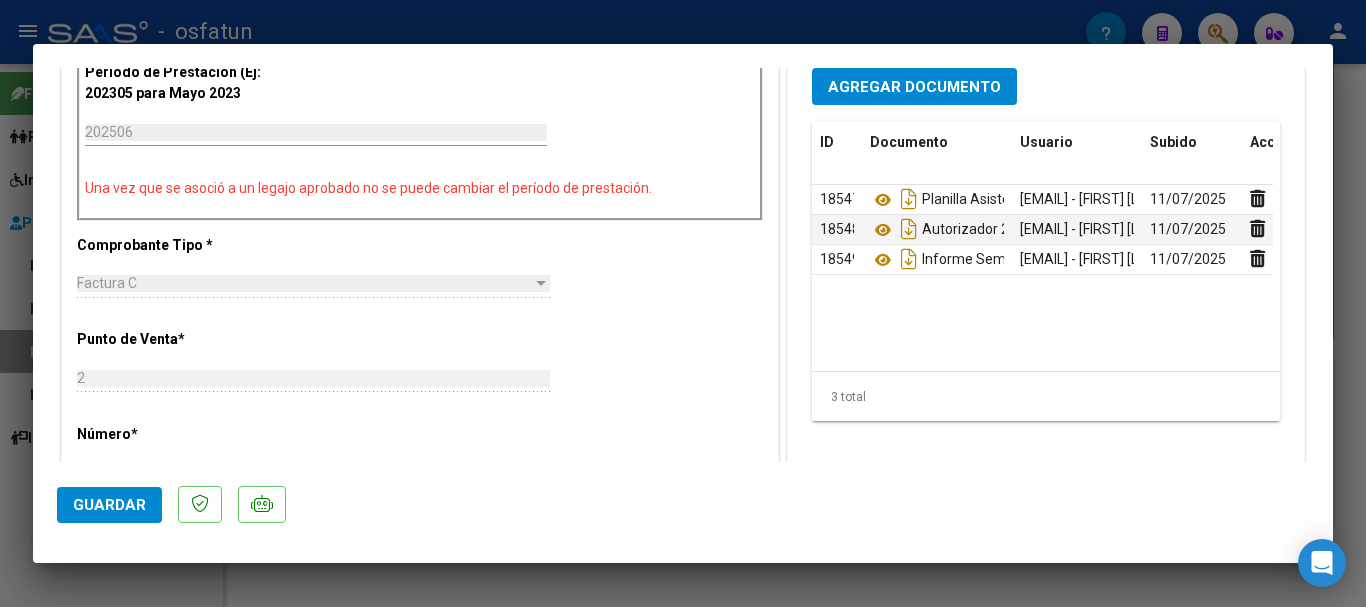 scroll, scrollTop: 718, scrollLeft: 0, axis: vertical 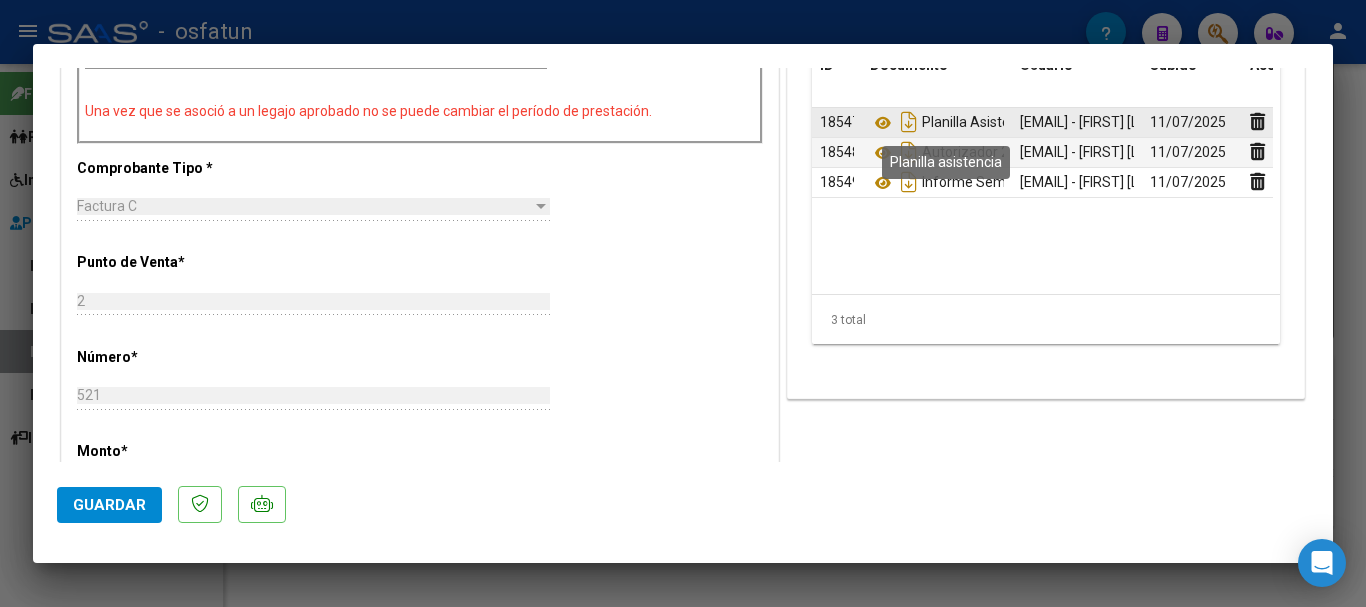 click on "Planilla Asistencia" 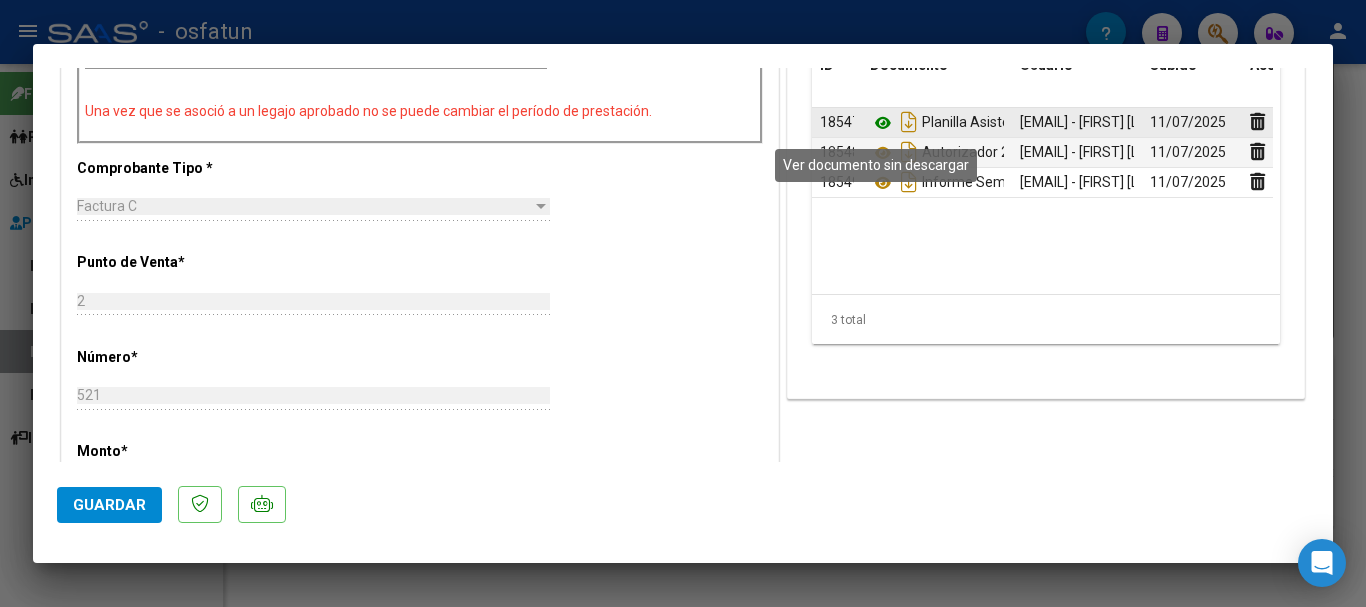 click 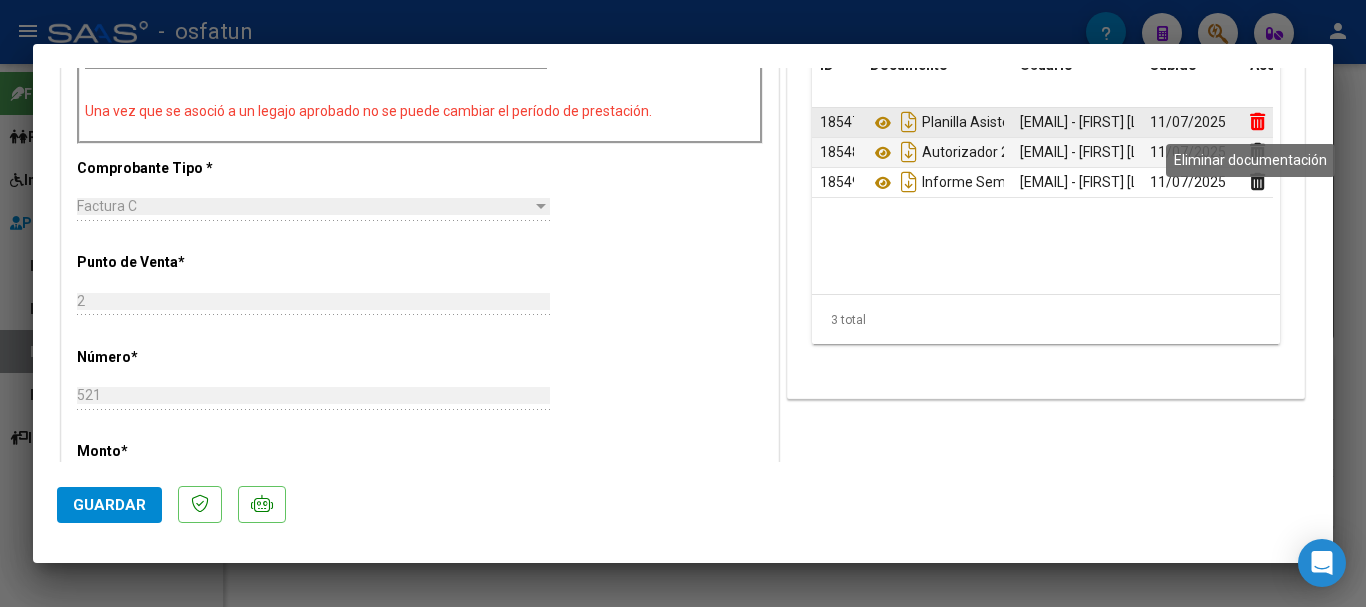 click 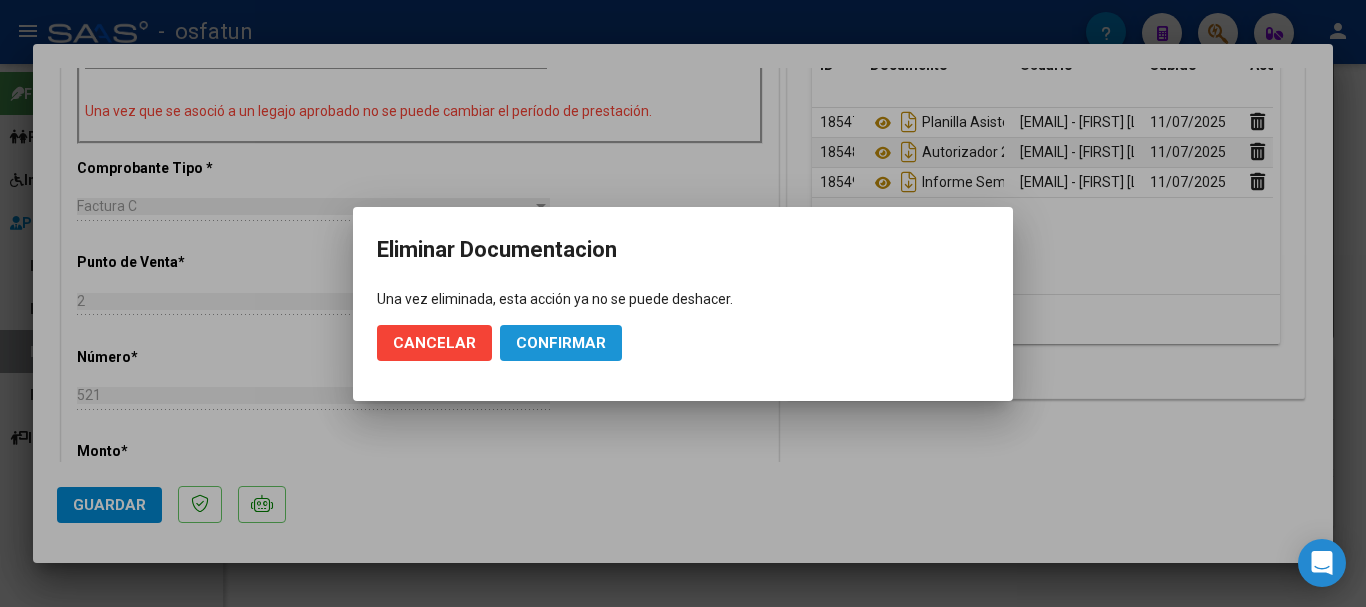 click on "Confirmar" 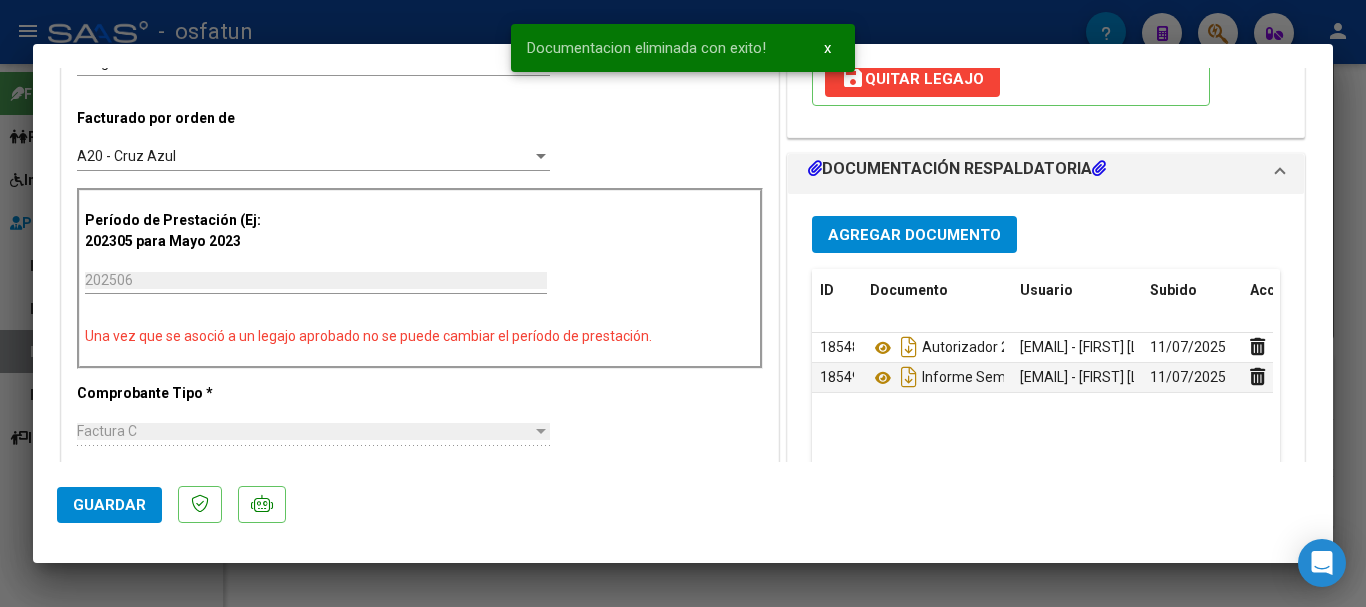 scroll, scrollTop: 466, scrollLeft: 0, axis: vertical 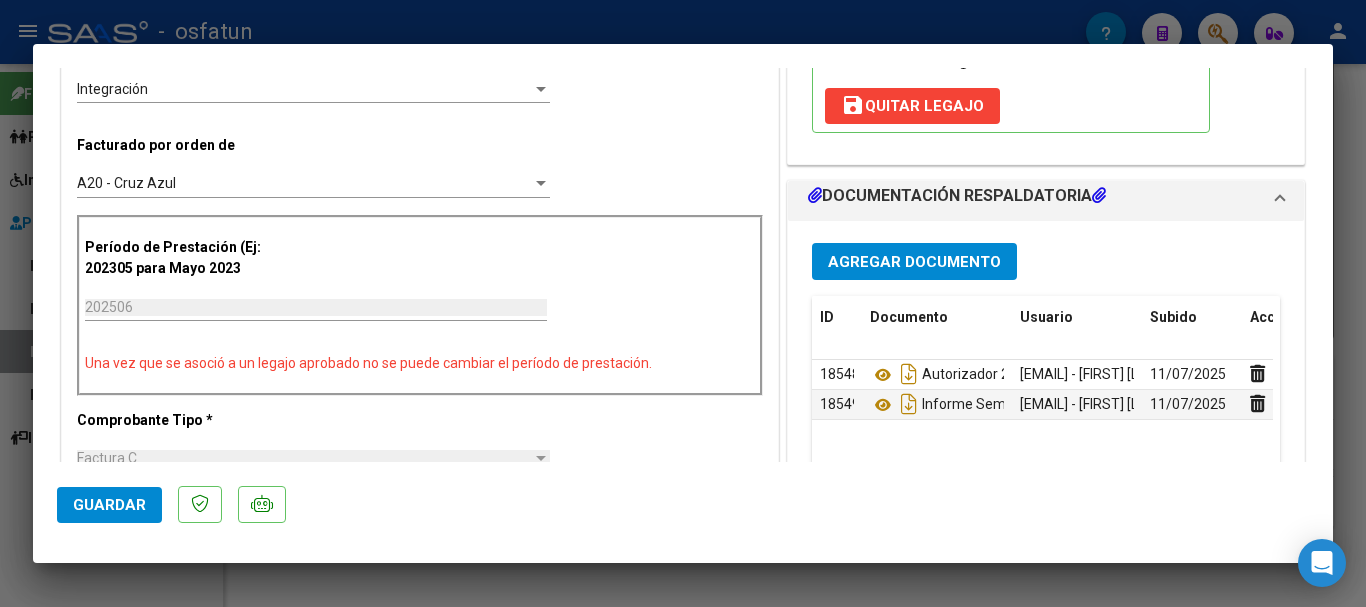 click on "Agregar Documento" at bounding box center (914, 262) 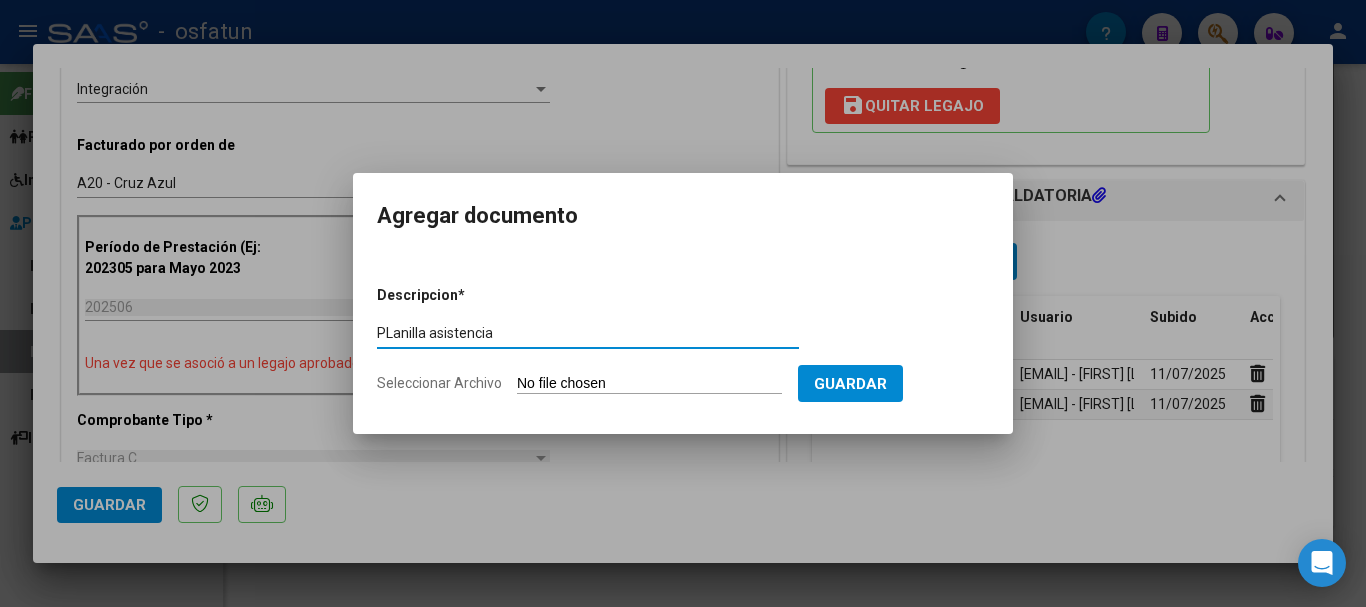 type on "PLanilla asistencia" 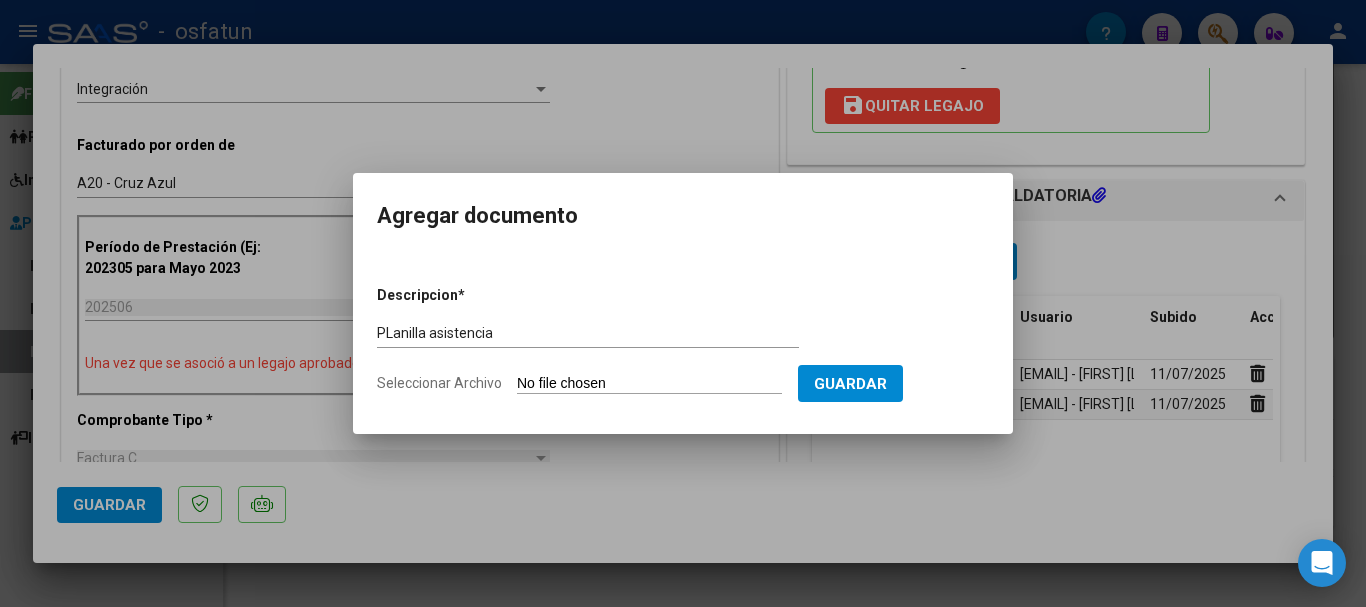 type on "C:\fakepath\[TEXT] [TEXT] [TEXT].pdf" 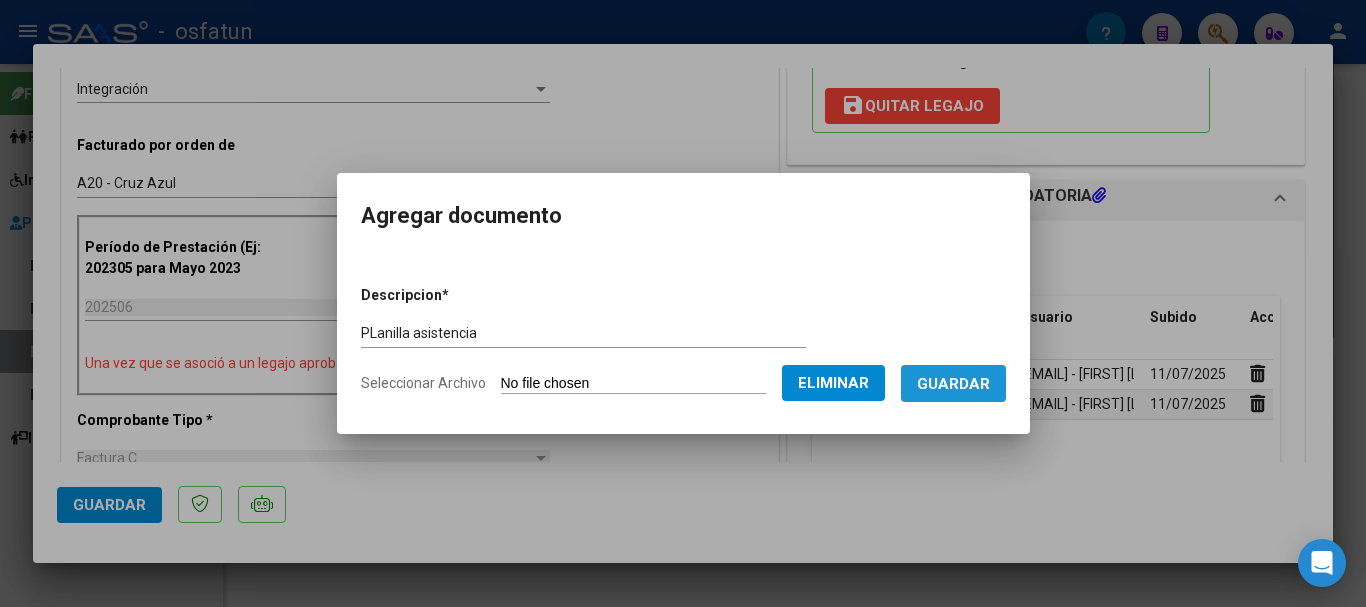 click on "Guardar" at bounding box center (953, 384) 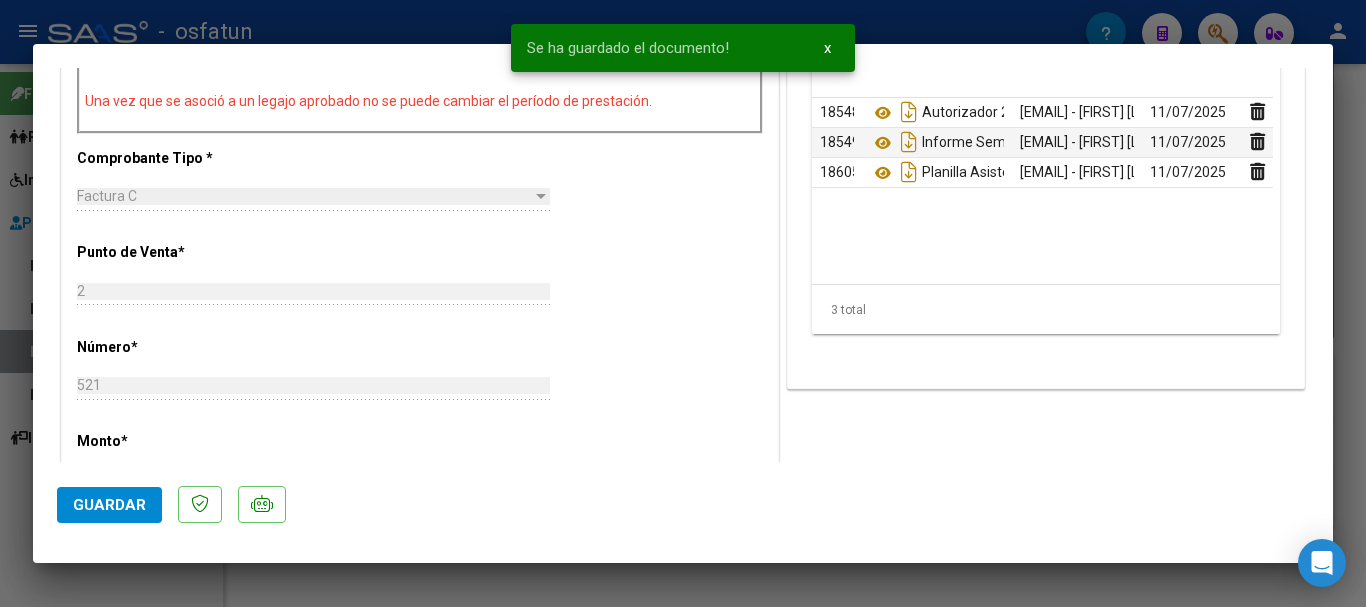 scroll, scrollTop: 744, scrollLeft: 0, axis: vertical 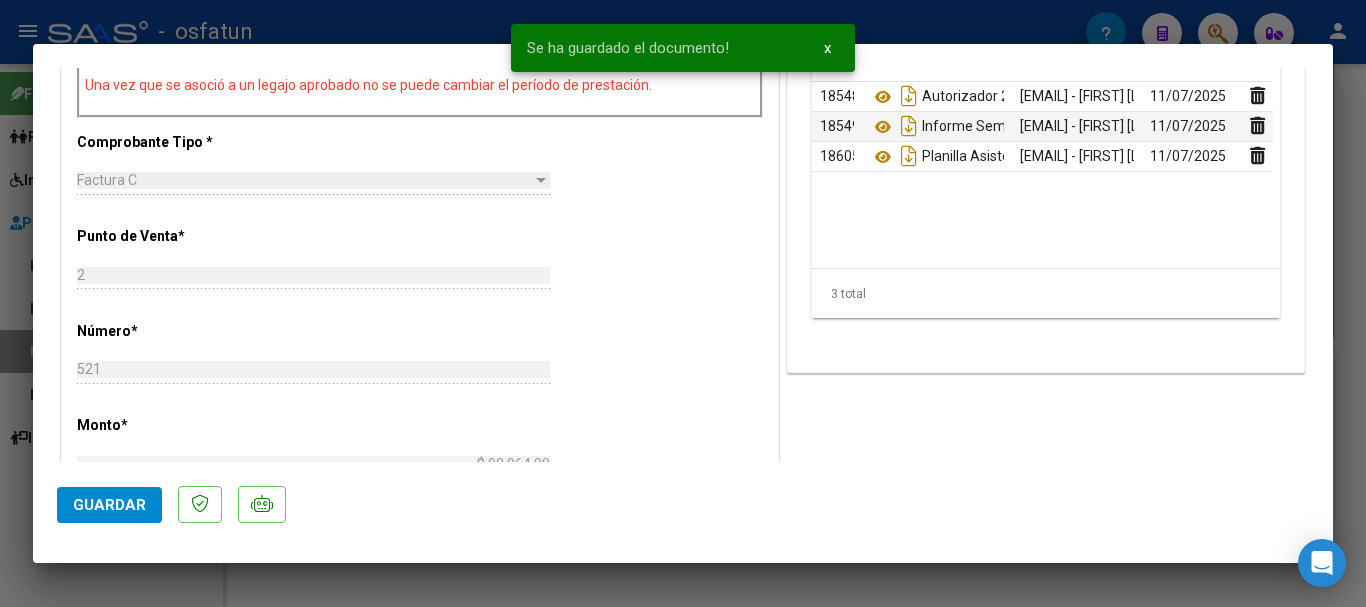 click on "Guardar" 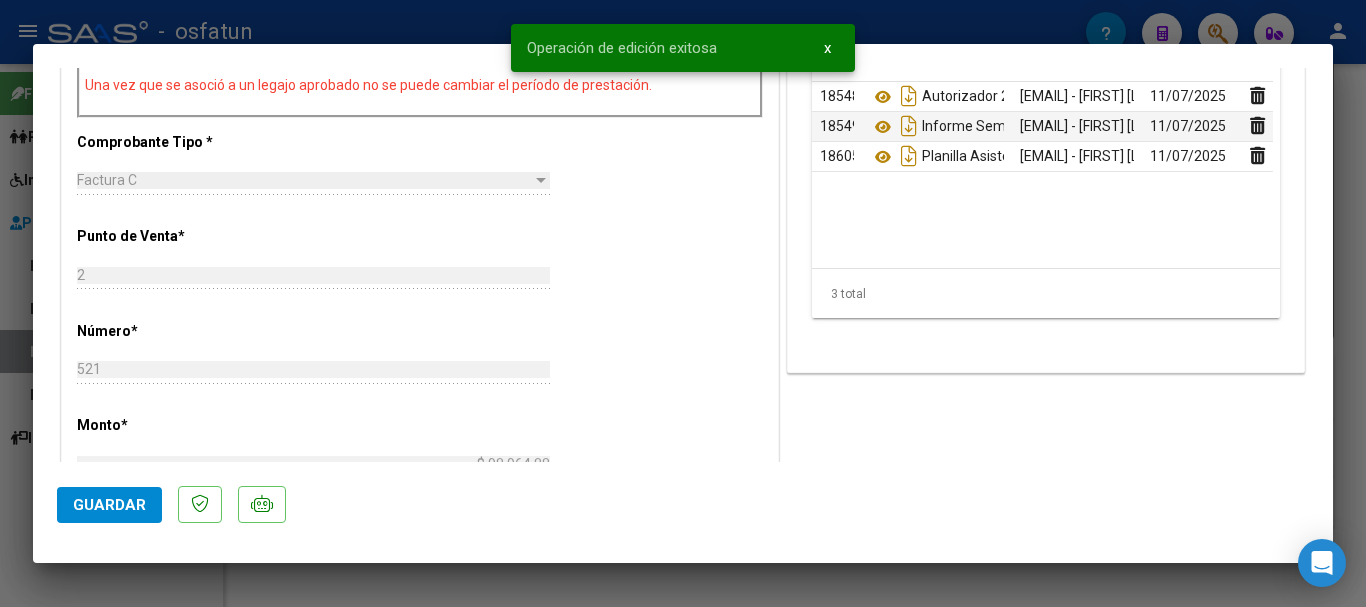 click at bounding box center [683, 303] 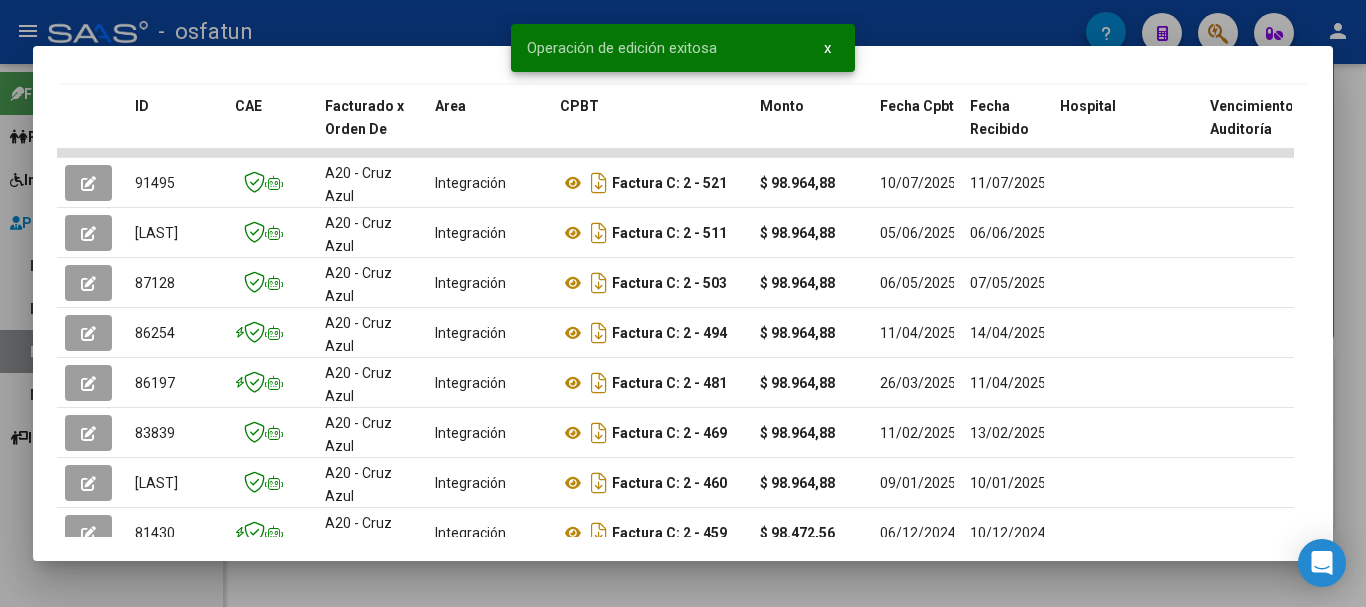 click at bounding box center (683, 303) 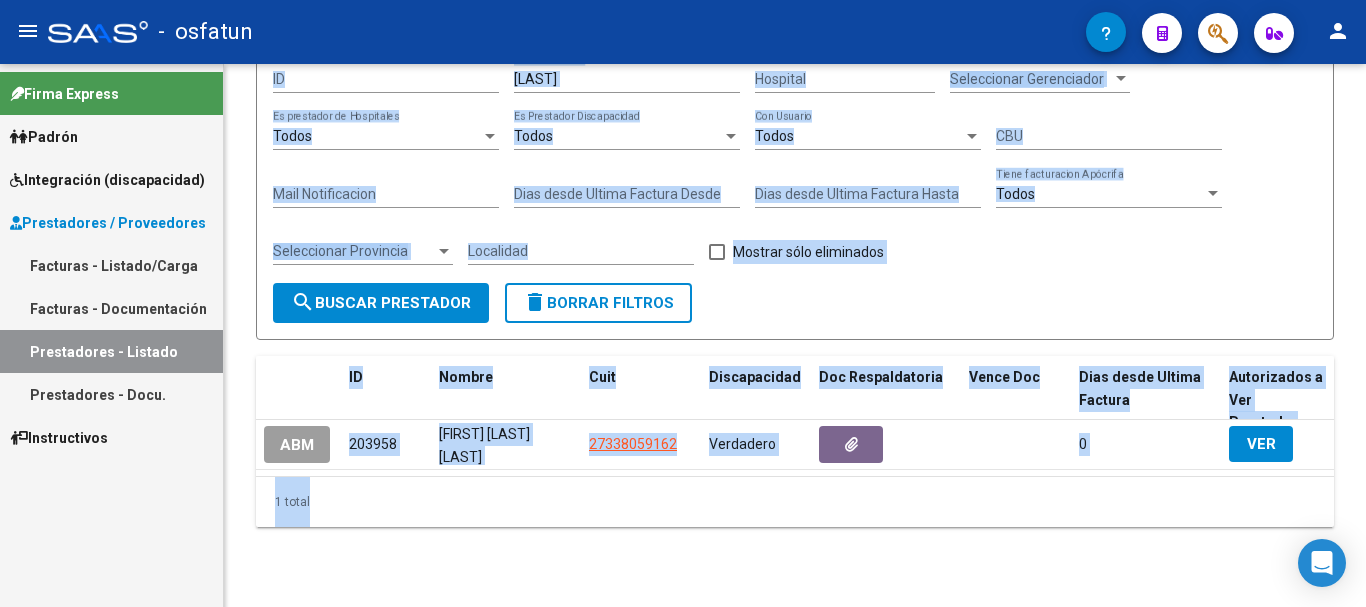 click on "Prestadores - Listado" at bounding box center (111, 351) 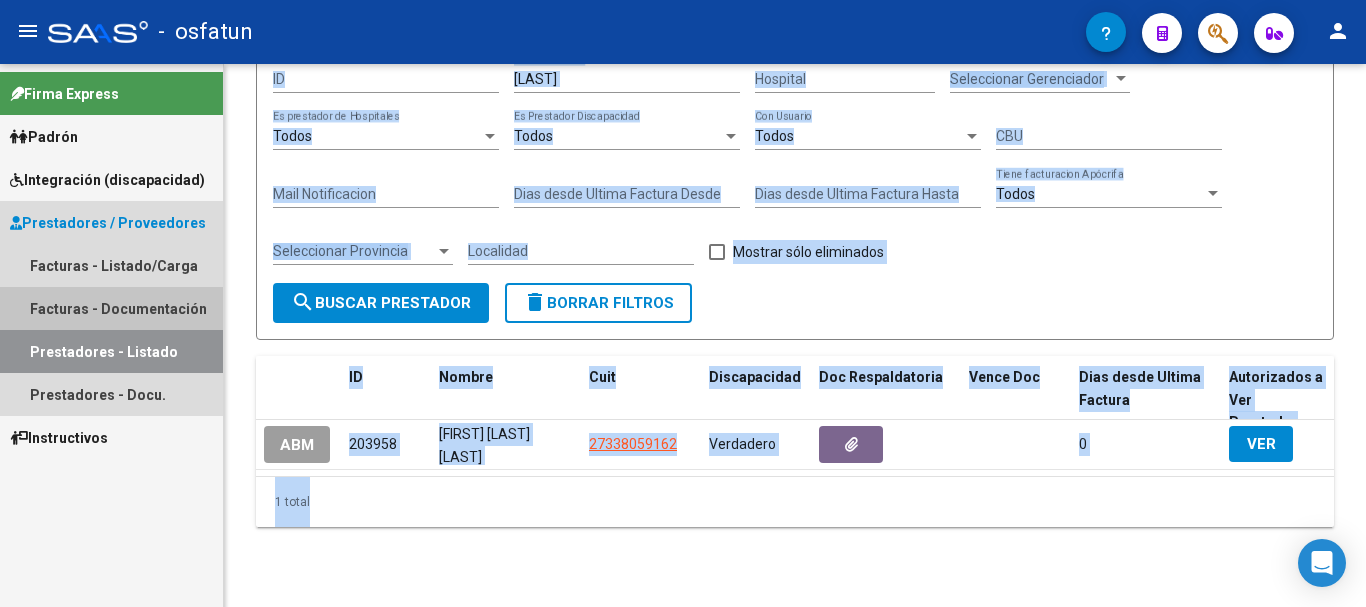 click on "Facturas - Documentación" at bounding box center (111, 308) 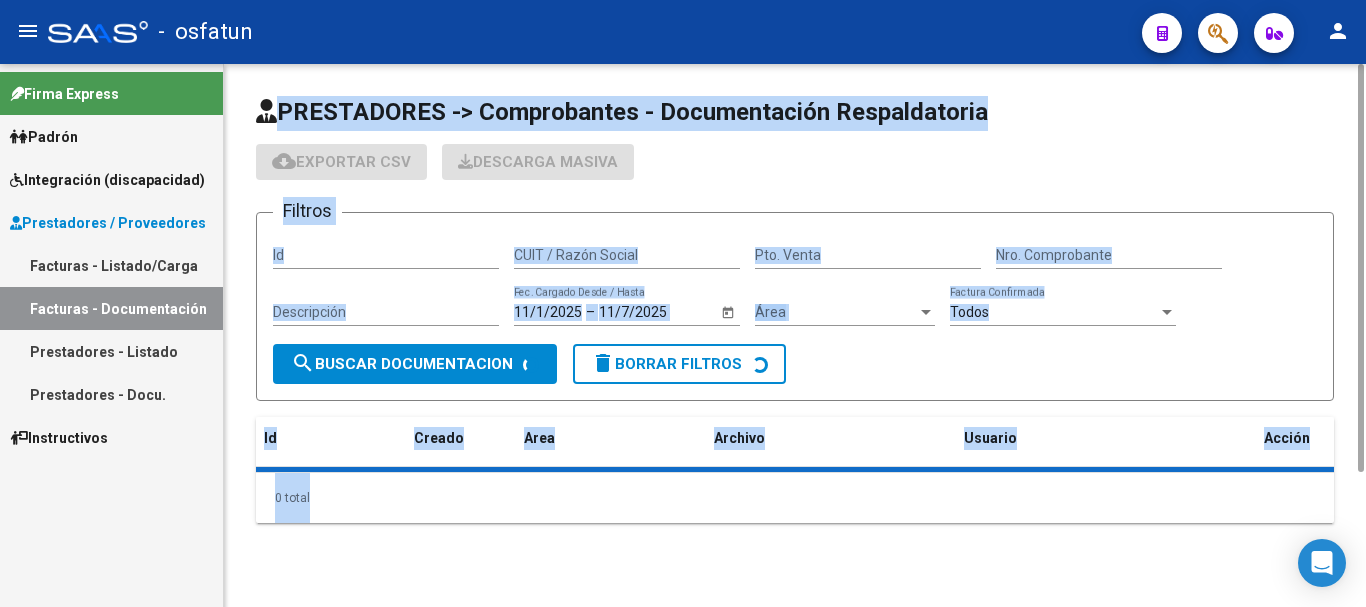 click on "Facturas - Listado/Carga" at bounding box center [111, 265] 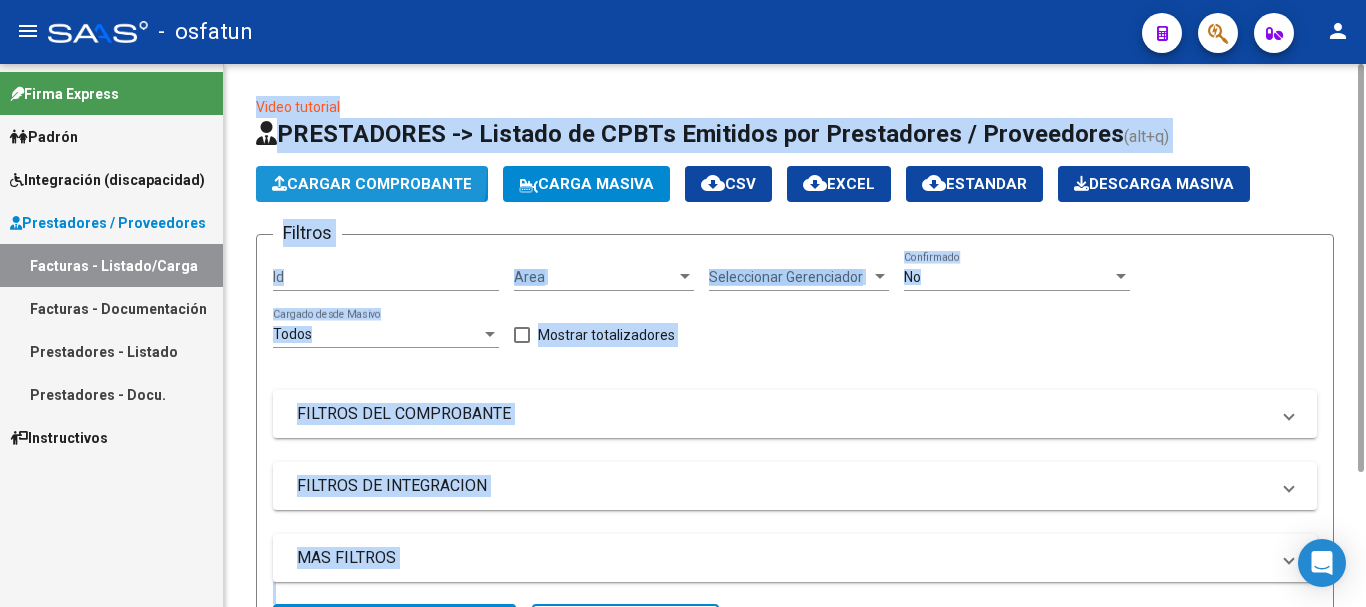 click on "Cargar Comprobante" 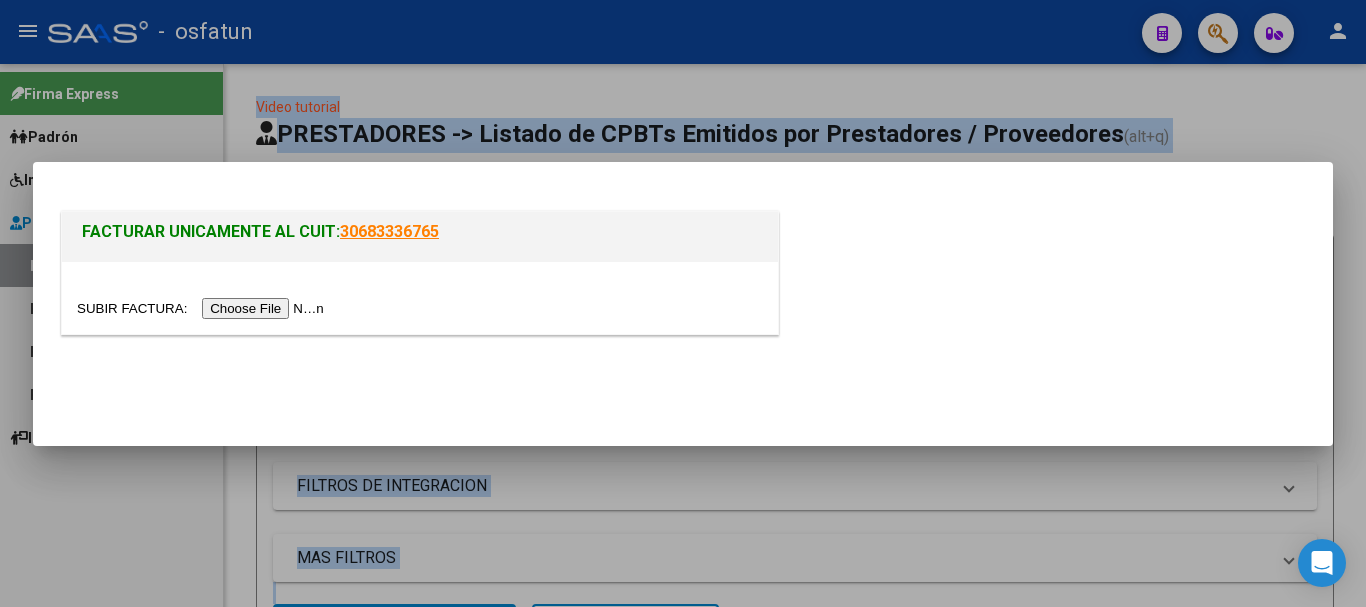 click at bounding box center (203, 308) 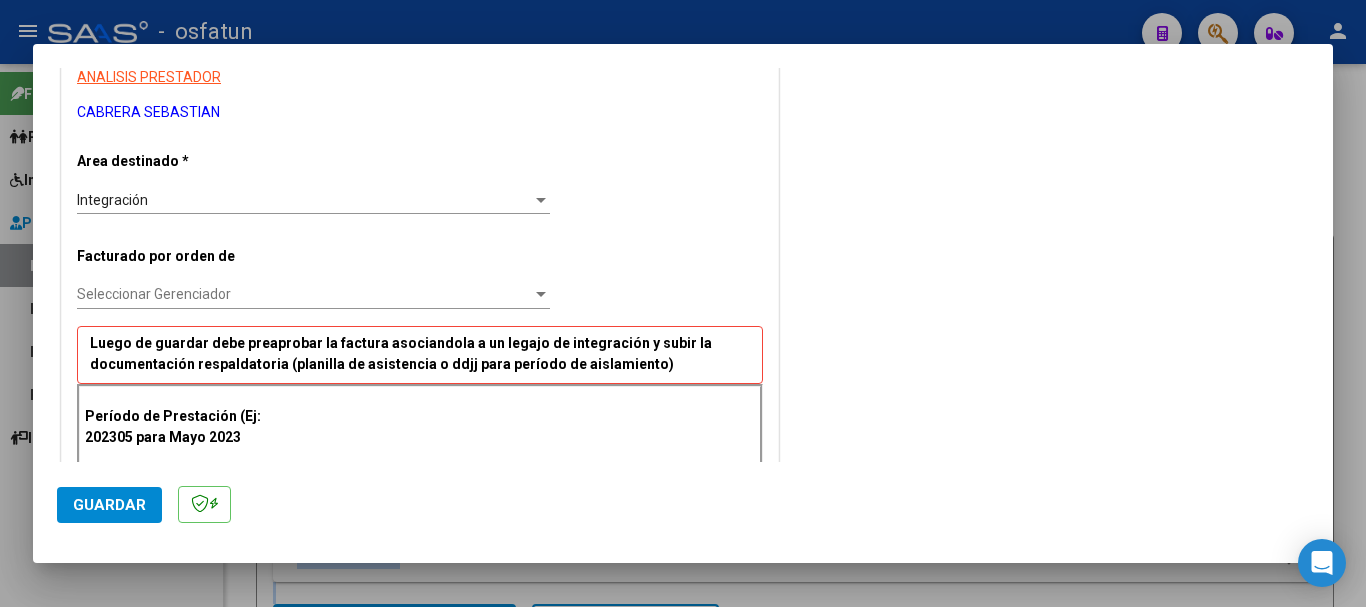 scroll, scrollTop: 435, scrollLeft: 0, axis: vertical 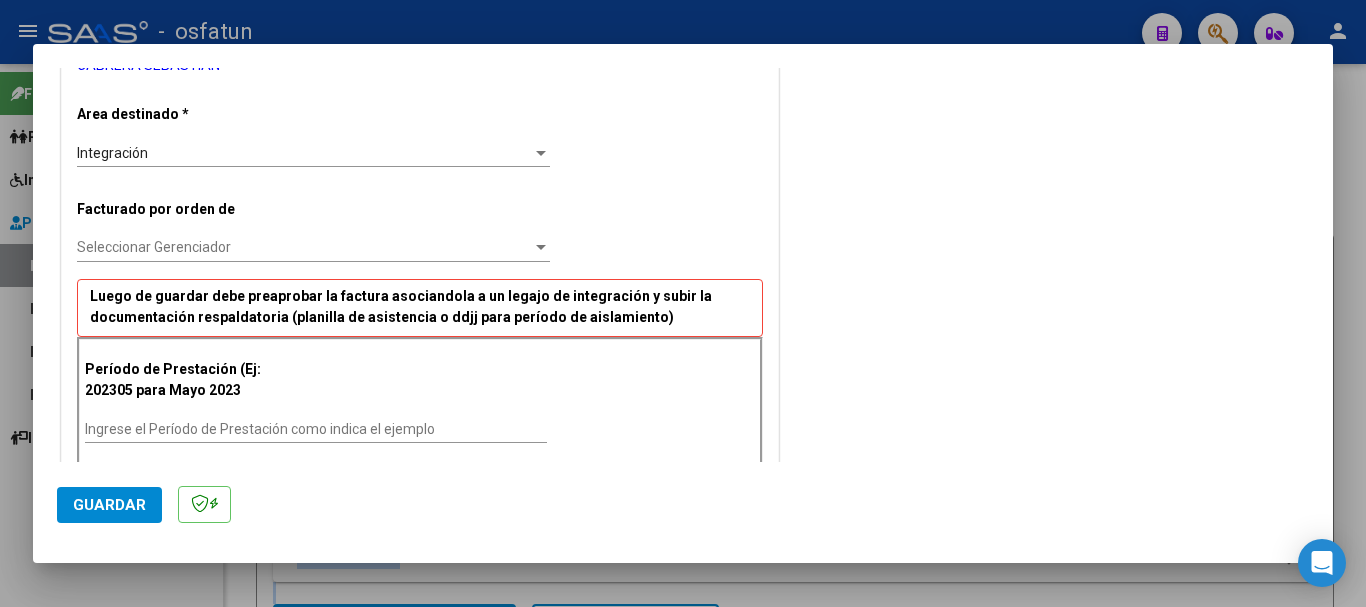 click on "Seleccionar Gerenciador" at bounding box center (304, 247) 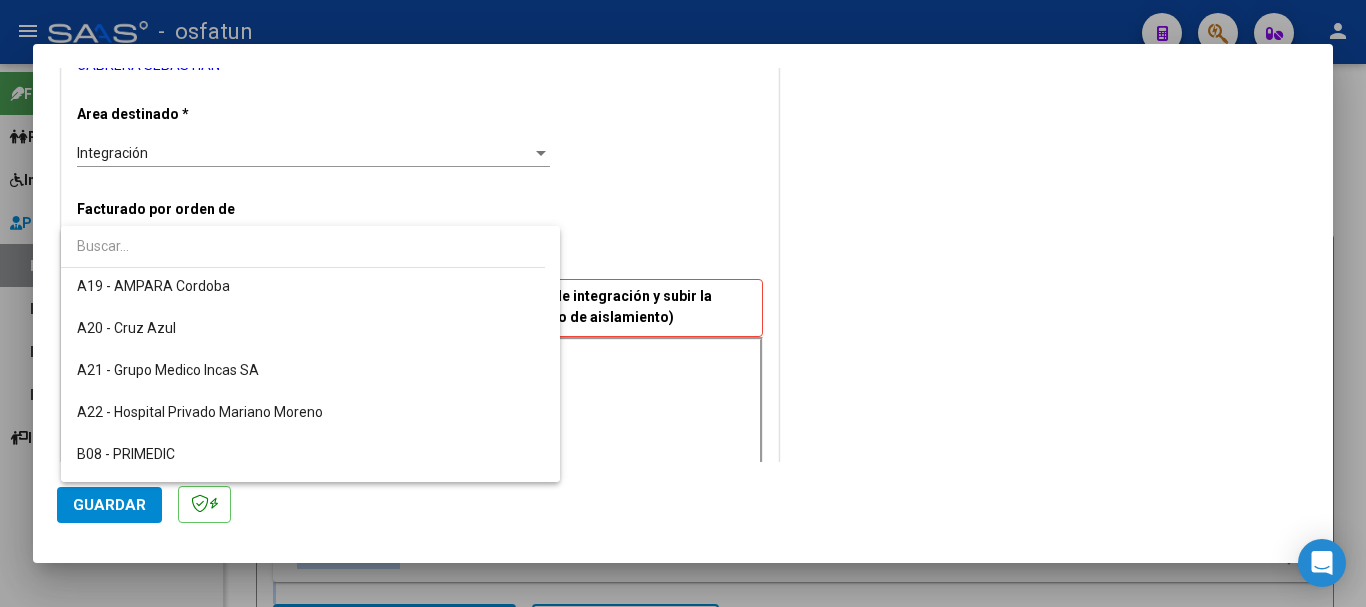 scroll, scrollTop: 0, scrollLeft: 0, axis: both 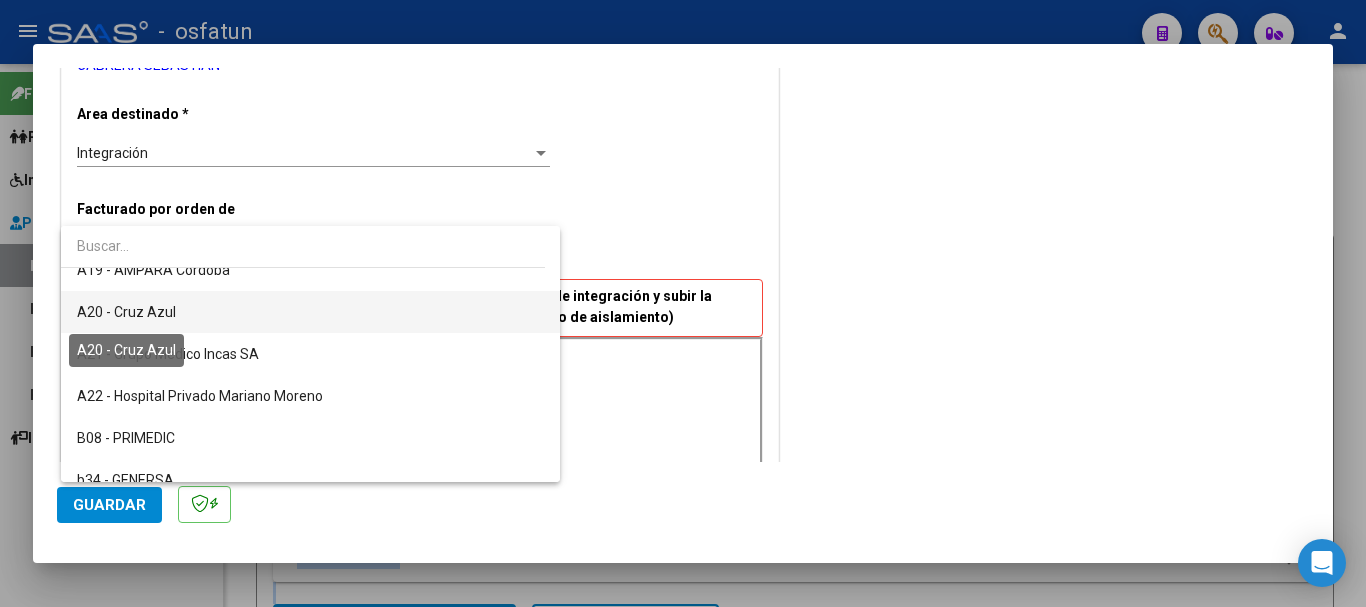 click on "A20 - Cruz Azul" at bounding box center [126, 312] 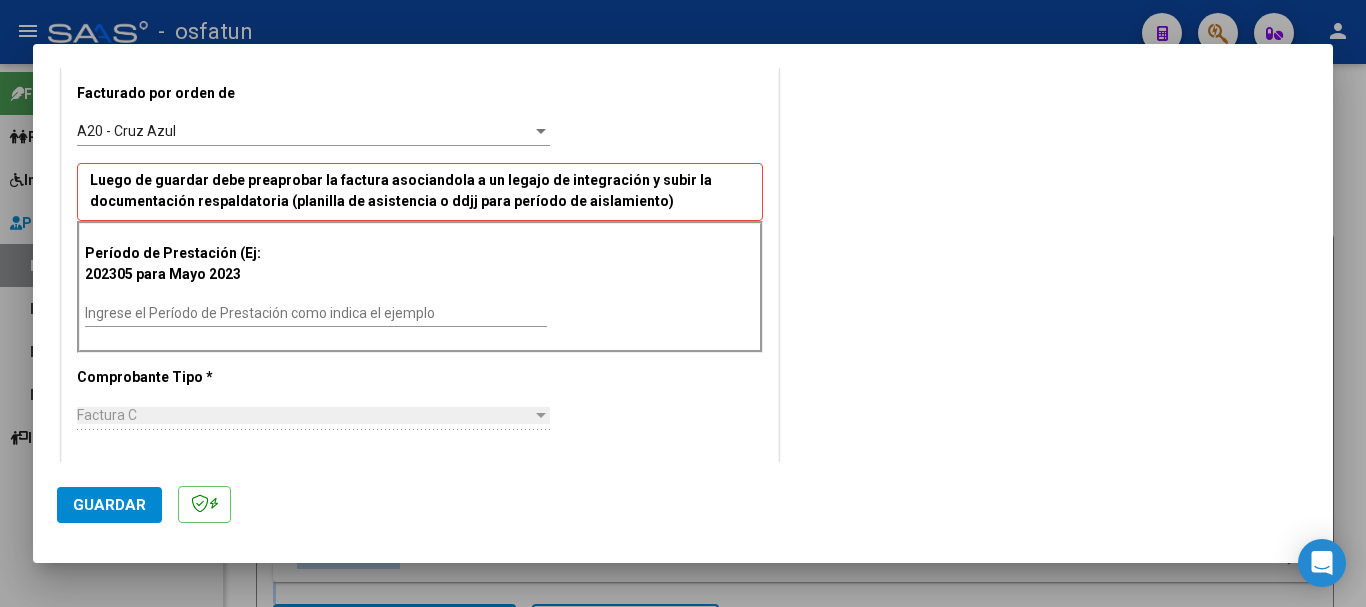 scroll, scrollTop: 572, scrollLeft: 0, axis: vertical 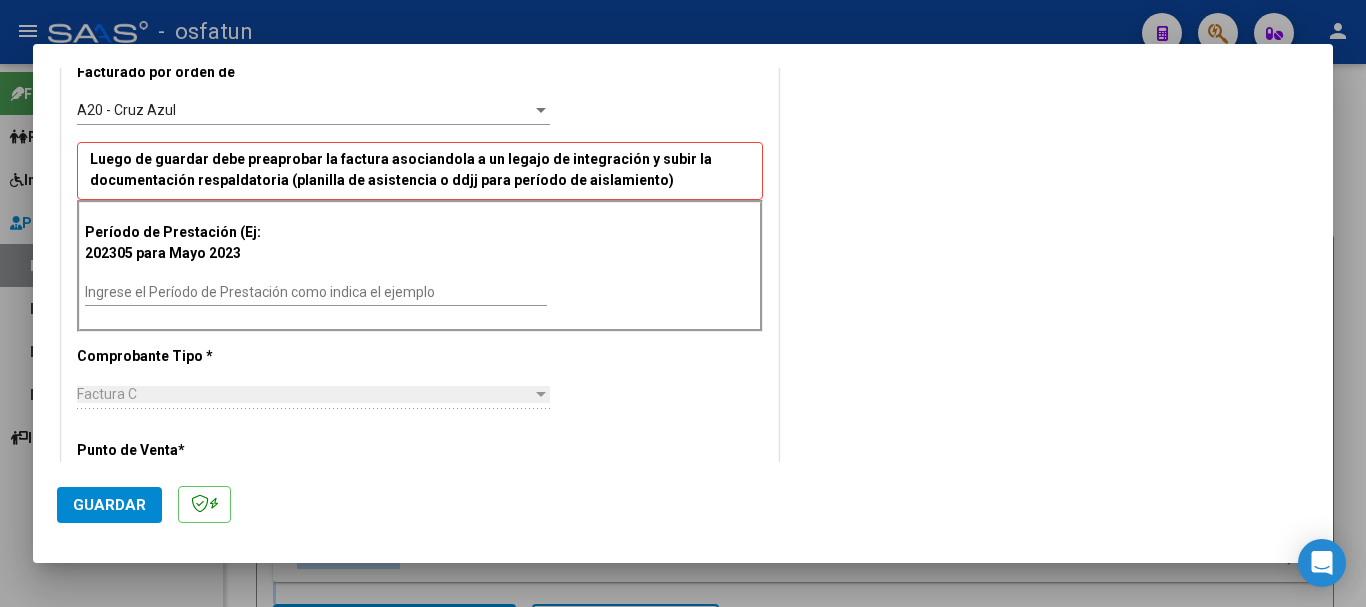 click on "Ingrese el Período de Prestación como indica el ejemplo" at bounding box center [316, 292] 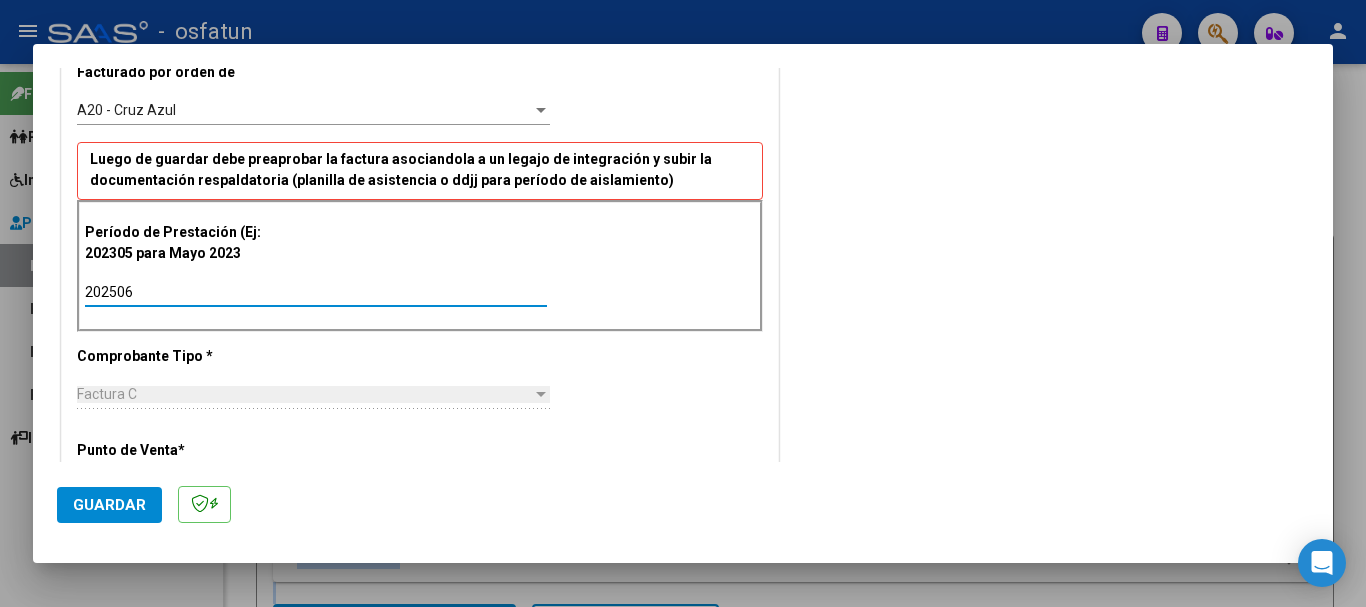 type on "202506" 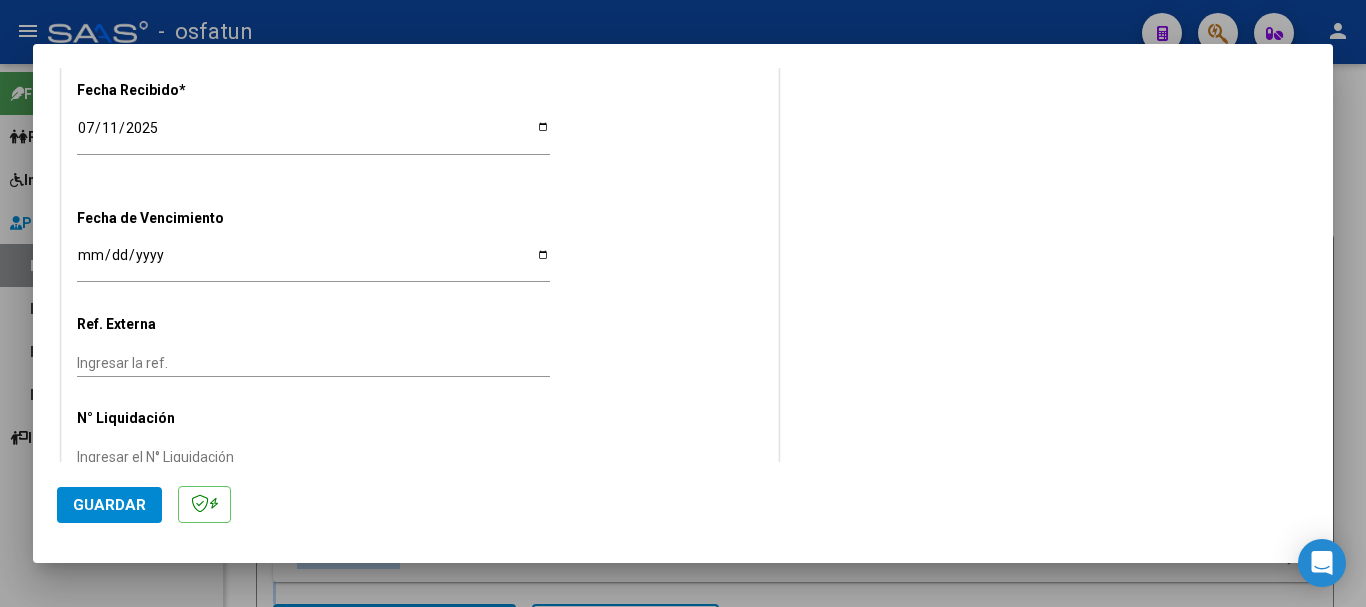 scroll, scrollTop: 1483, scrollLeft: 0, axis: vertical 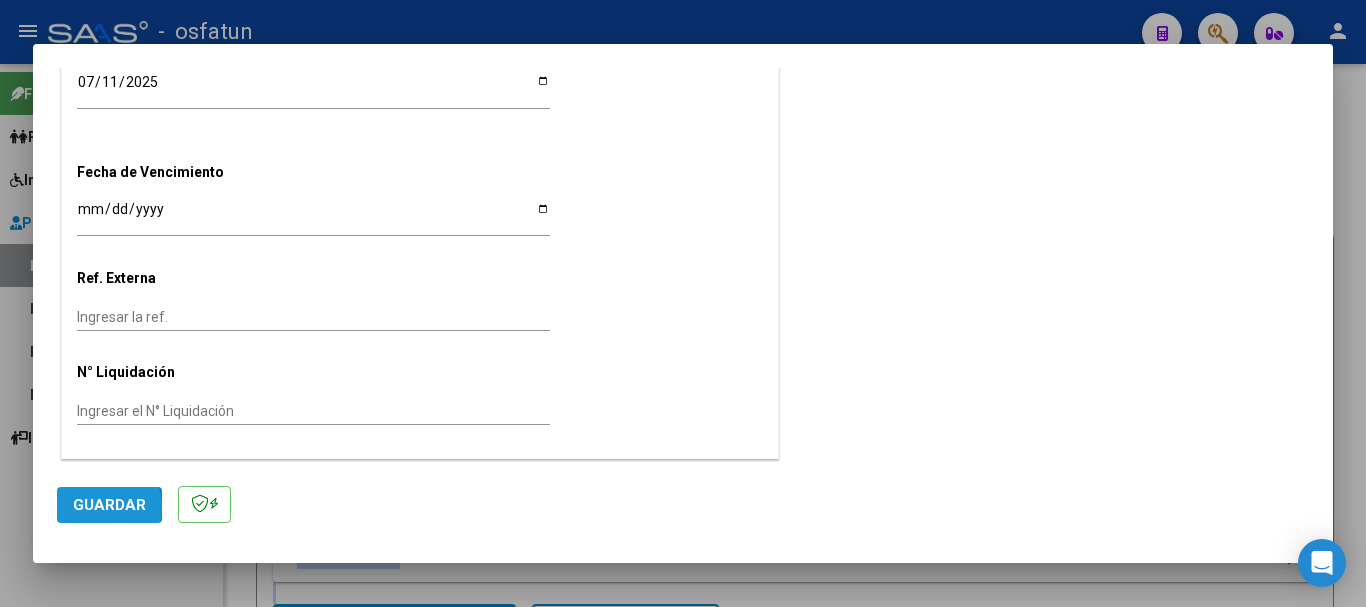 click on "Guardar" 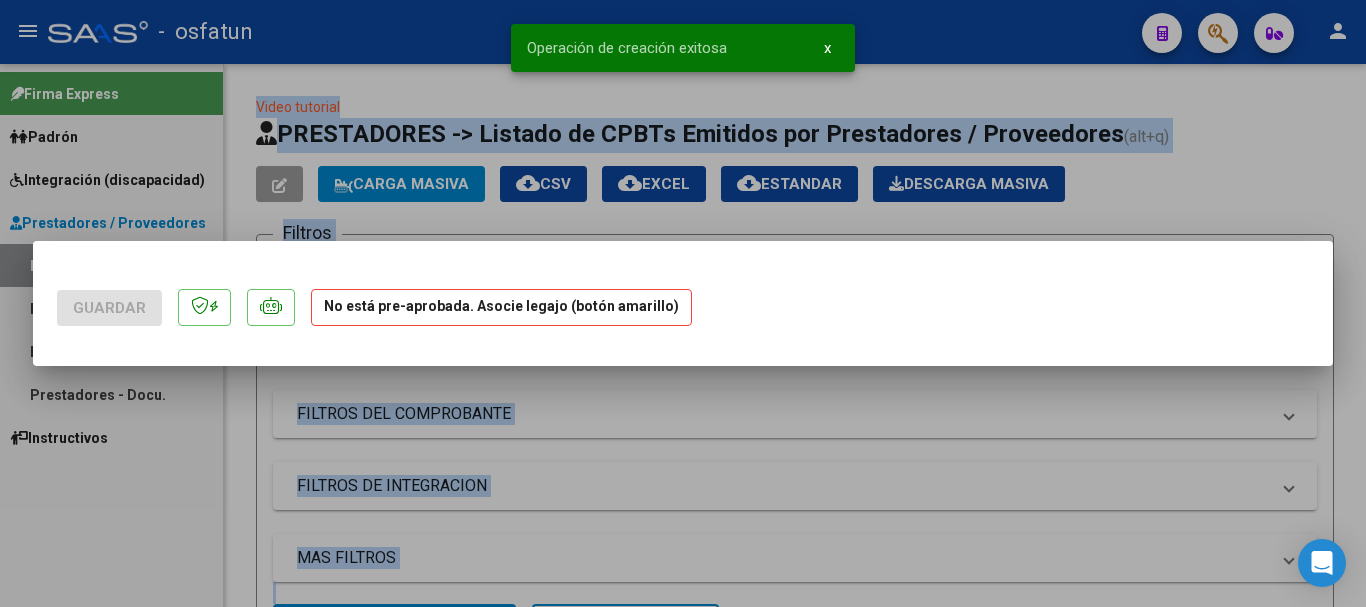 scroll, scrollTop: 0, scrollLeft: 0, axis: both 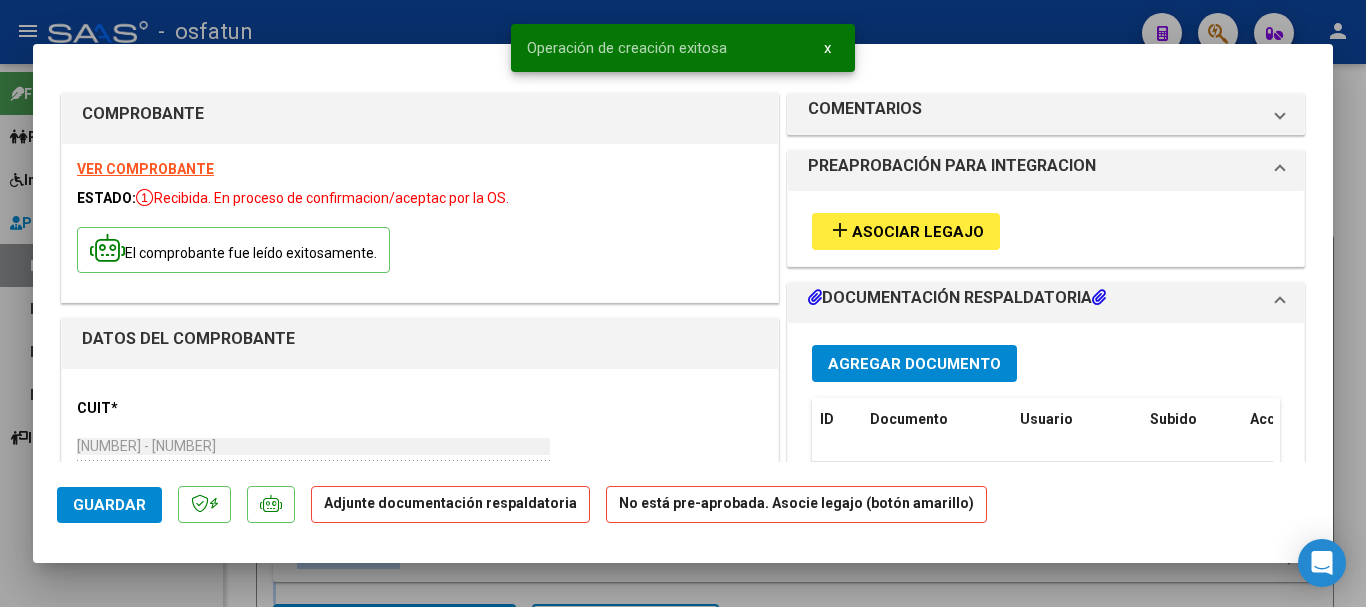 click on "Asociar Legajo" at bounding box center [918, 232] 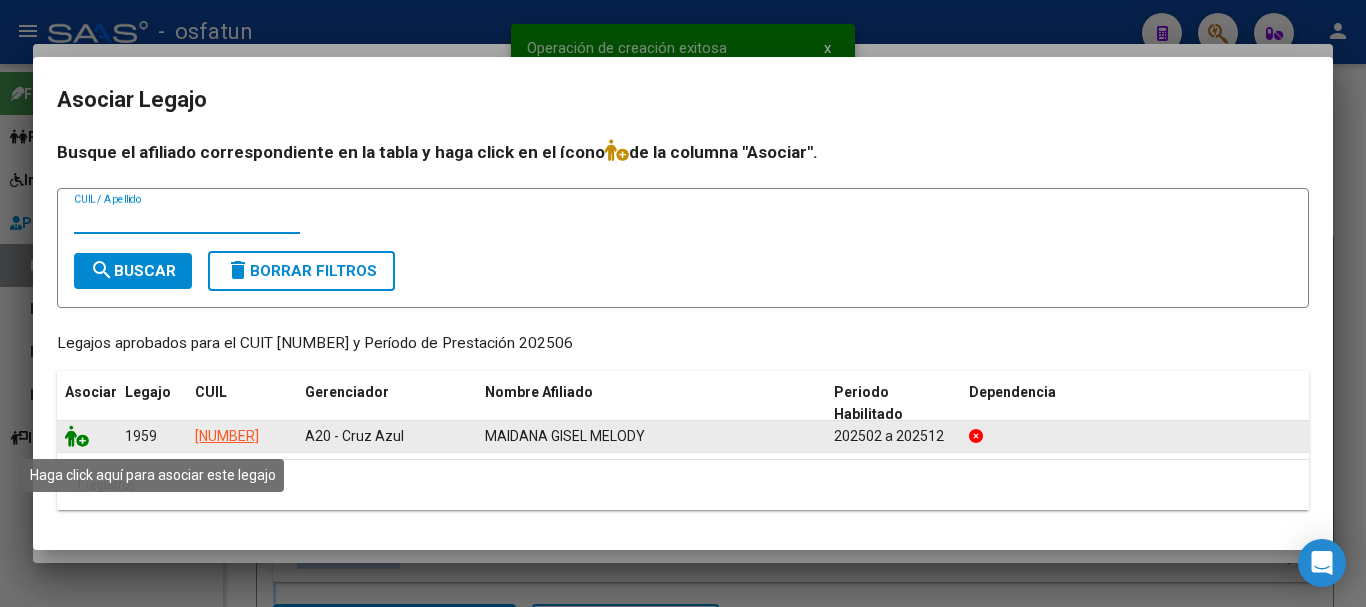 click 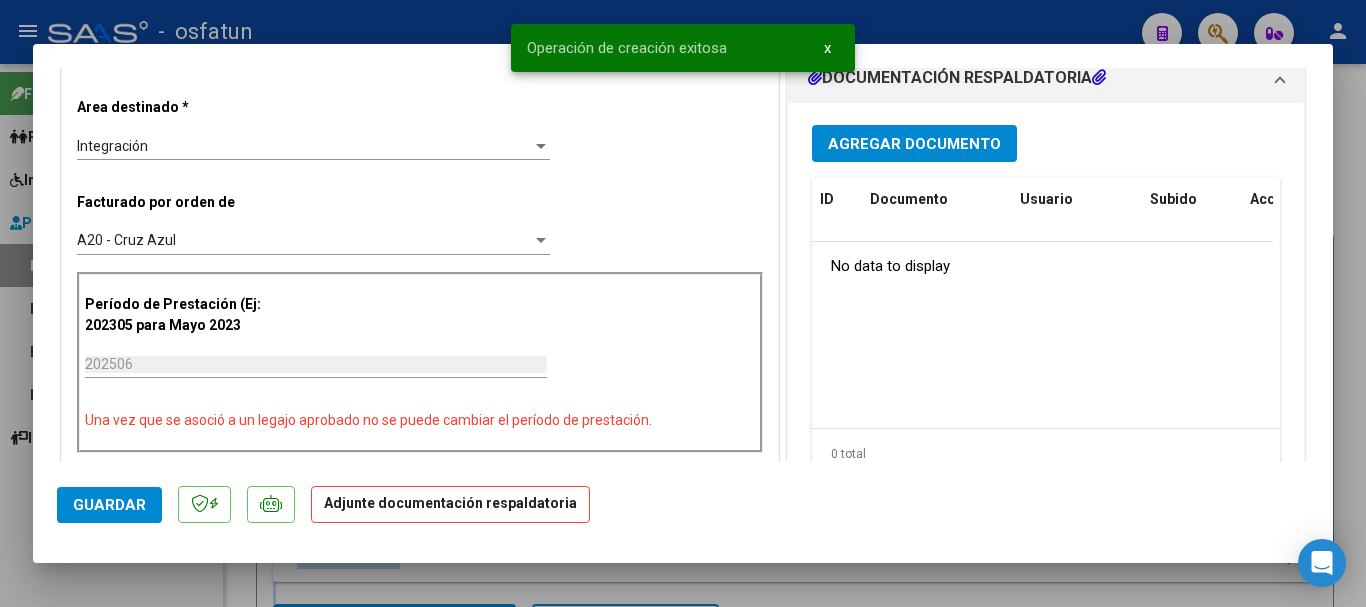 scroll, scrollTop: 489, scrollLeft: 0, axis: vertical 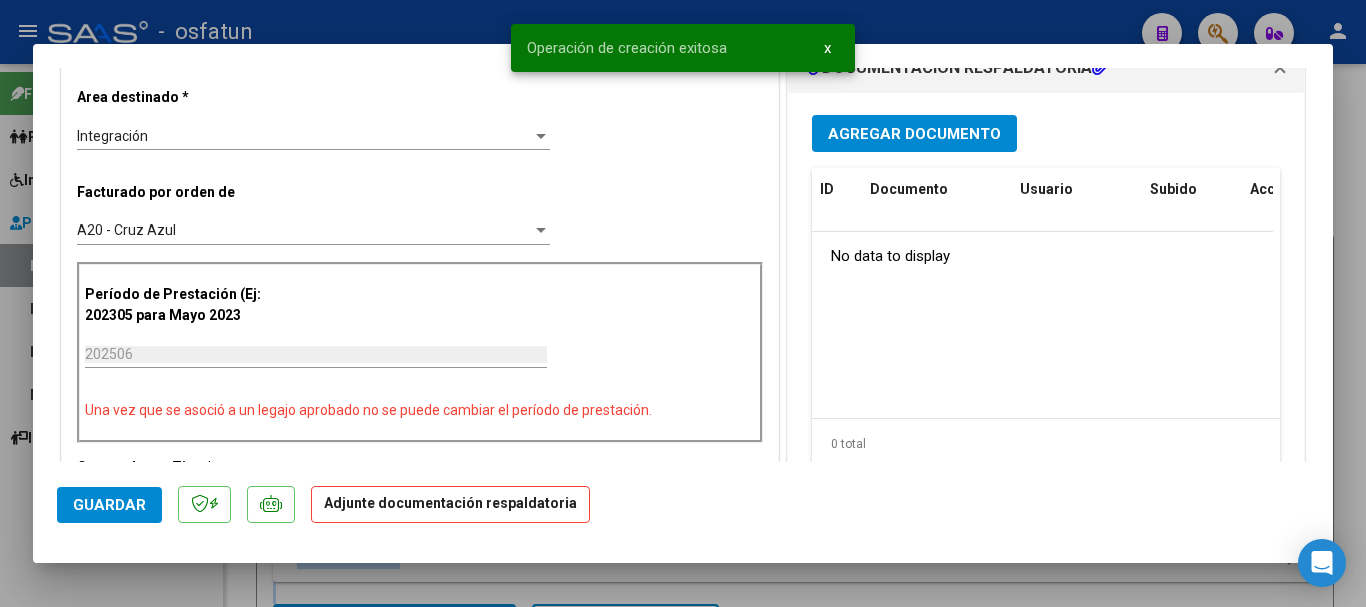 click on "Agregar Documento" at bounding box center (914, 134) 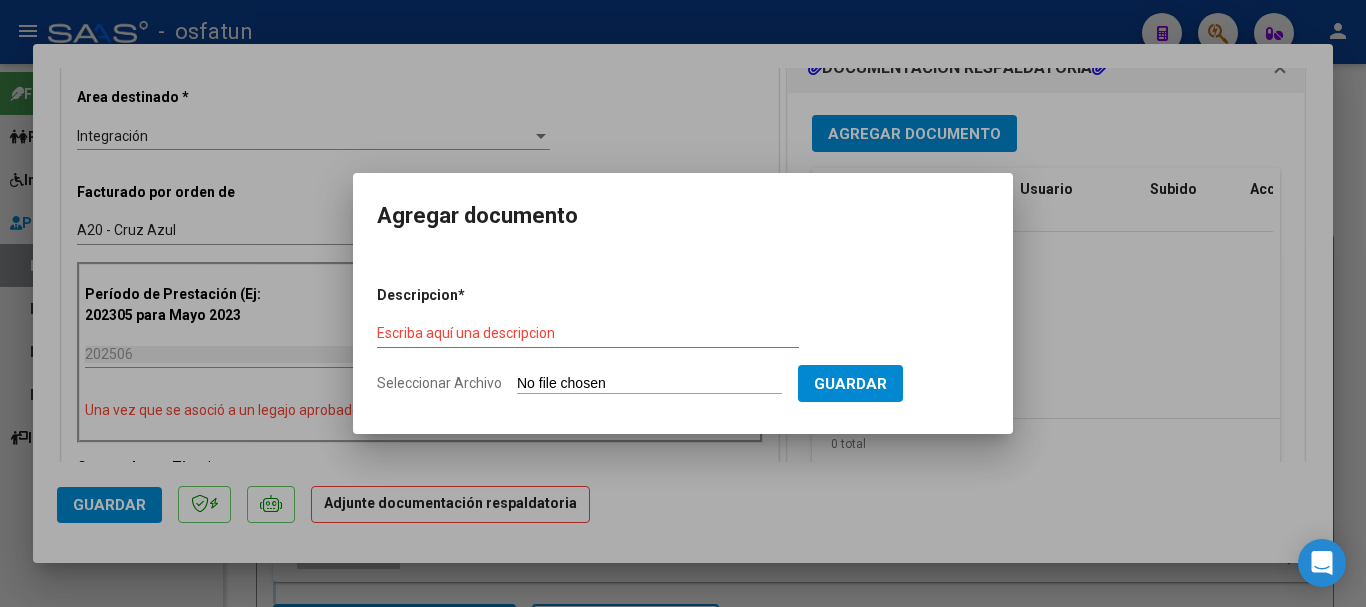 click on "Escriba aquí una descripcion" at bounding box center (588, 333) 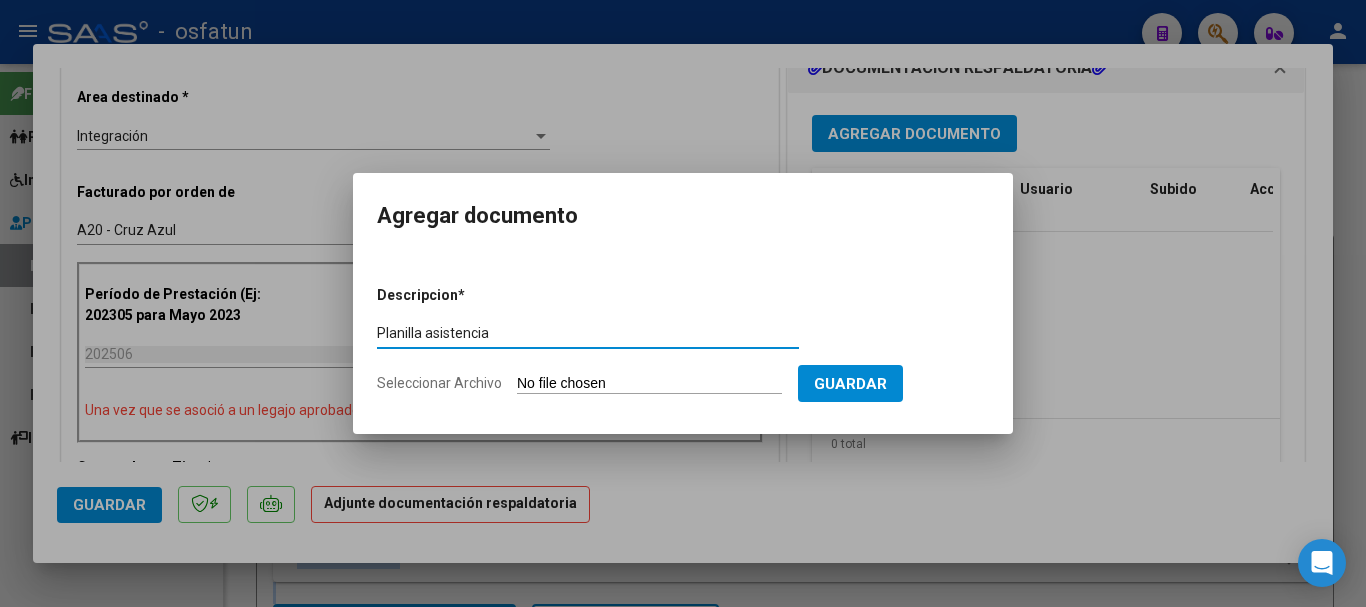 type on "Planilla asistencia" 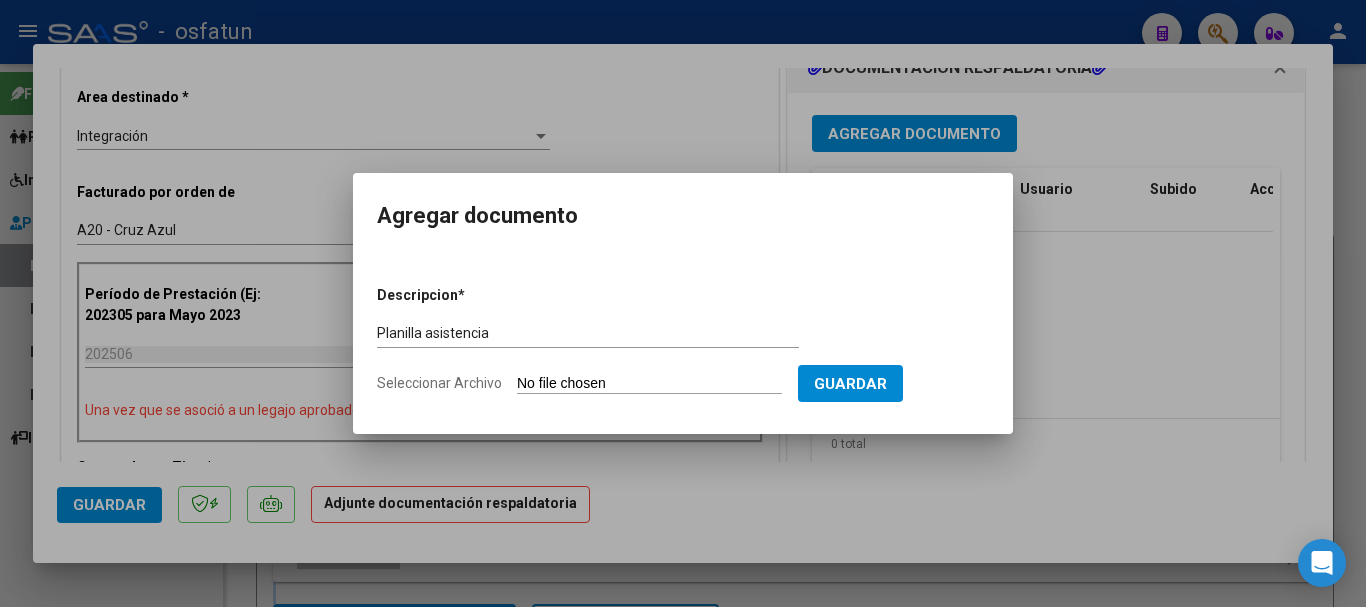 type on "C:\fakepath\[TEXT] [TEXT] [TEXT] [TEXT].pdf" 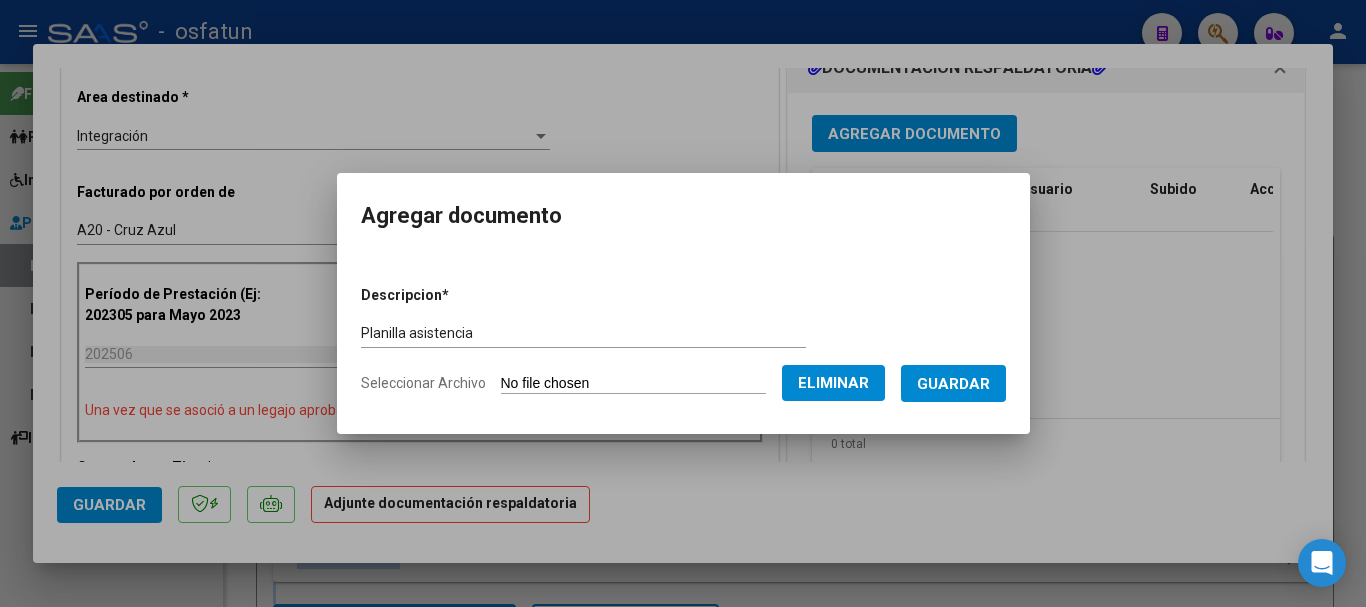 click on "Guardar" at bounding box center [953, 383] 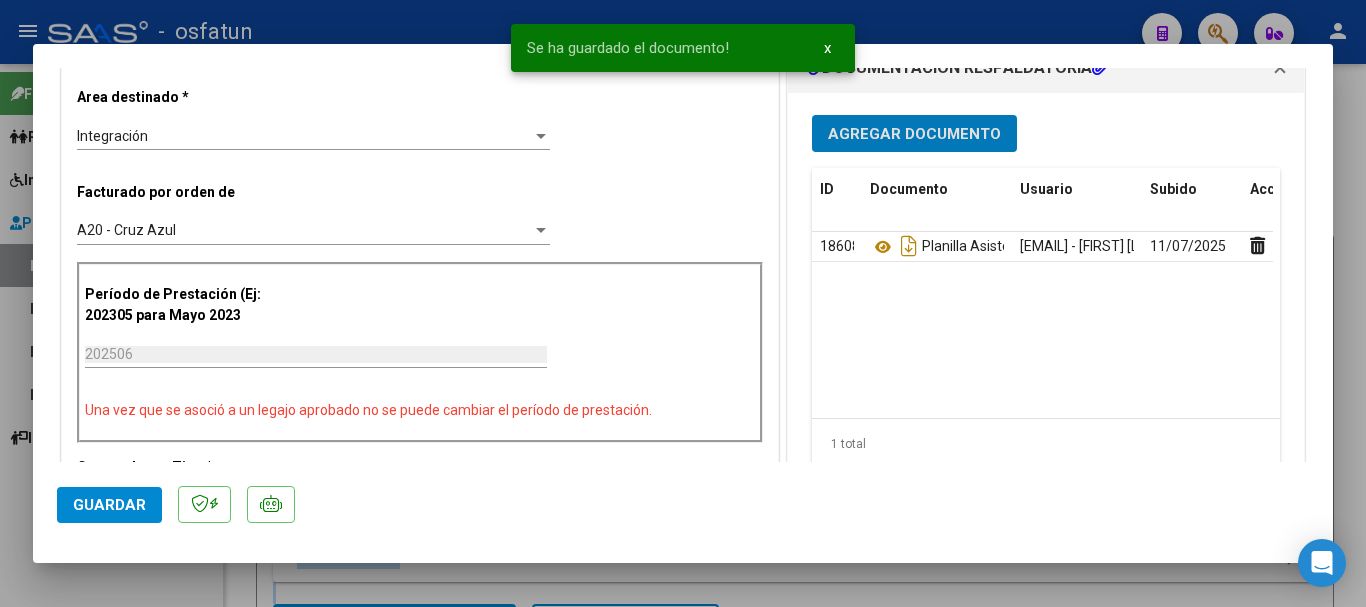 click on "Guardar" 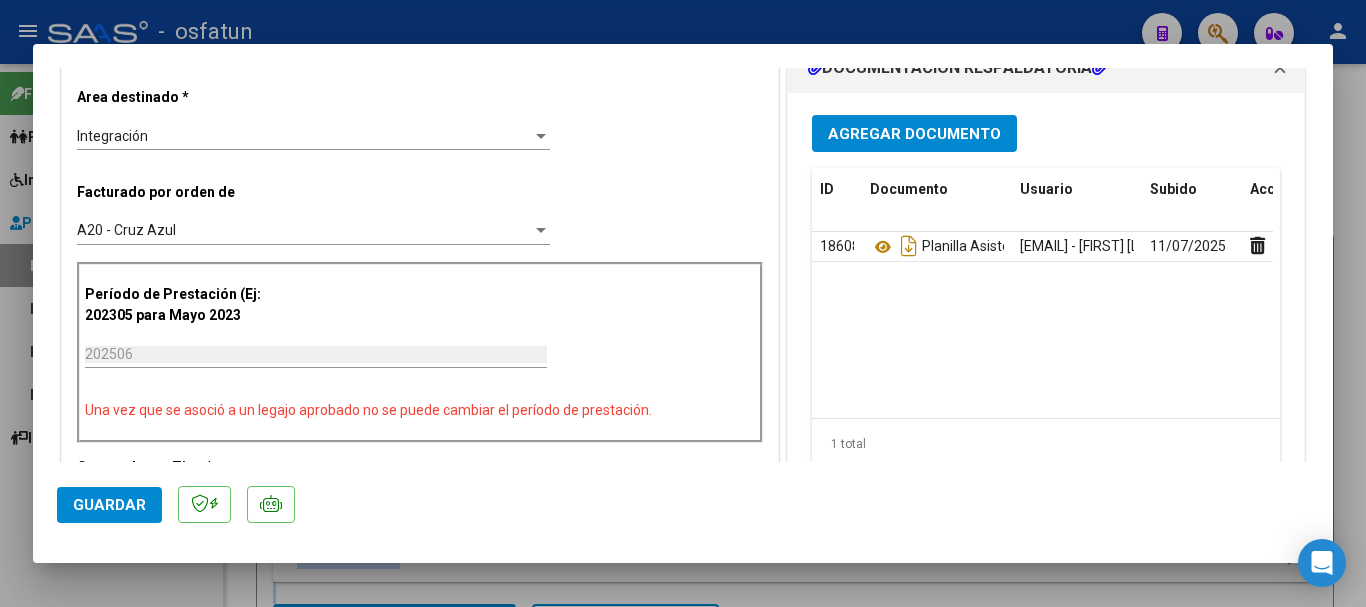click on "Agregar Documento" at bounding box center [914, 134] 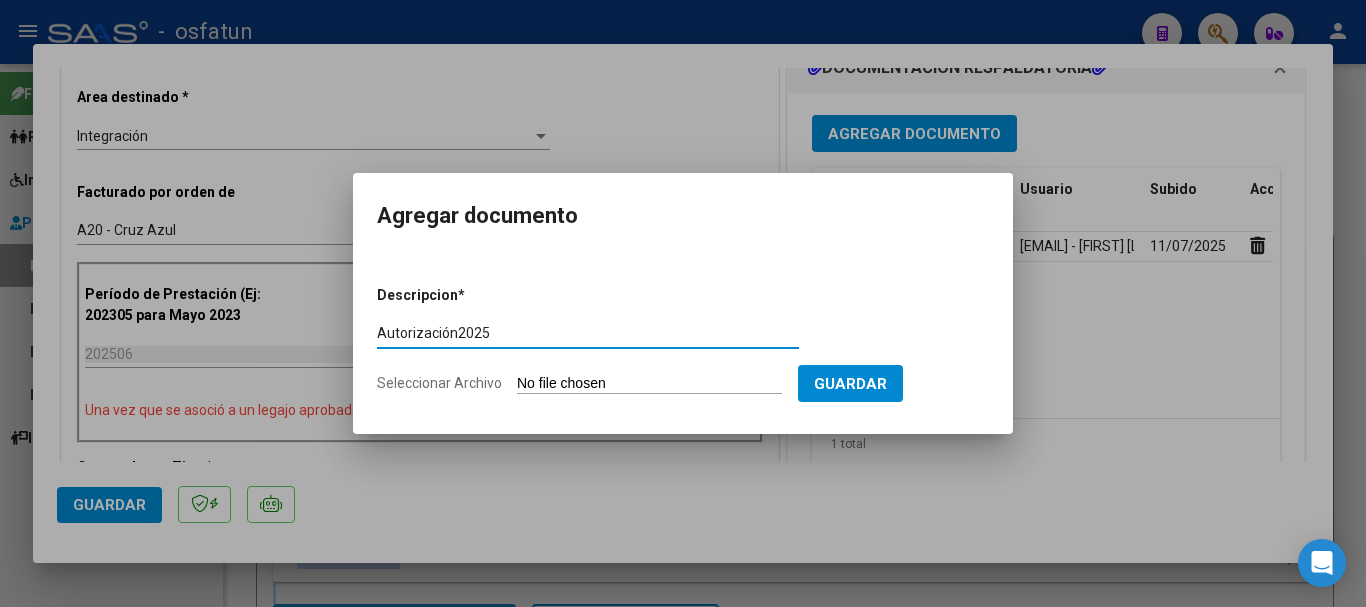 click on "Autorización2025" at bounding box center (588, 333) 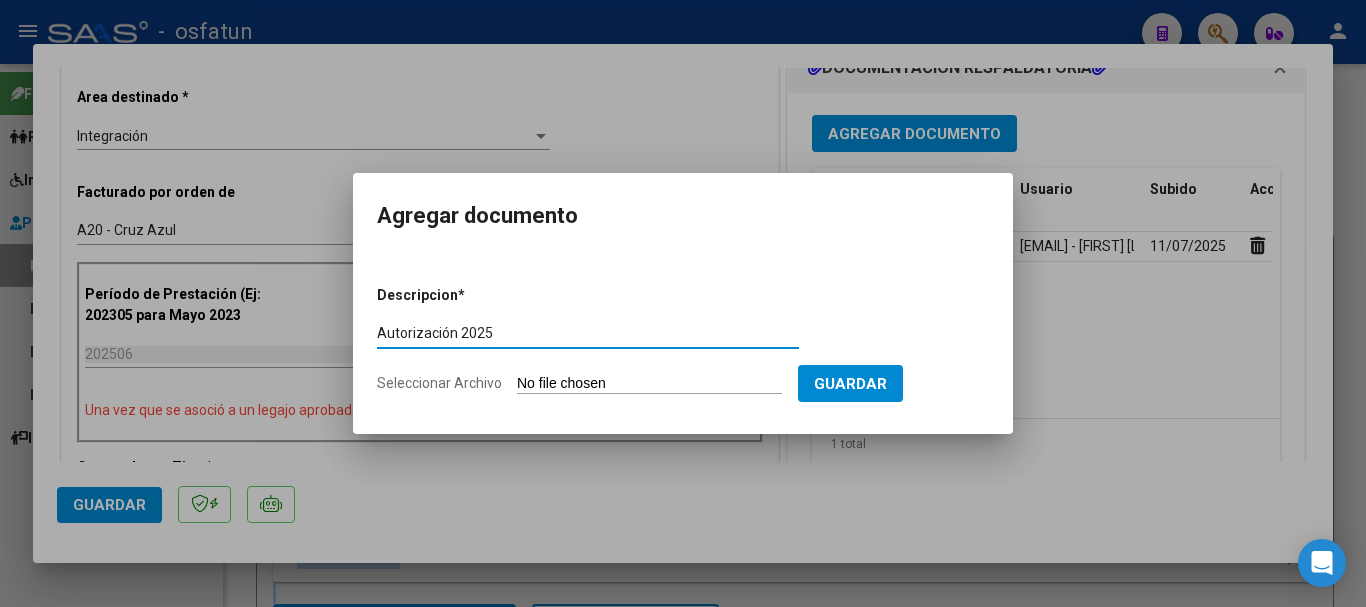 type on "Autorización 2025" 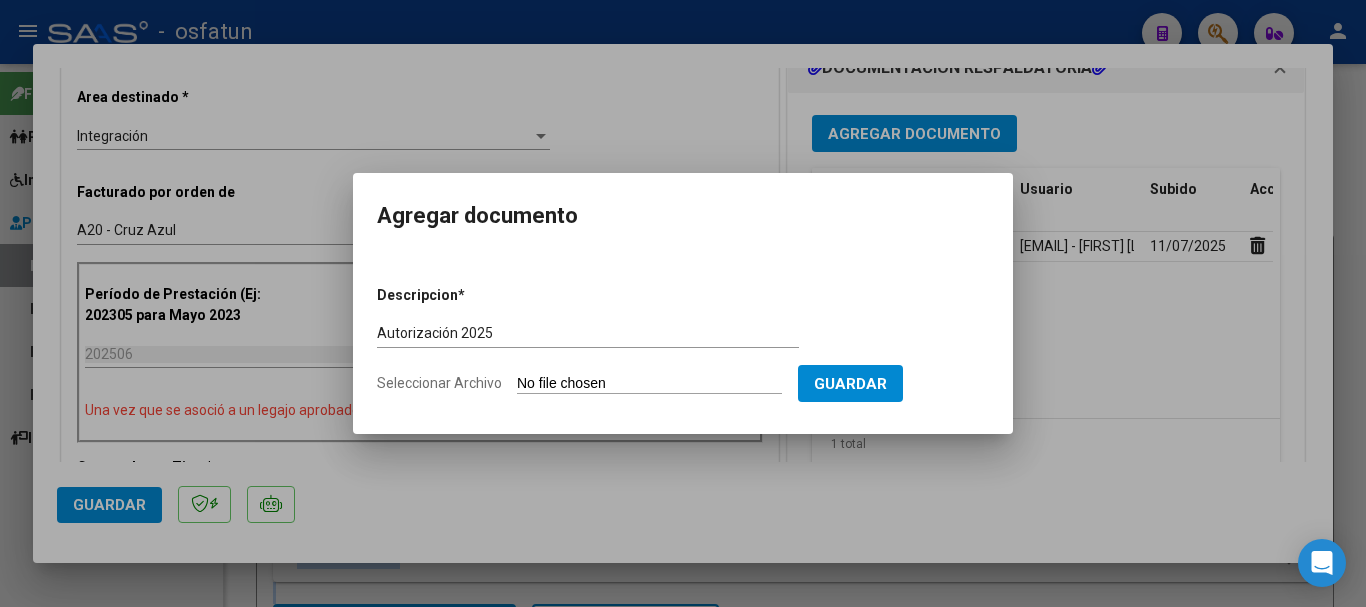 click on "Seleccionar Archivo" at bounding box center (649, 384) 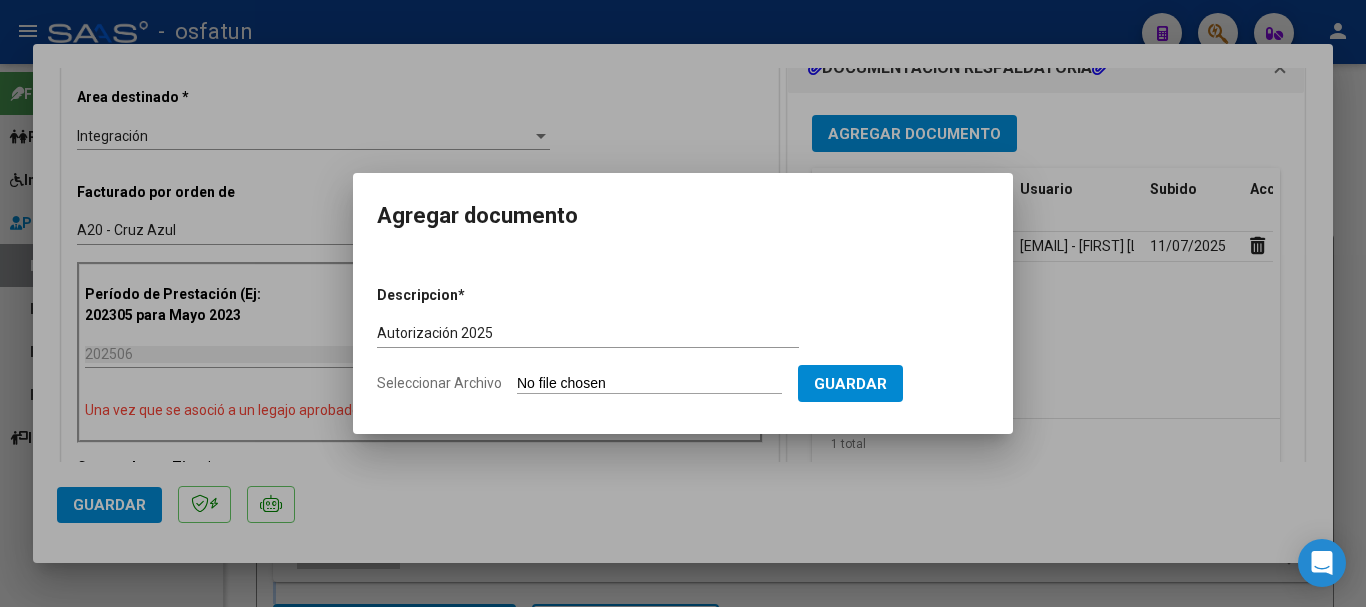 type on "C:\fakepath\[TEXT] [TEXT] [TEXT].pdf" 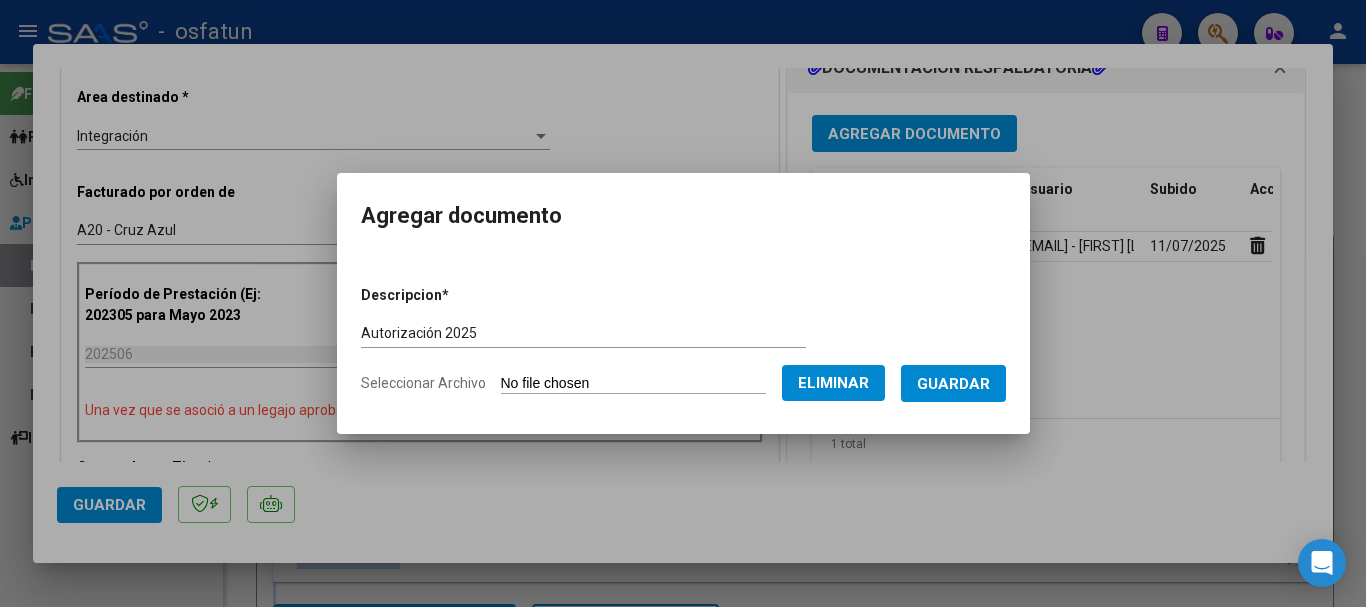 click on "Guardar" at bounding box center (953, 384) 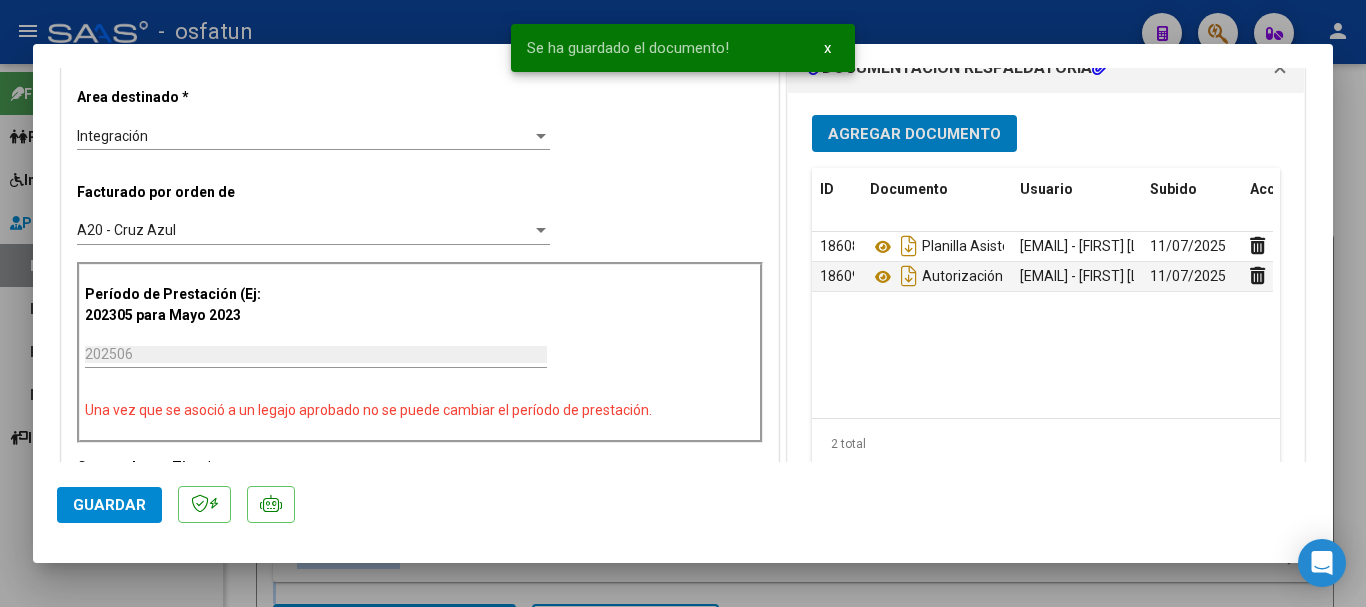 click on "Guardar" 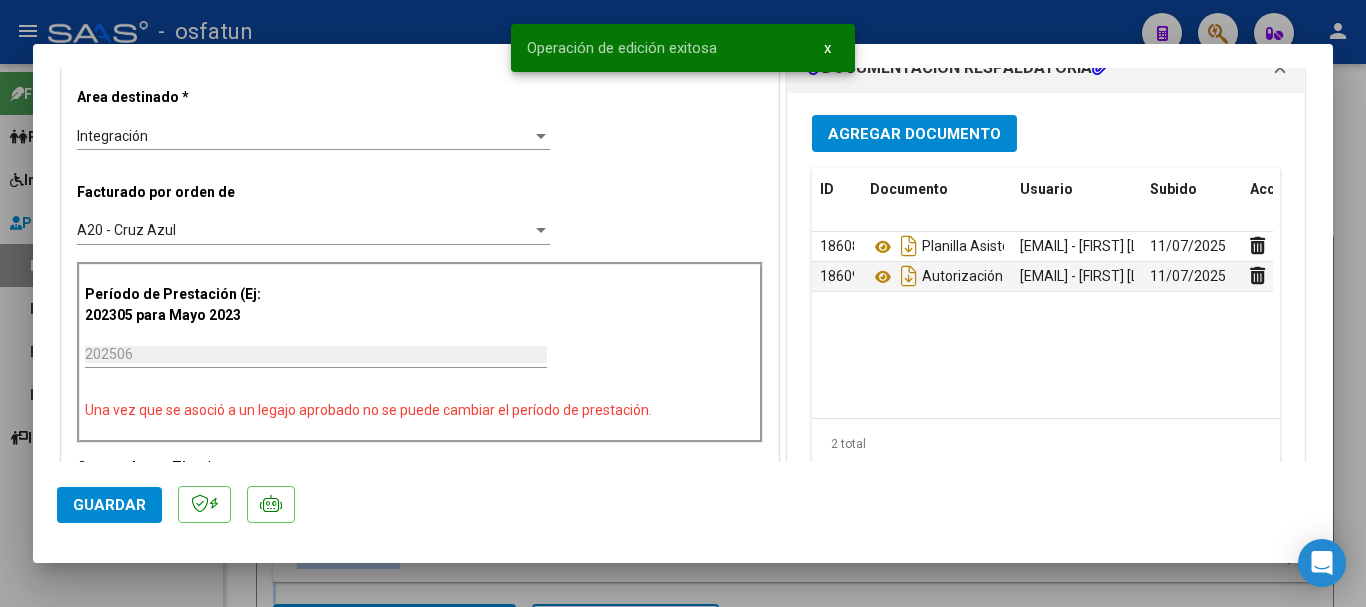 click at bounding box center [683, 303] 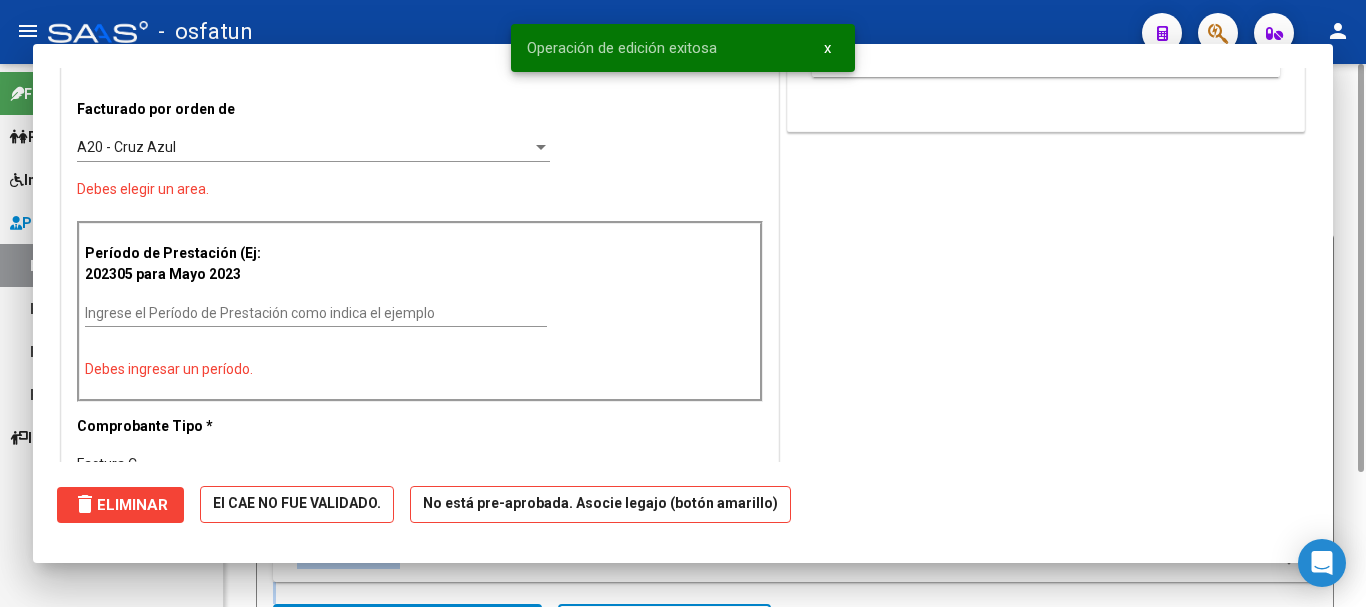 scroll, scrollTop: 0, scrollLeft: 0, axis: both 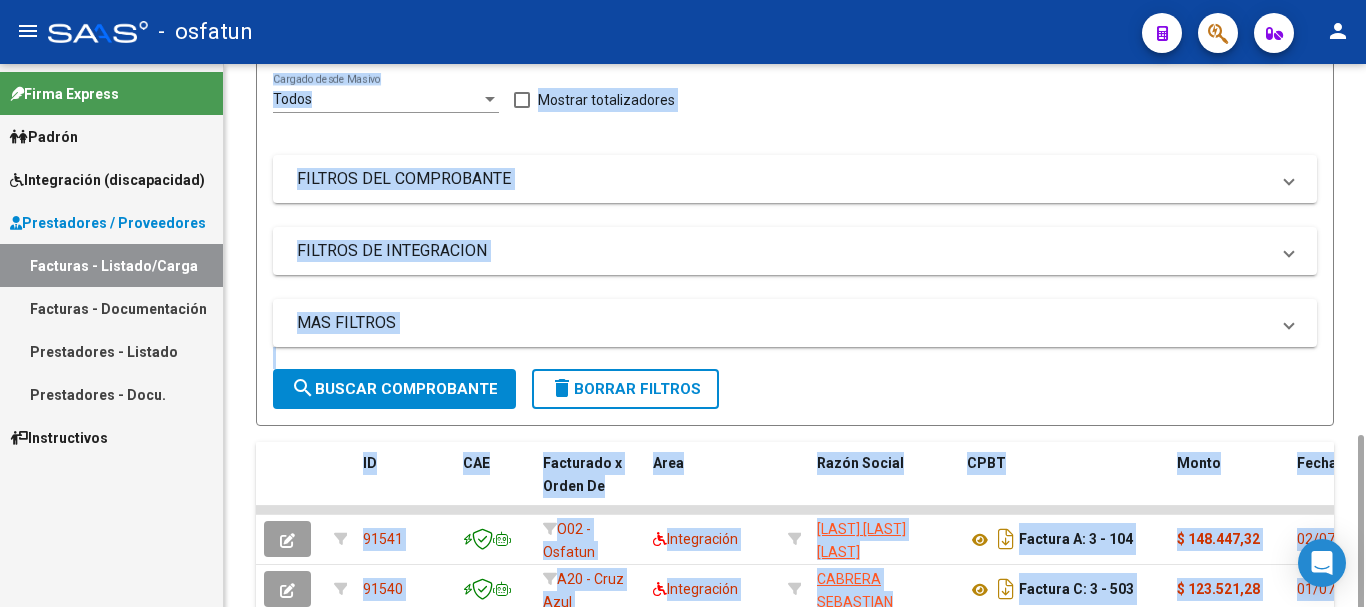 drag, startPoint x: 1353, startPoint y: 147, endPoint x: 1348, endPoint y: -121, distance: 268.04663 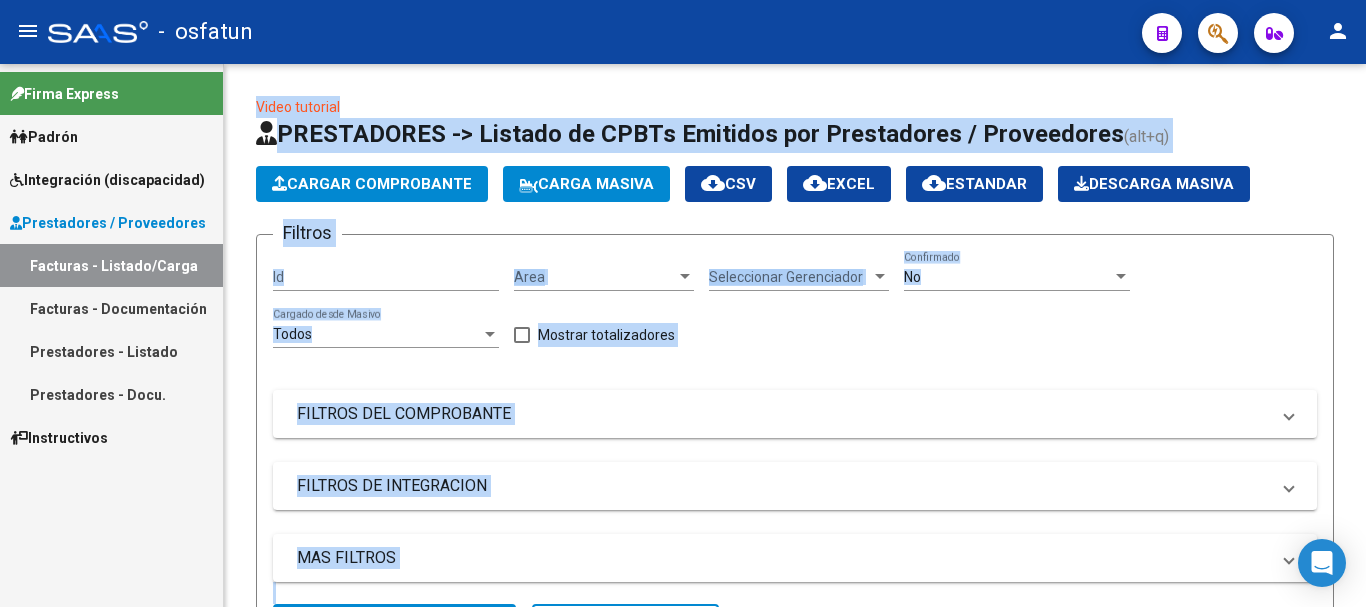 click on "Facturas - Listado/Carga" at bounding box center (111, 265) 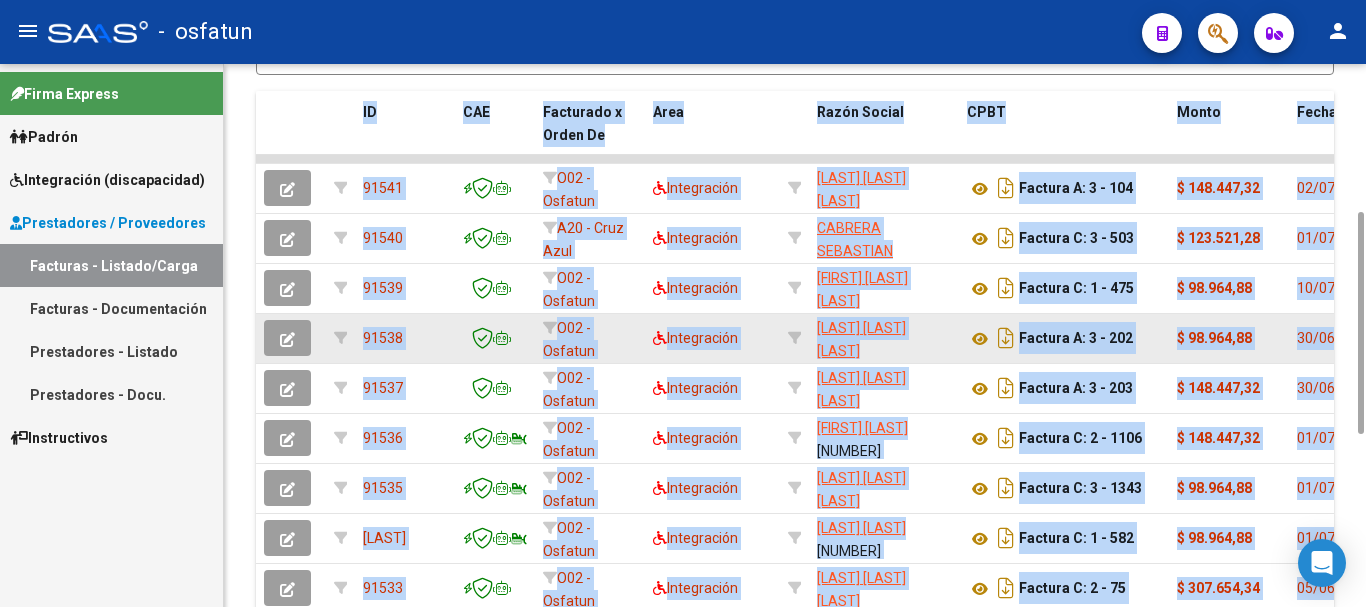 scroll, scrollTop: 520, scrollLeft: 0, axis: vertical 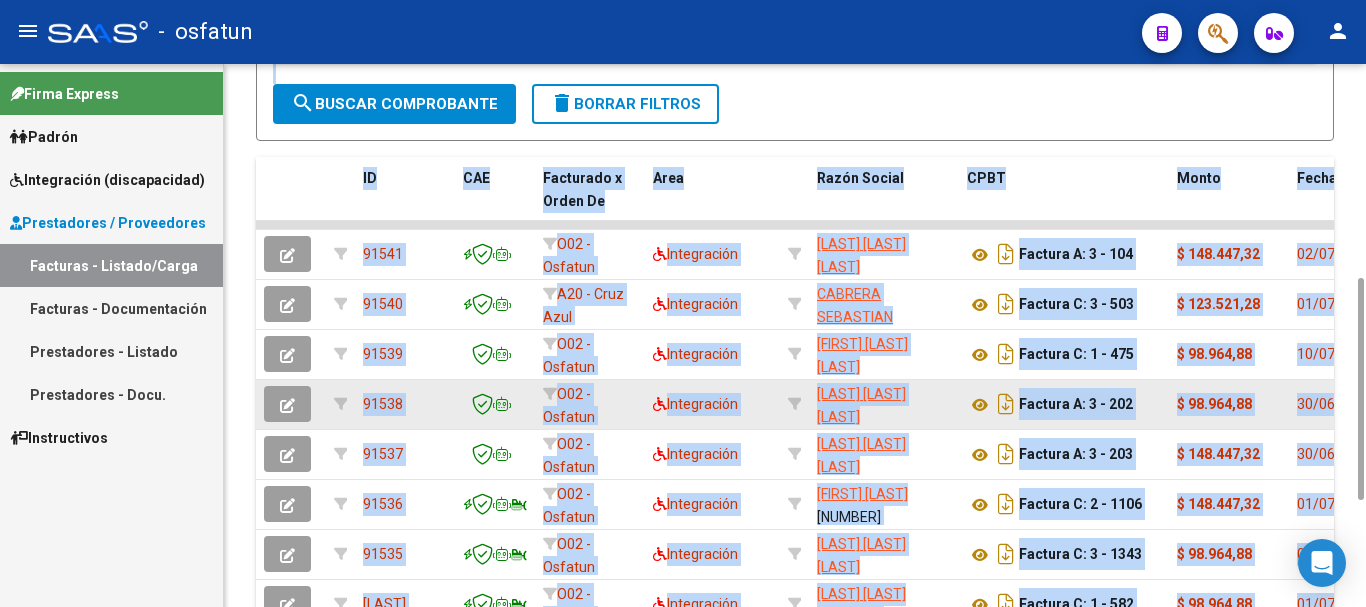 drag, startPoint x: 1363, startPoint y: 158, endPoint x: 1234, endPoint y: 372, distance: 249.87396 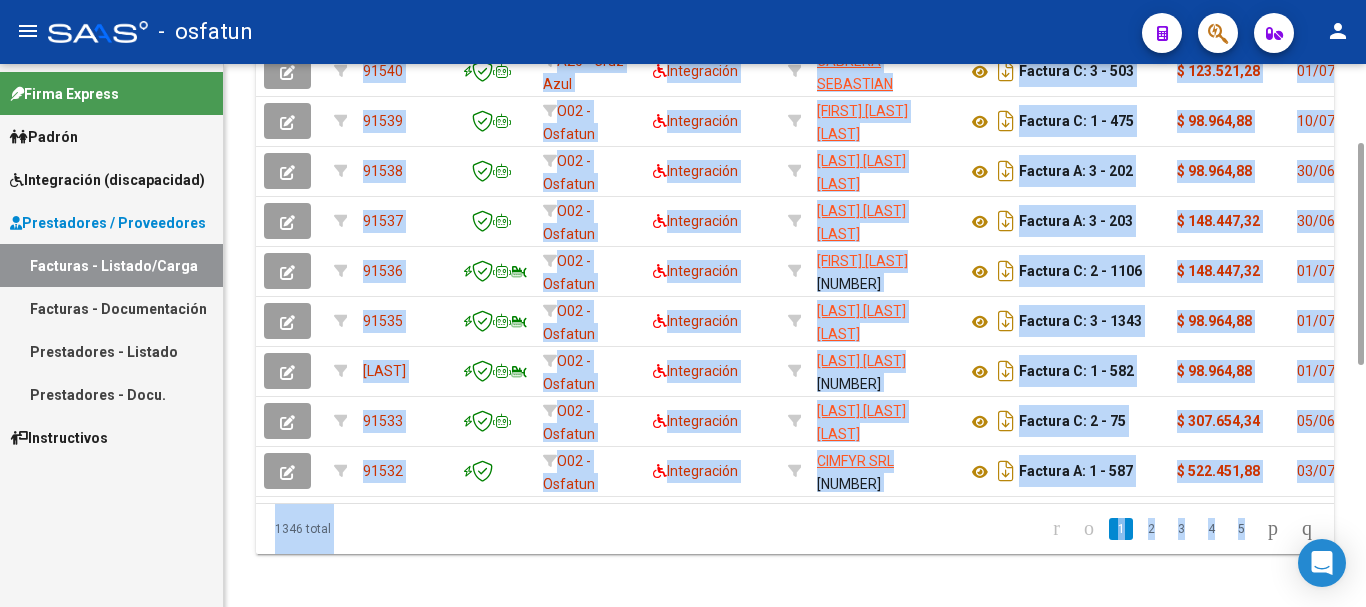 scroll, scrollTop: 780, scrollLeft: 0, axis: vertical 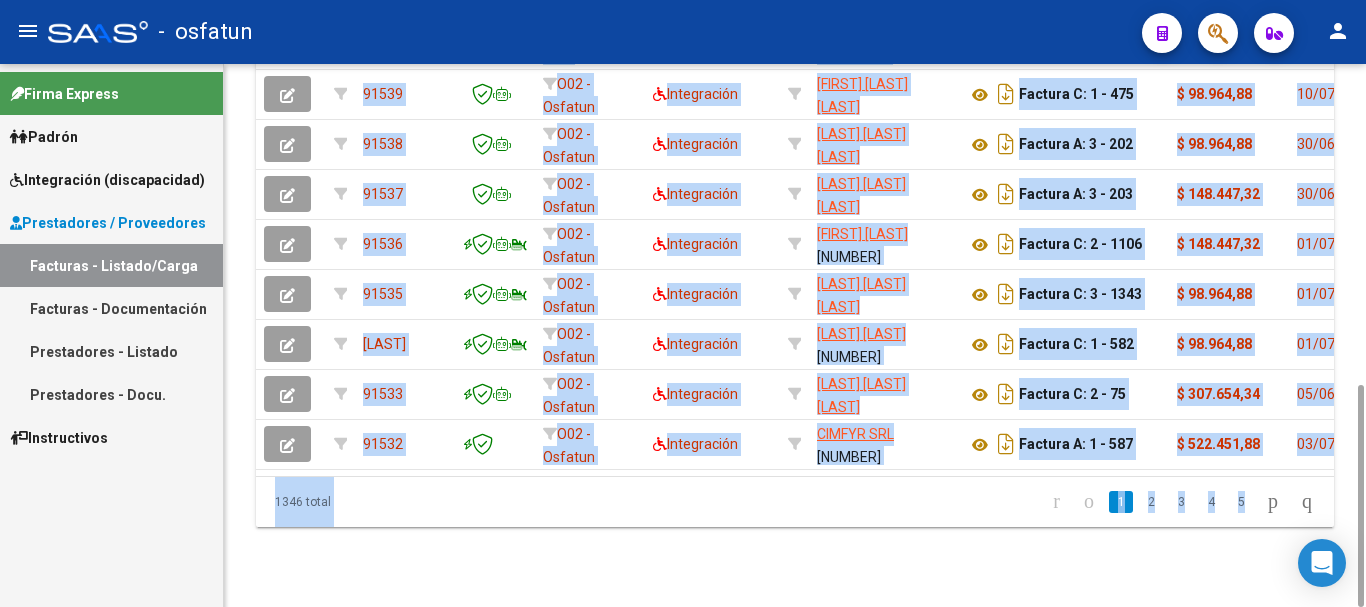 drag, startPoint x: 1358, startPoint y: 356, endPoint x: 1277, endPoint y: 519, distance: 182.01648 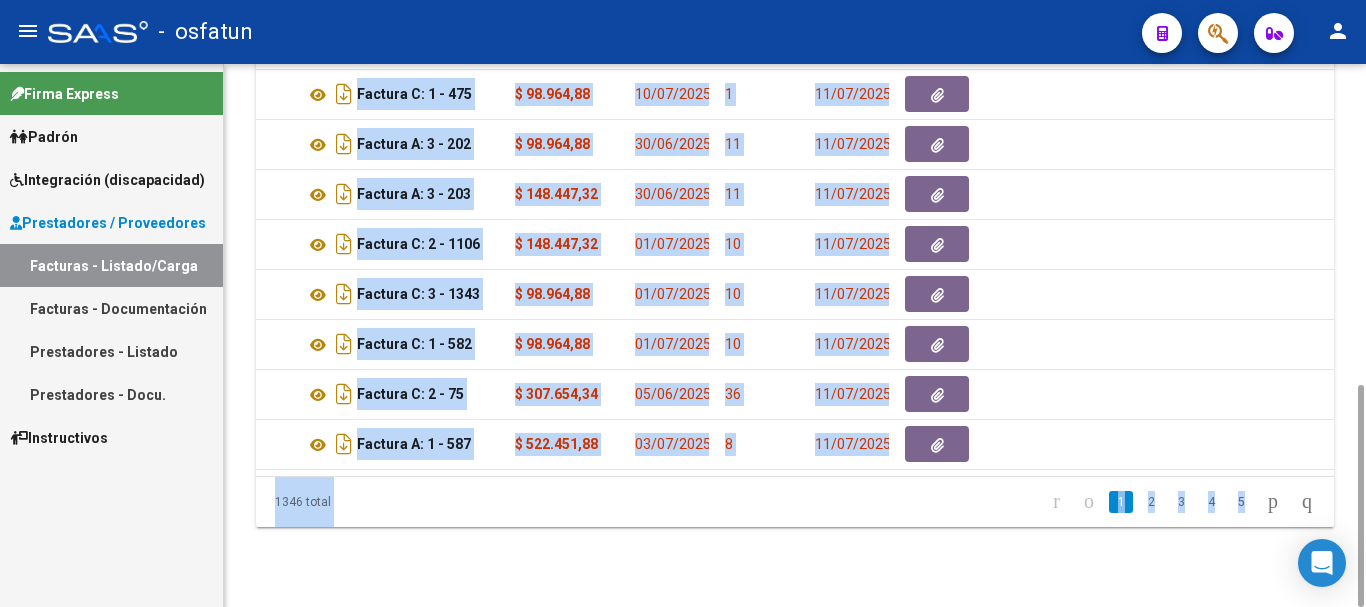 scroll, scrollTop: 0, scrollLeft: 652, axis: horizontal 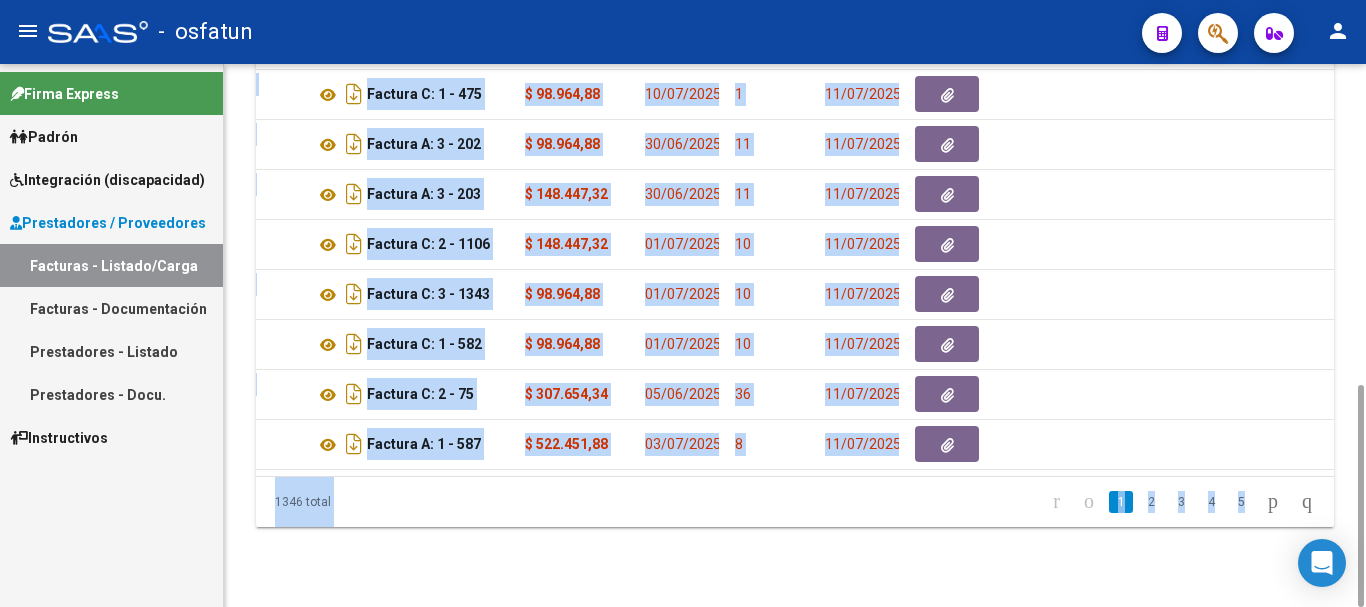 drag, startPoint x: 1357, startPoint y: 402, endPoint x: 1341, endPoint y: 468, distance: 67.911705 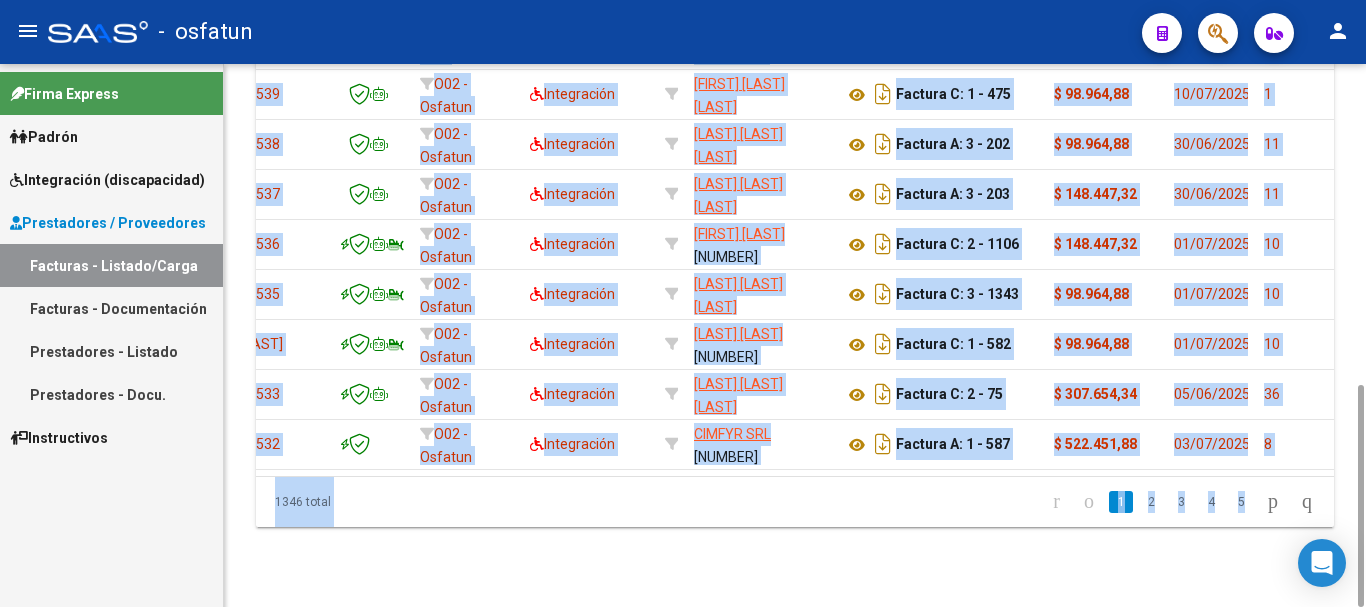 scroll, scrollTop: 0, scrollLeft: 0, axis: both 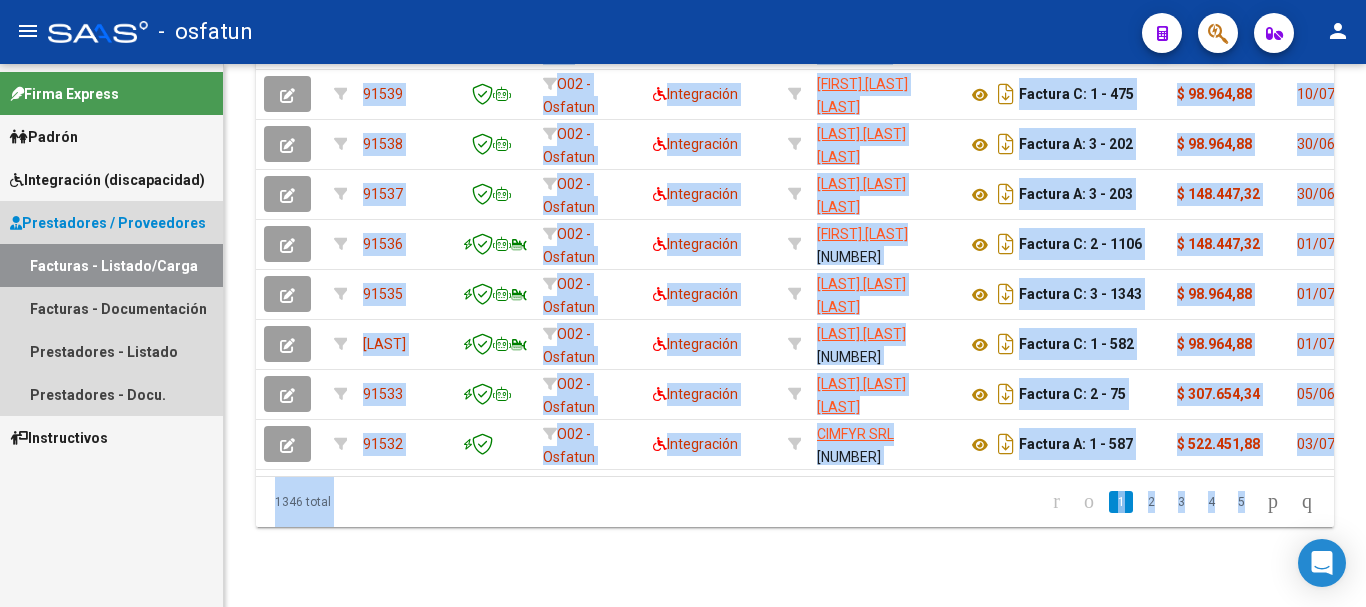 click on "Facturas - Listado/Carga" at bounding box center (111, 265) 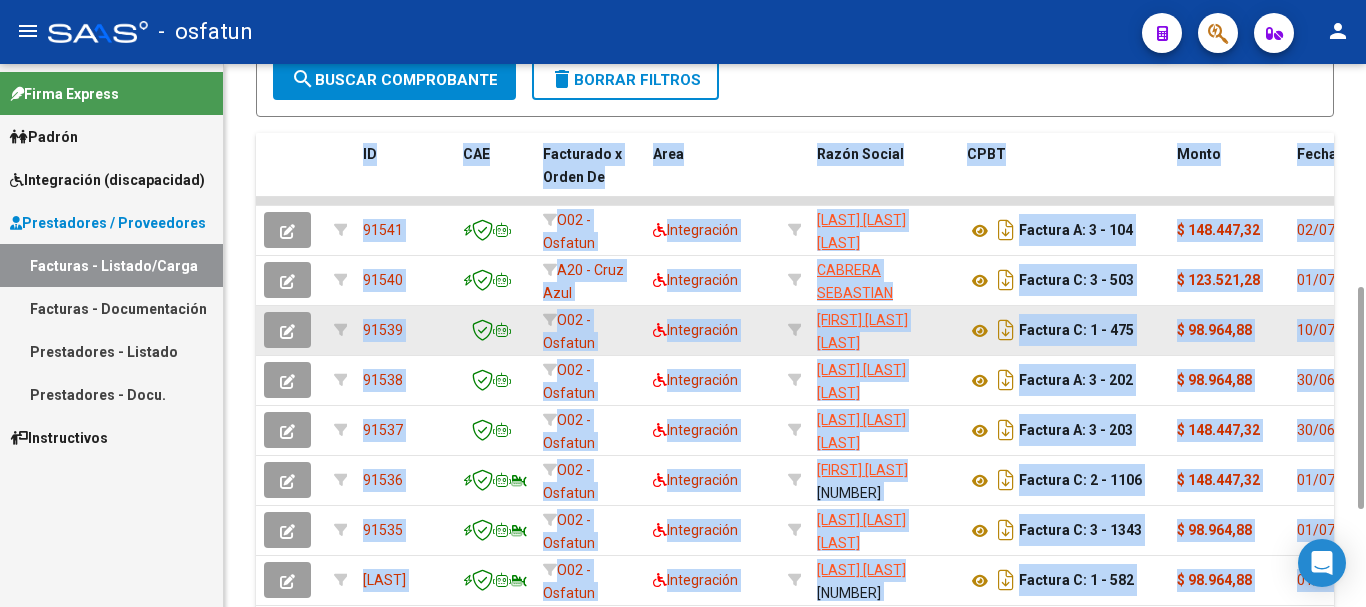 scroll, scrollTop: 542, scrollLeft: 0, axis: vertical 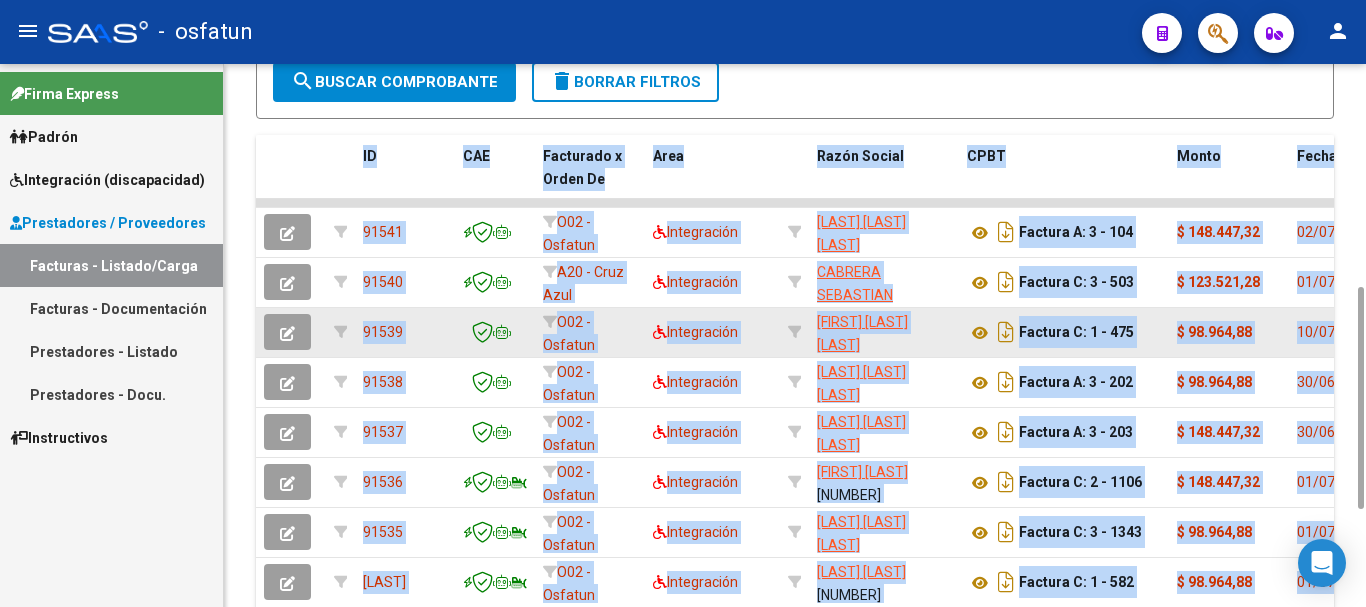 drag, startPoint x: 1361, startPoint y: 409, endPoint x: 1331, endPoint y: 311, distance: 102.48902 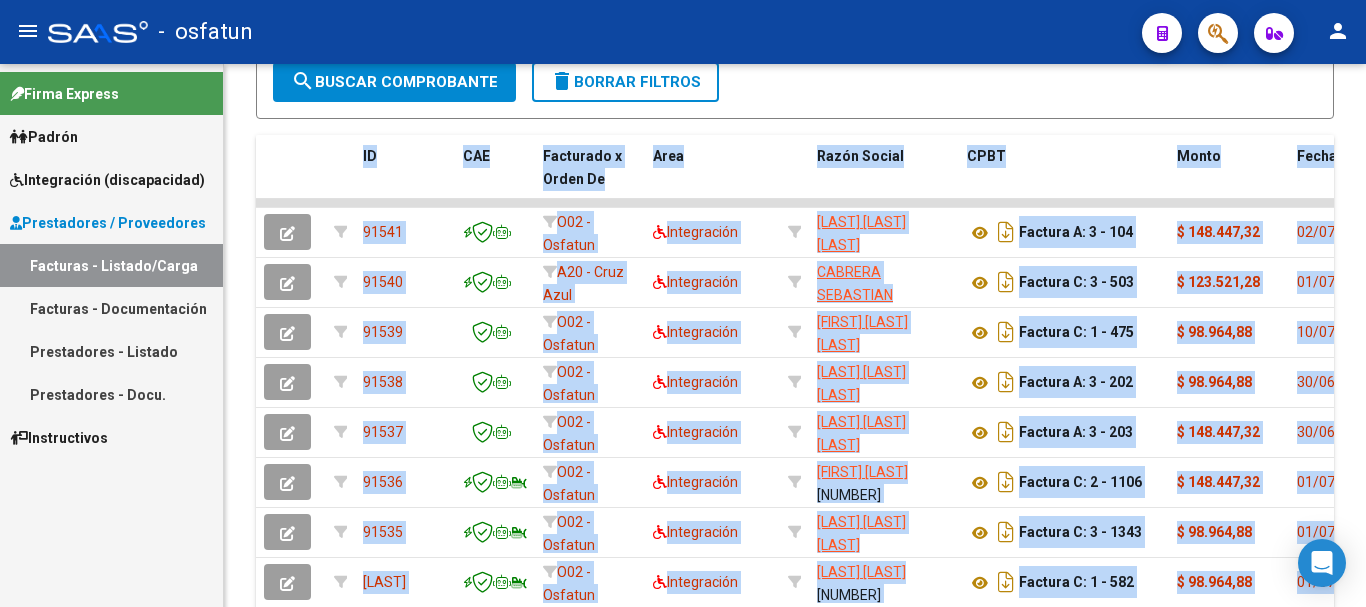 click on "Facturas - Documentación" at bounding box center [111, 308] 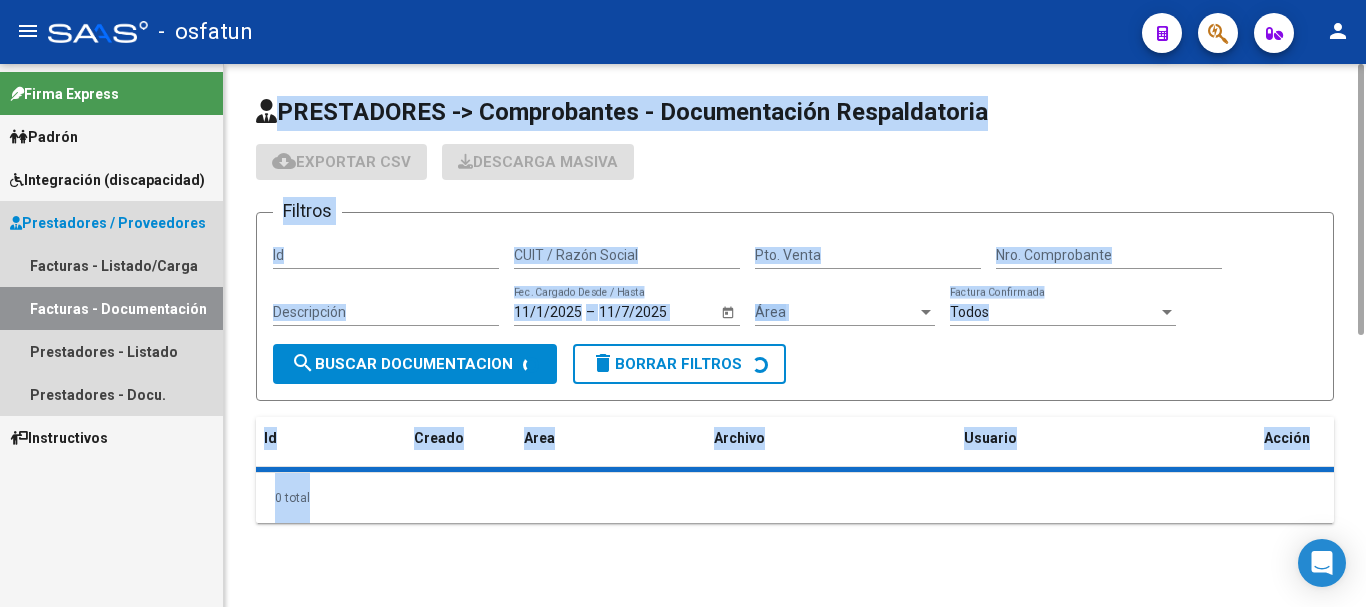 scroll, scrollTop: 0, scrollLeft: 0, axis: both 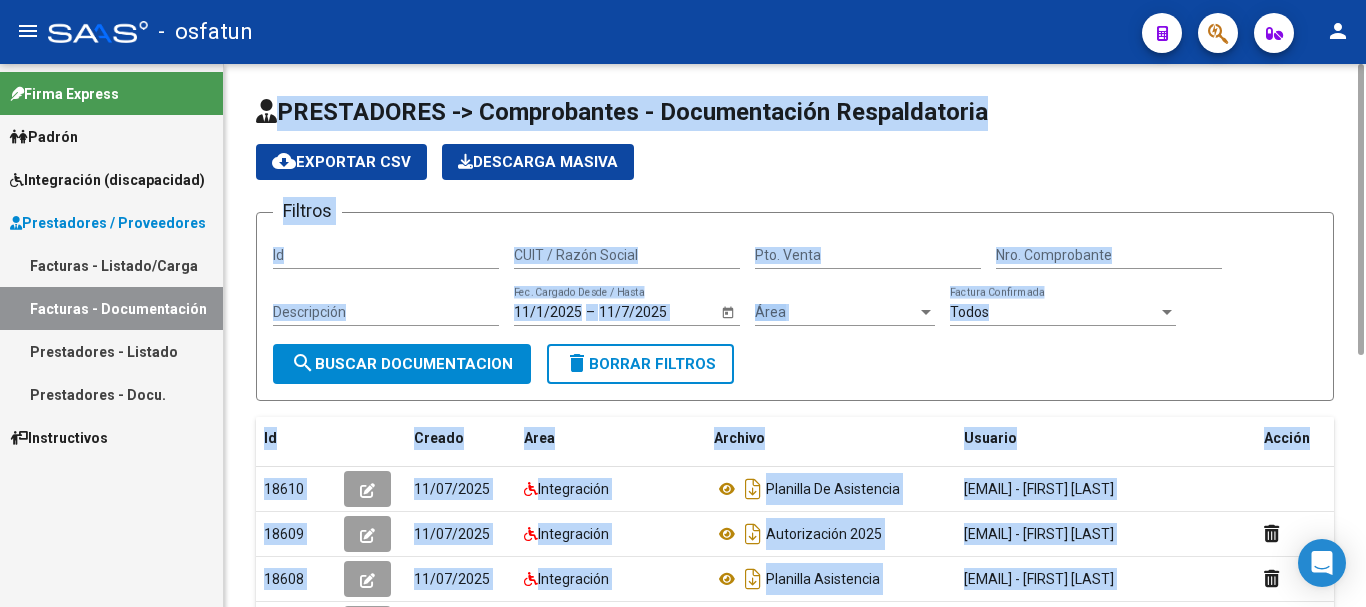 drag, startPoint x: 1363, startPoint y: 186, endPoint x: 1147, endPoint y: 41, distance: 260.15573 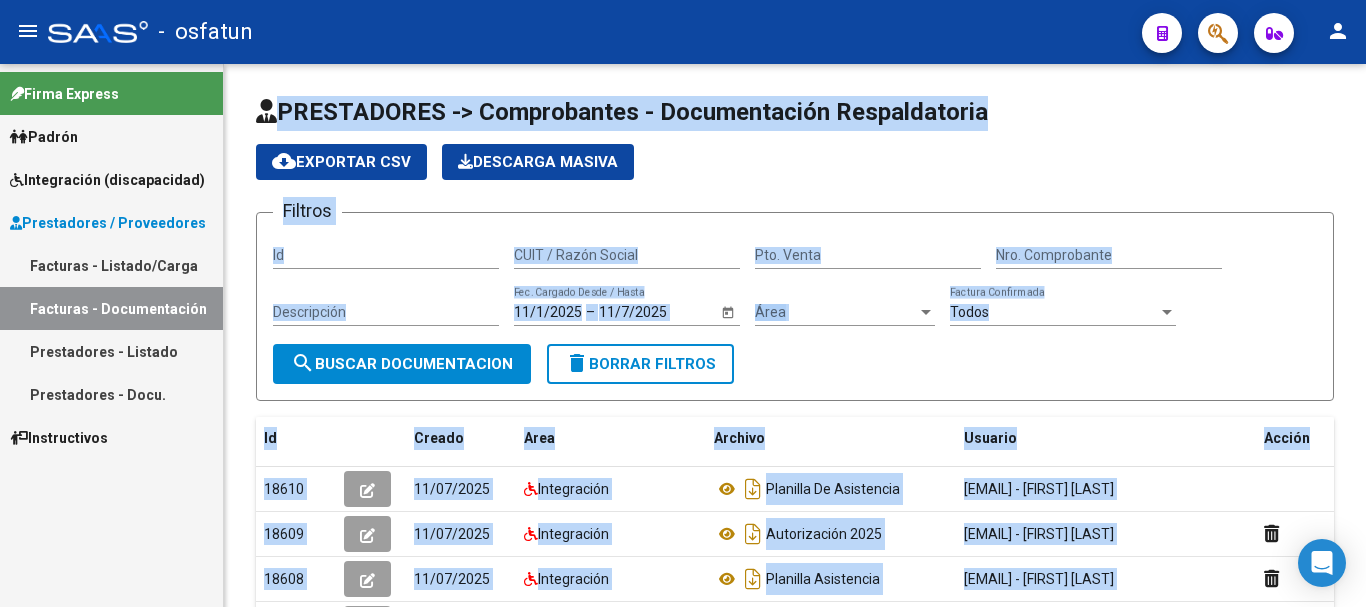 click on "Facturas - Listado/Carga" at bounding box center (111, 265) 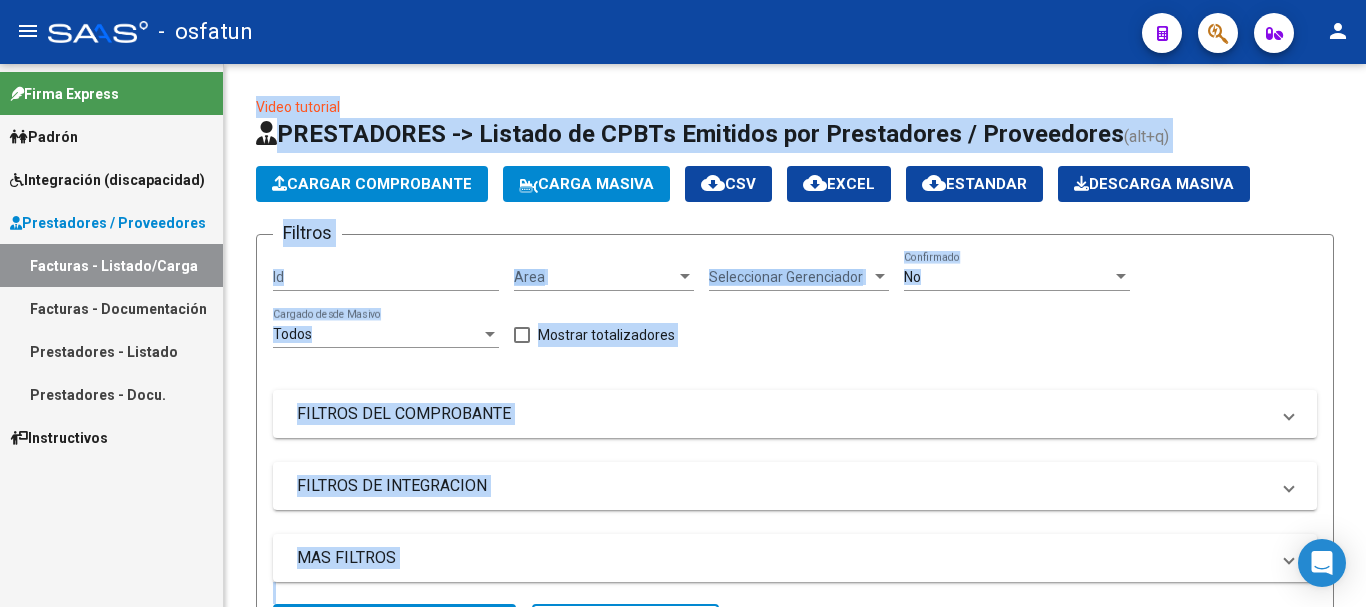 click on "Facturas - Documentación" at bounding box center (111, 308) 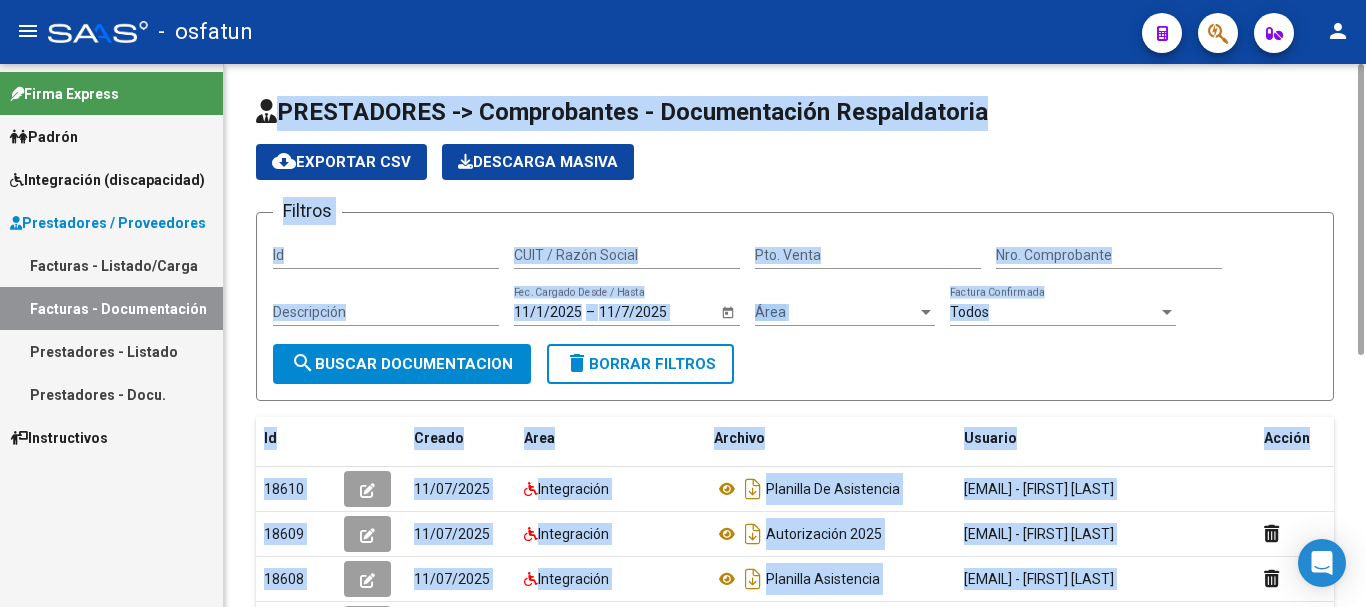 click on "CUIT / Razón Social" at bounding box center (627, 255) 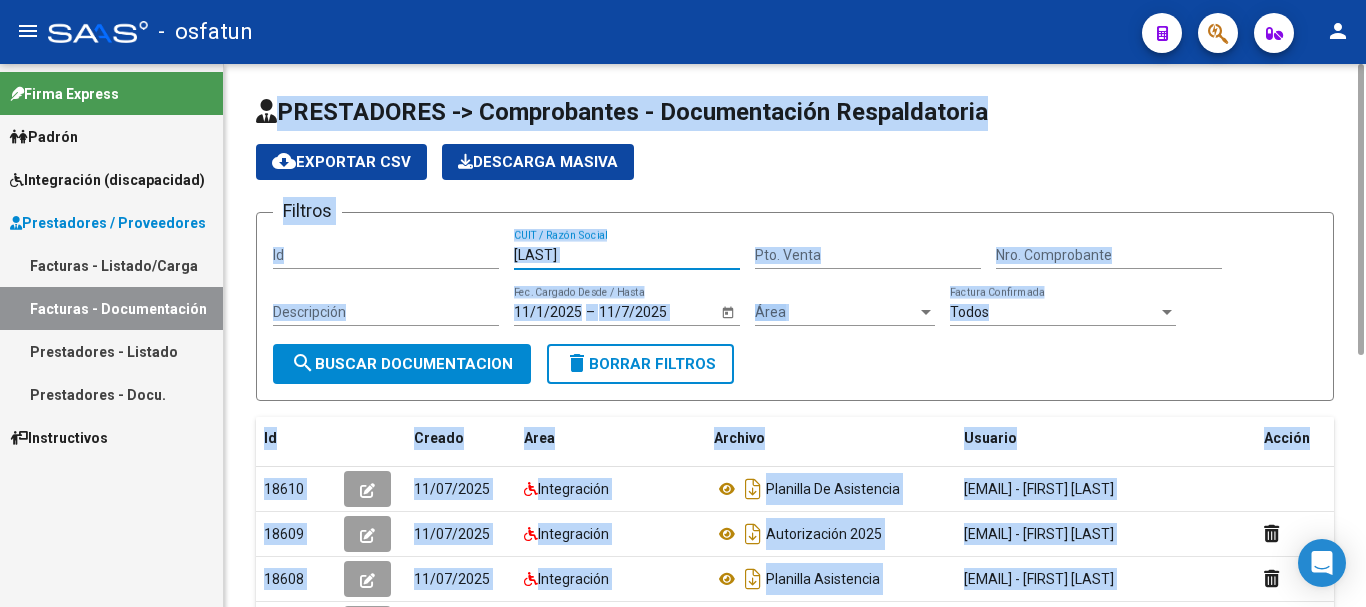 click on "search  Buscar Documentacion" 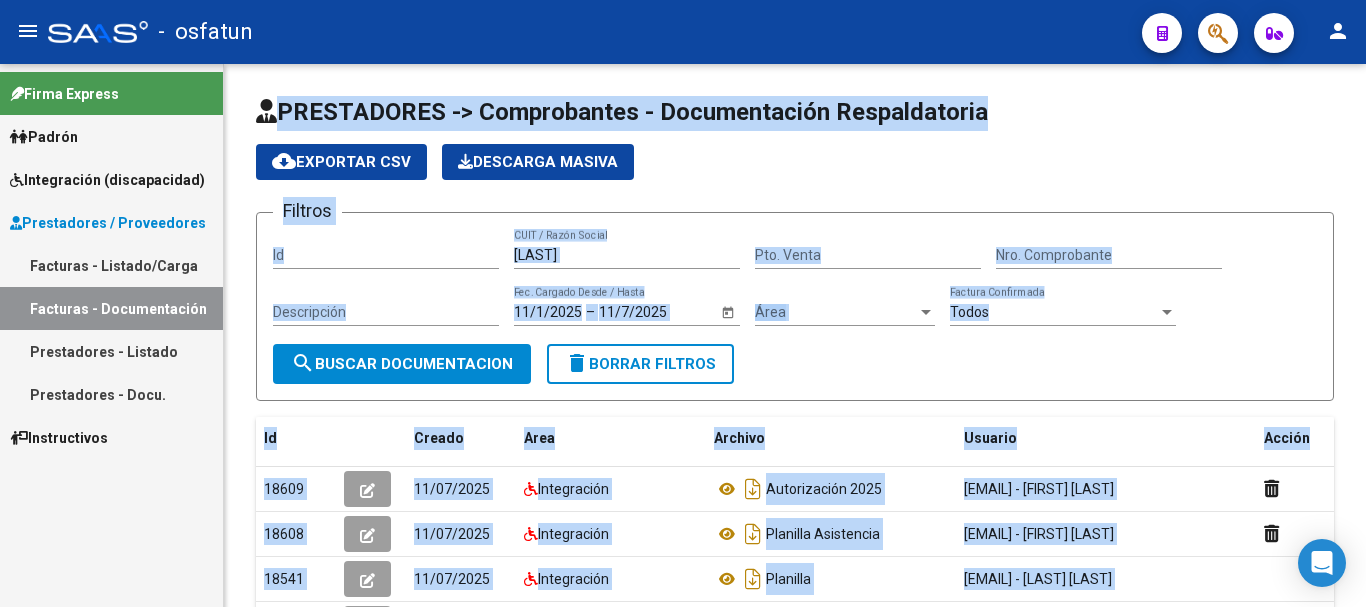 scroll, scrollTop: 472, scrollLeft: 0, axis: vertical 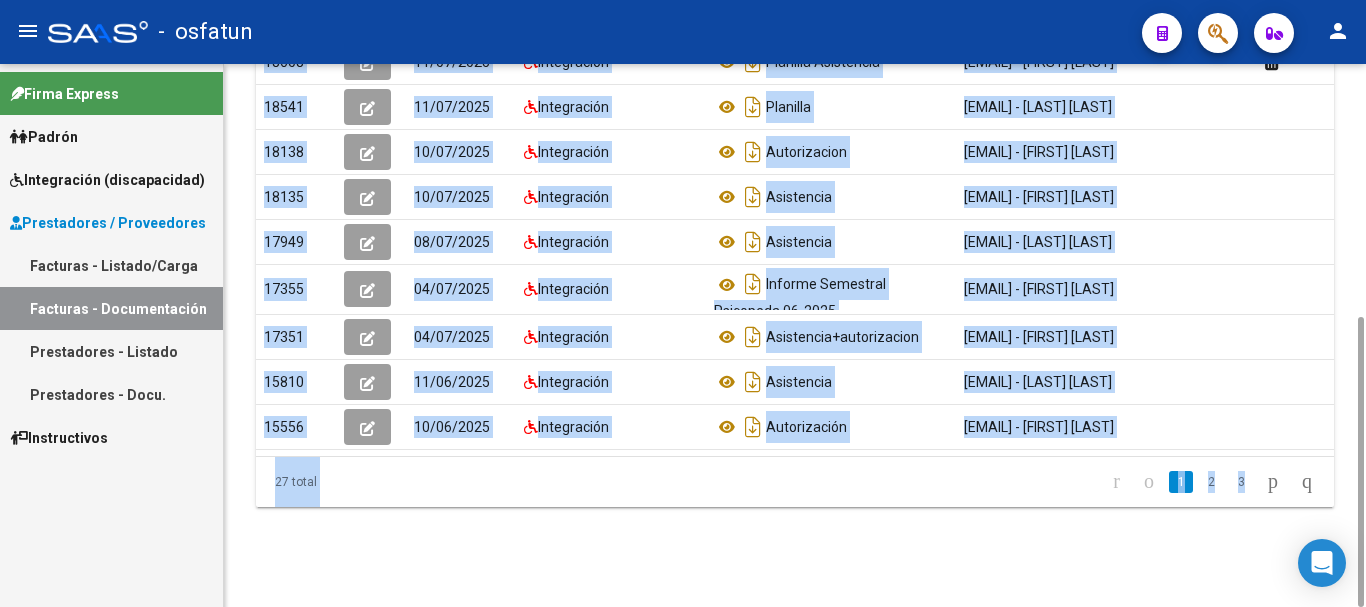 drag, startPoint x: 1364, startPoint y: 165, endPoint x: 1348, endPoint y: 259, distance: 95.35198 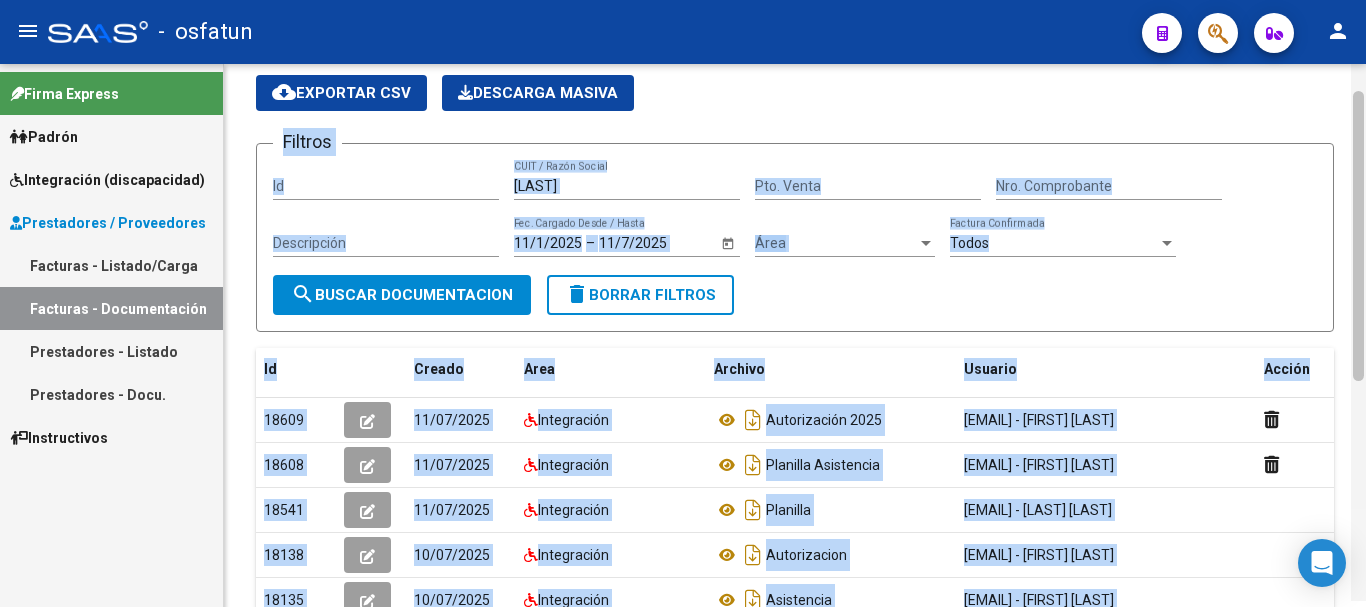 scroll, scrollTop: 63, scrollLeft: 0, axis: vertical 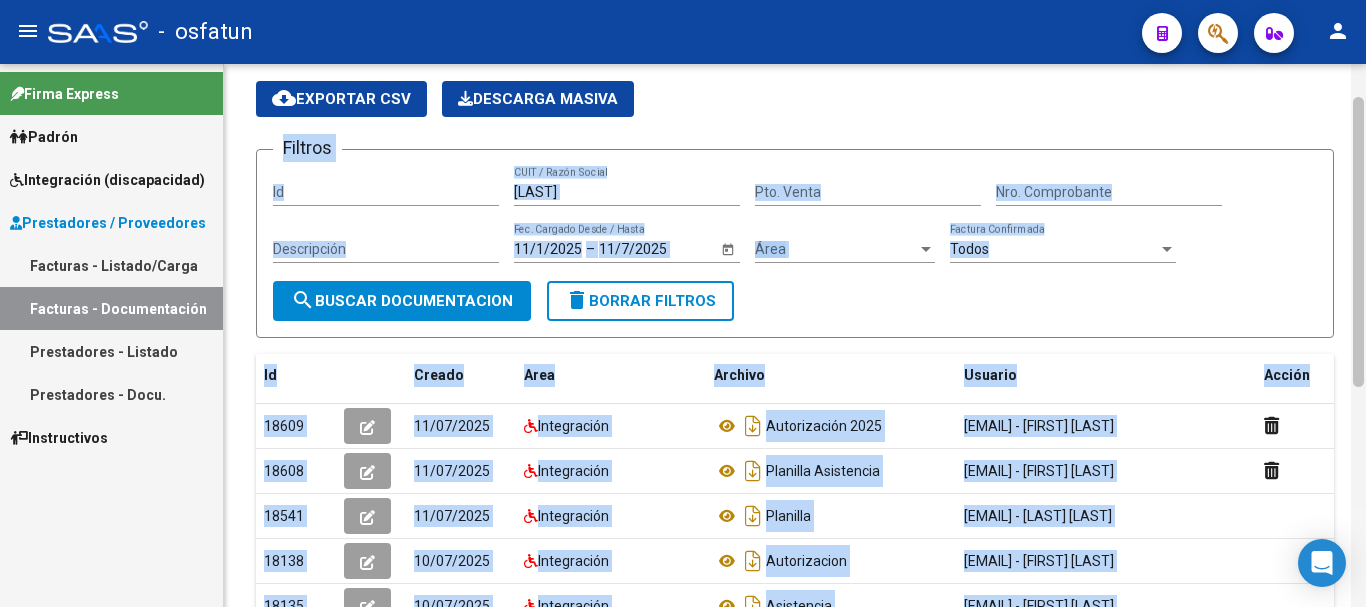 drag, startPoint x: 1358, startPoint y: 357, endPoint x: 1359, endPoint y: 138, distance: 219.00229 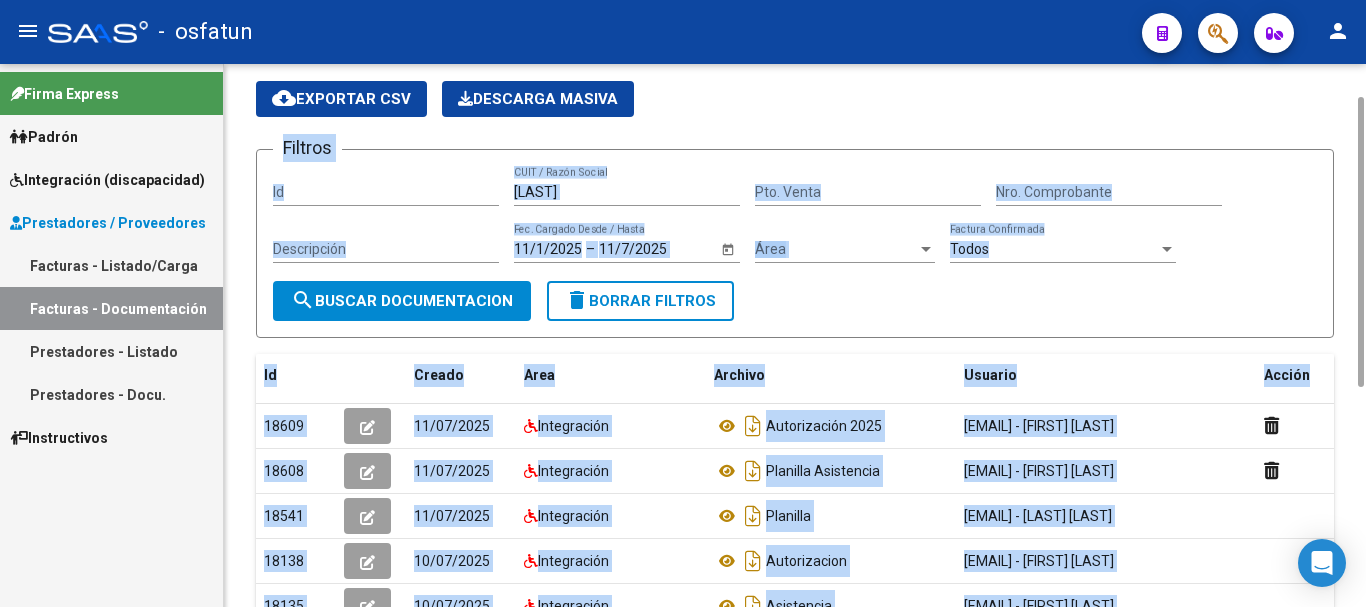 click on "[LAST]" at bounding box center (627, 192) 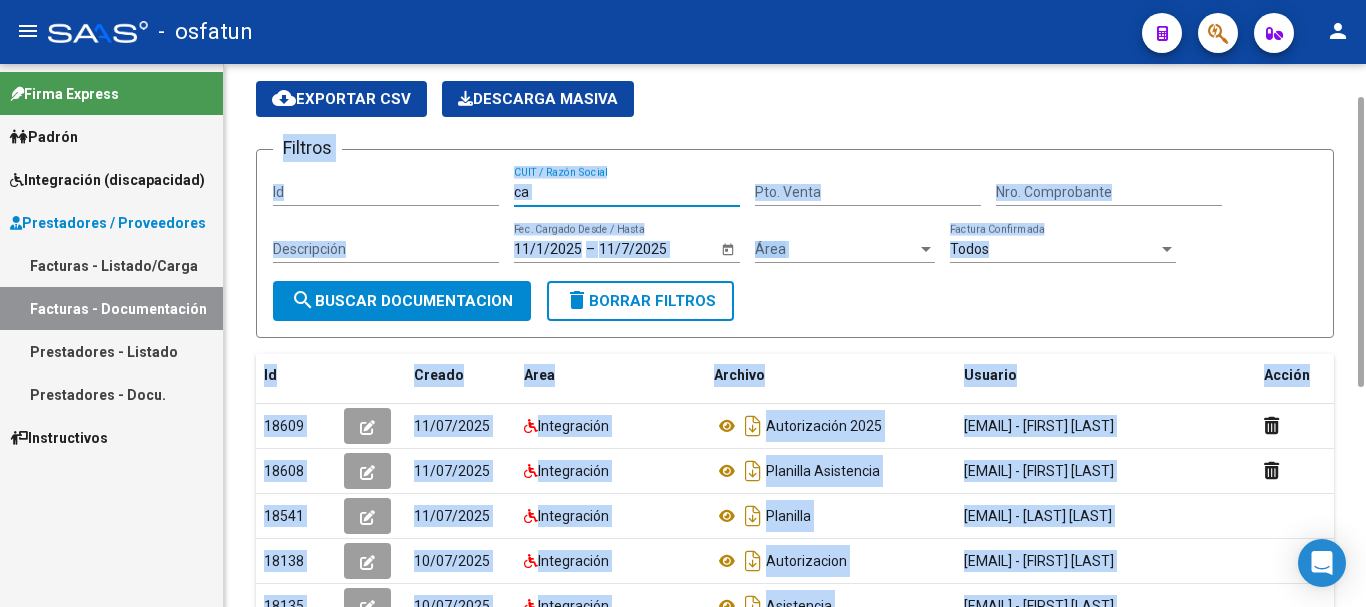 type on "c" 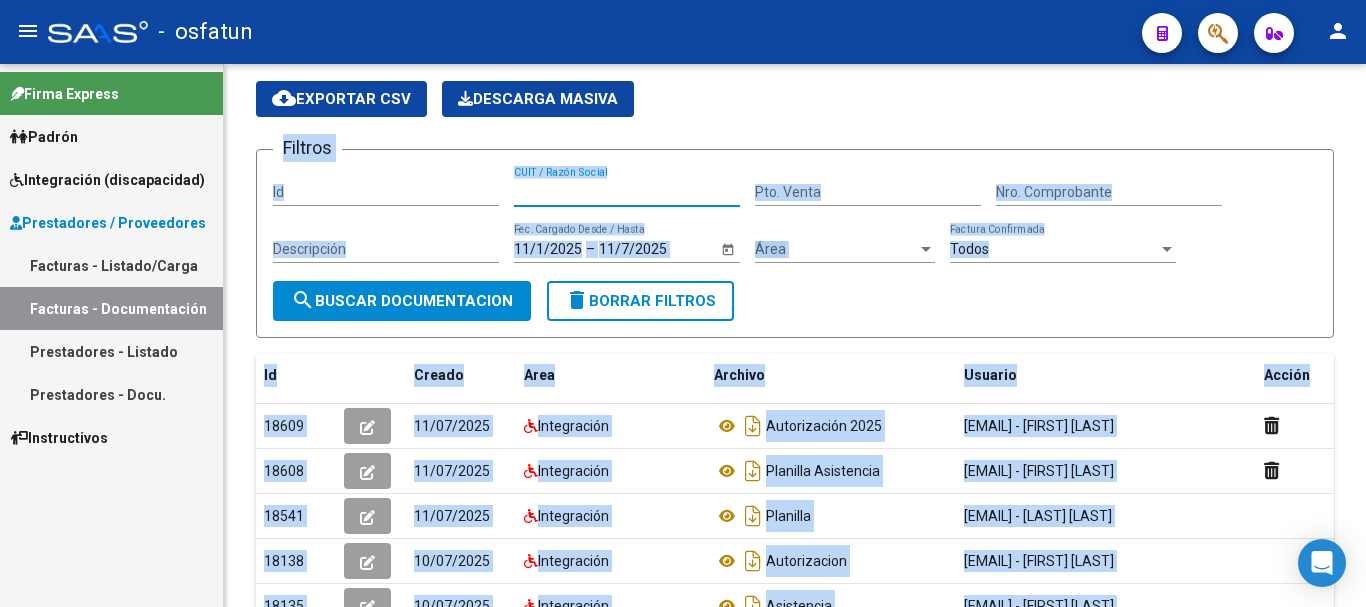 type 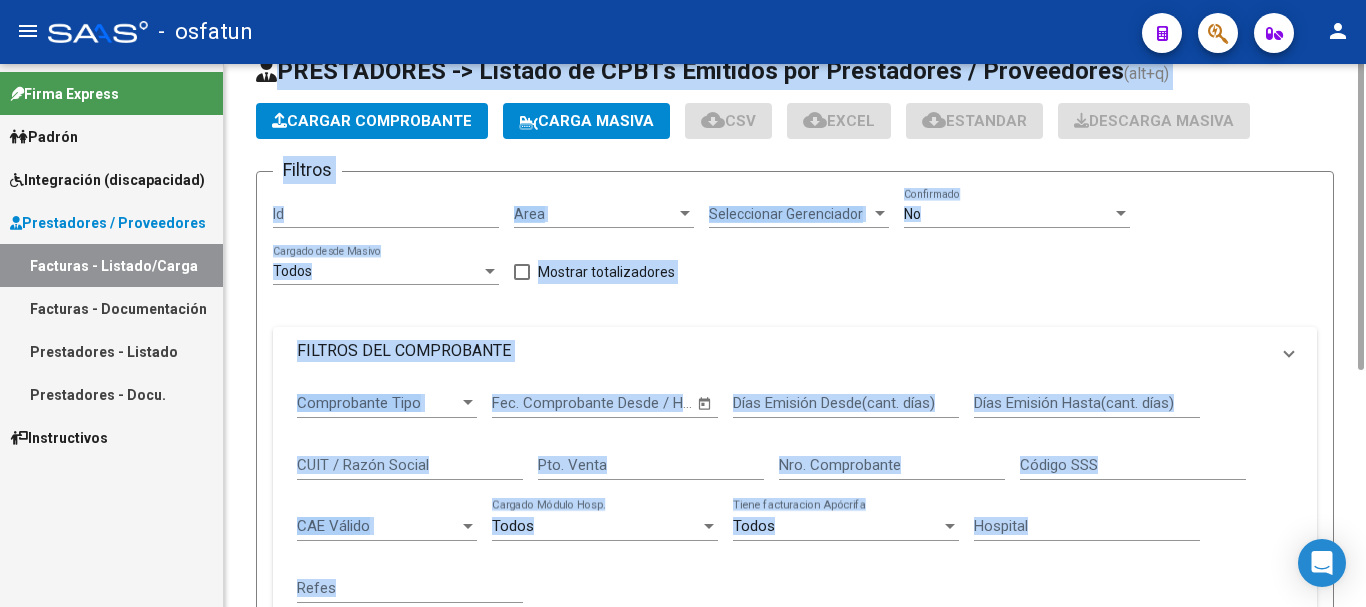 scroll, scrollTop: 0, scrollLeft: 0, axis: both 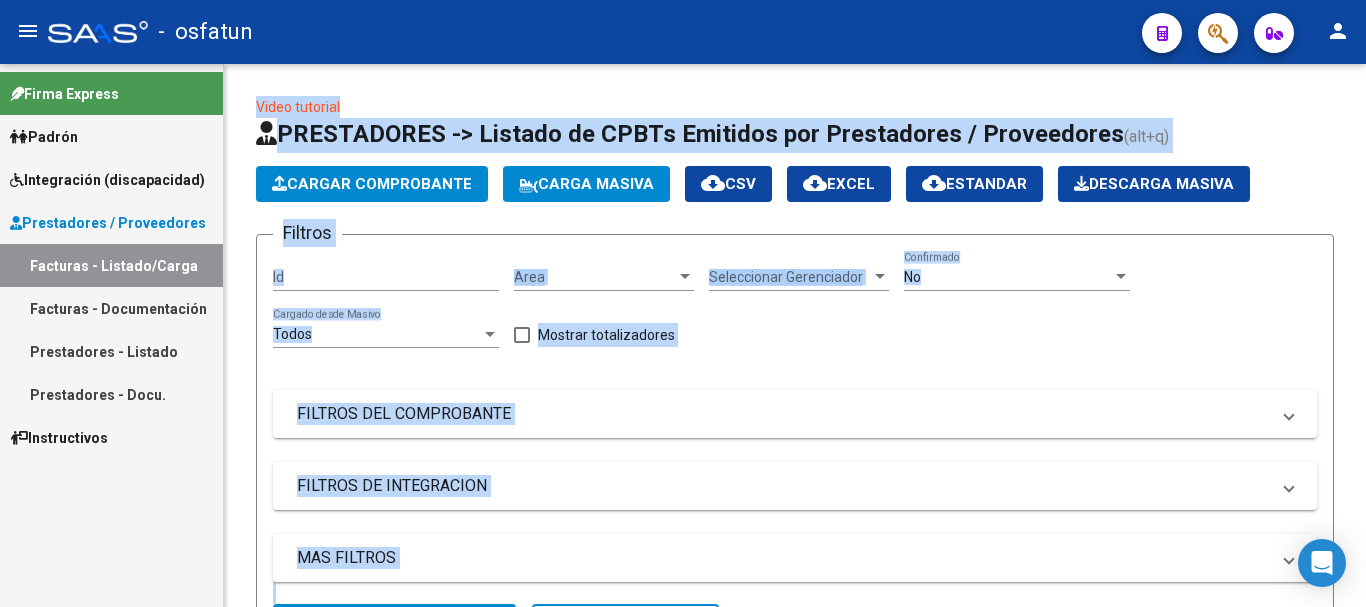 click on "Prestadores - Docu." at bounding box center [111, 394] 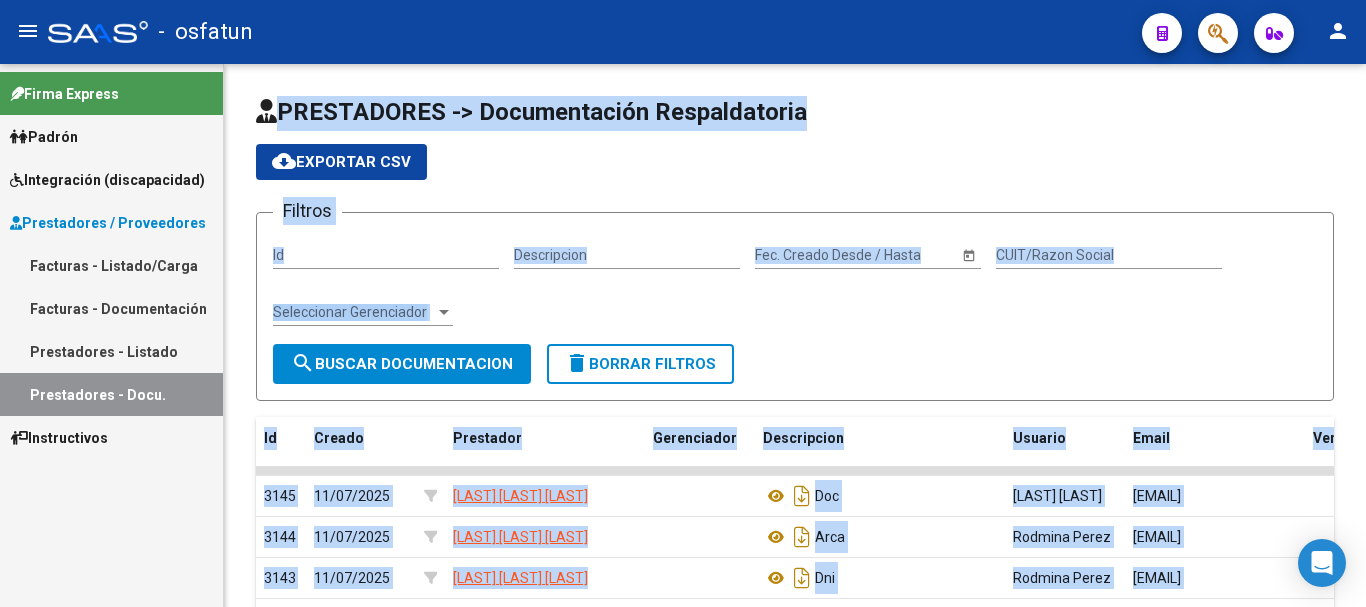 click on "Prestadores - Listado" at bounding box center [111, 351] 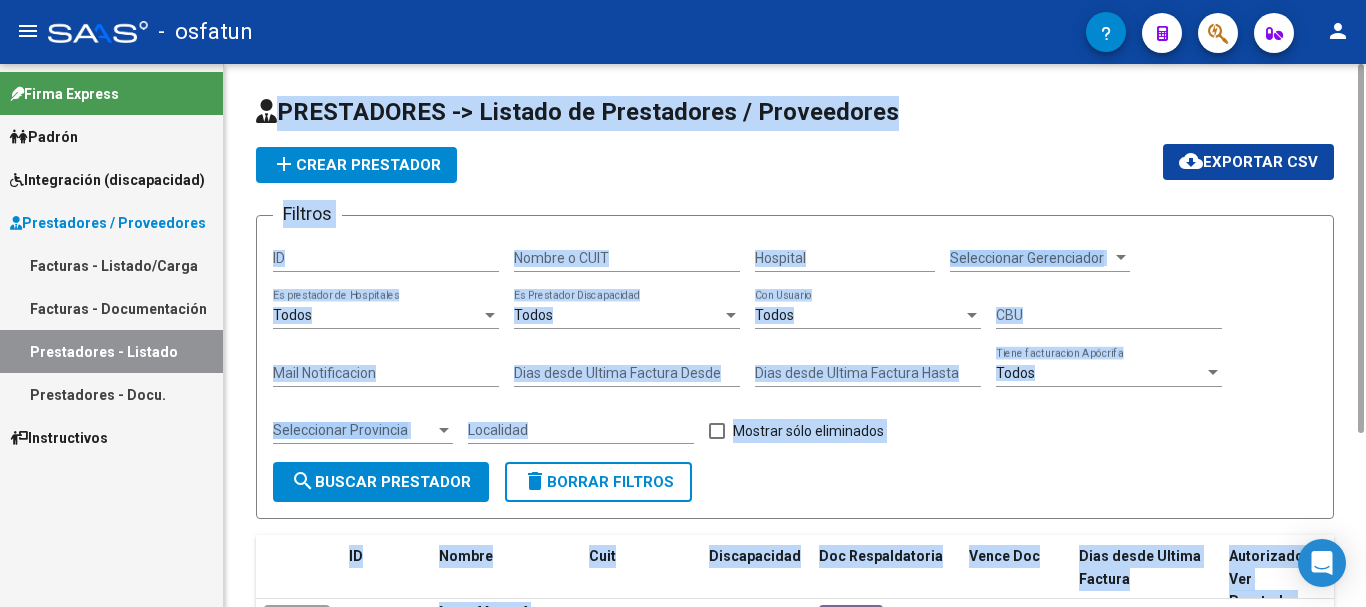 click on "Nombre o CUIT" at bounding box center [627, 258] 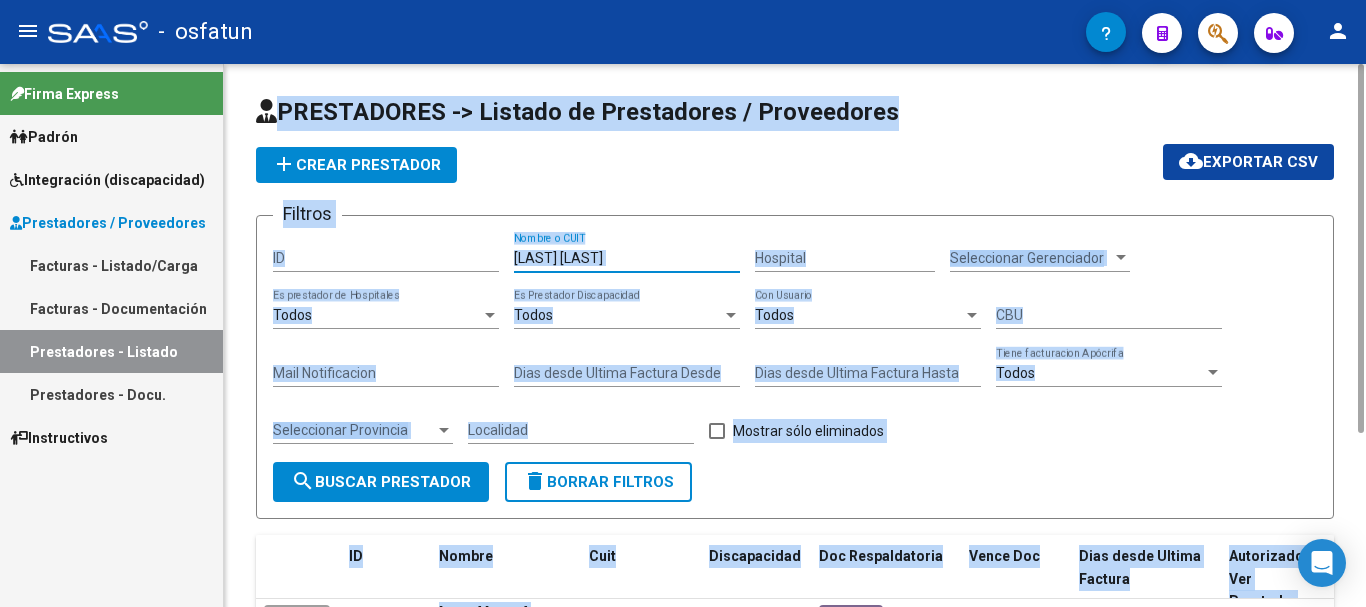 type on "[LAST] [LAST]" 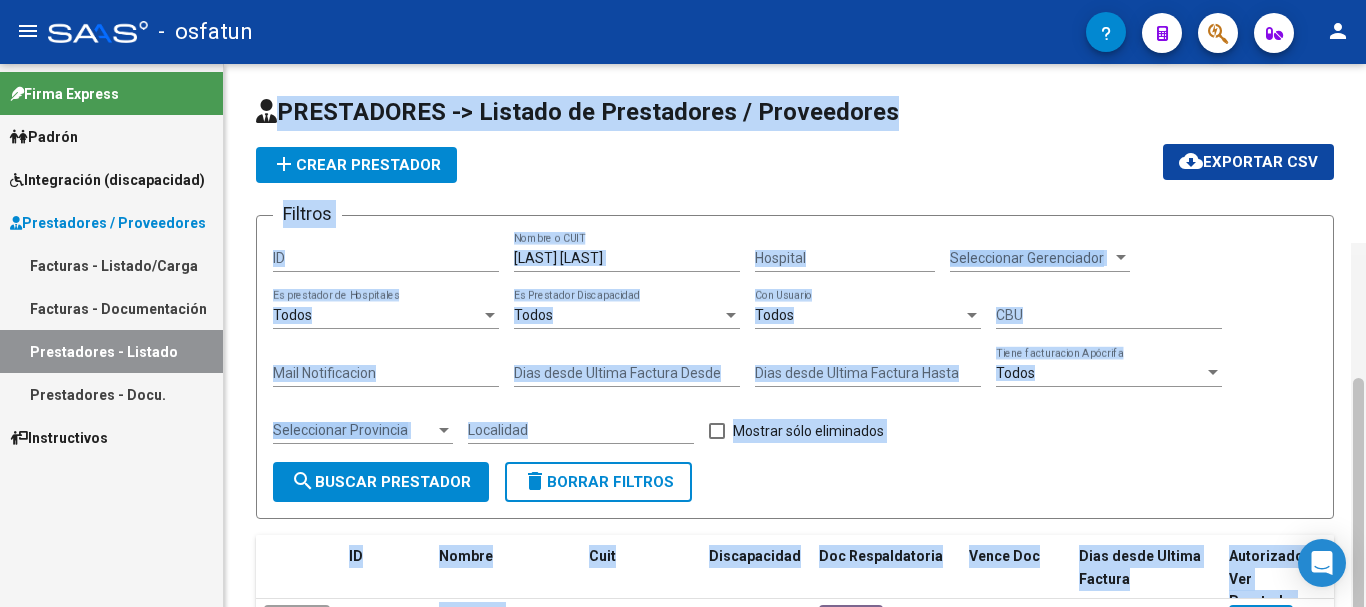 scroll, scrollTop: 179, scrollLeft: 0, axis: vertical 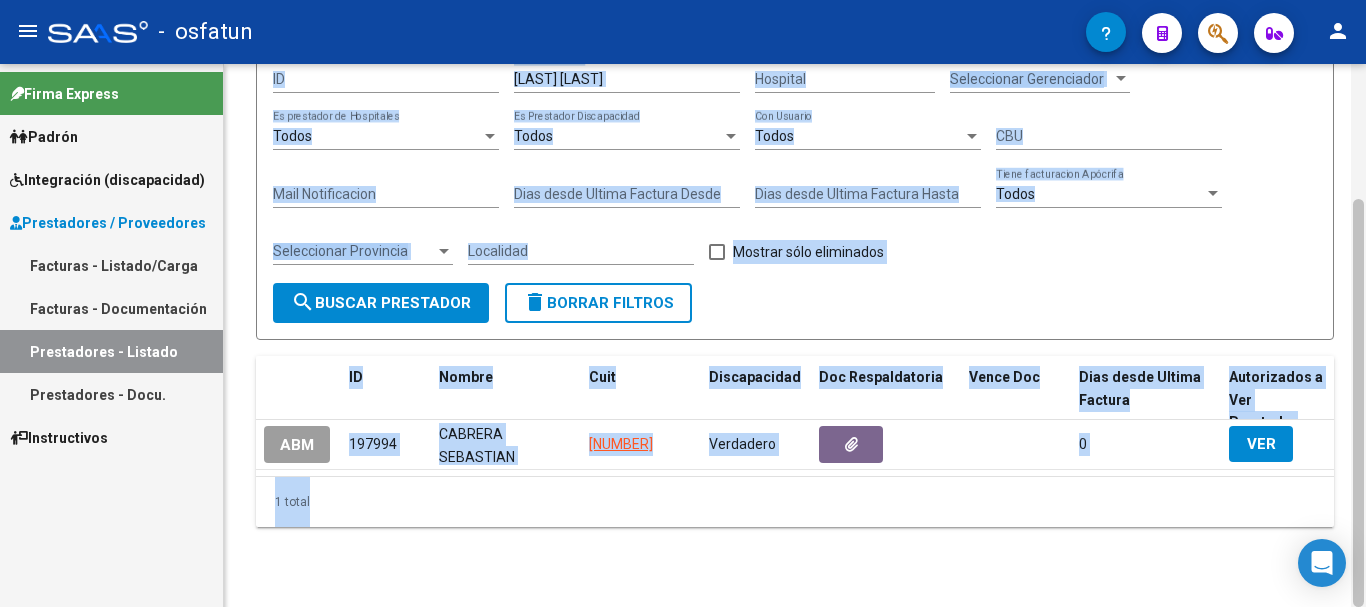 drag, startPoint x: 1365, startPoint y: 220, endPoint x: 1363, endPoint y: 376, distance: 156.01282 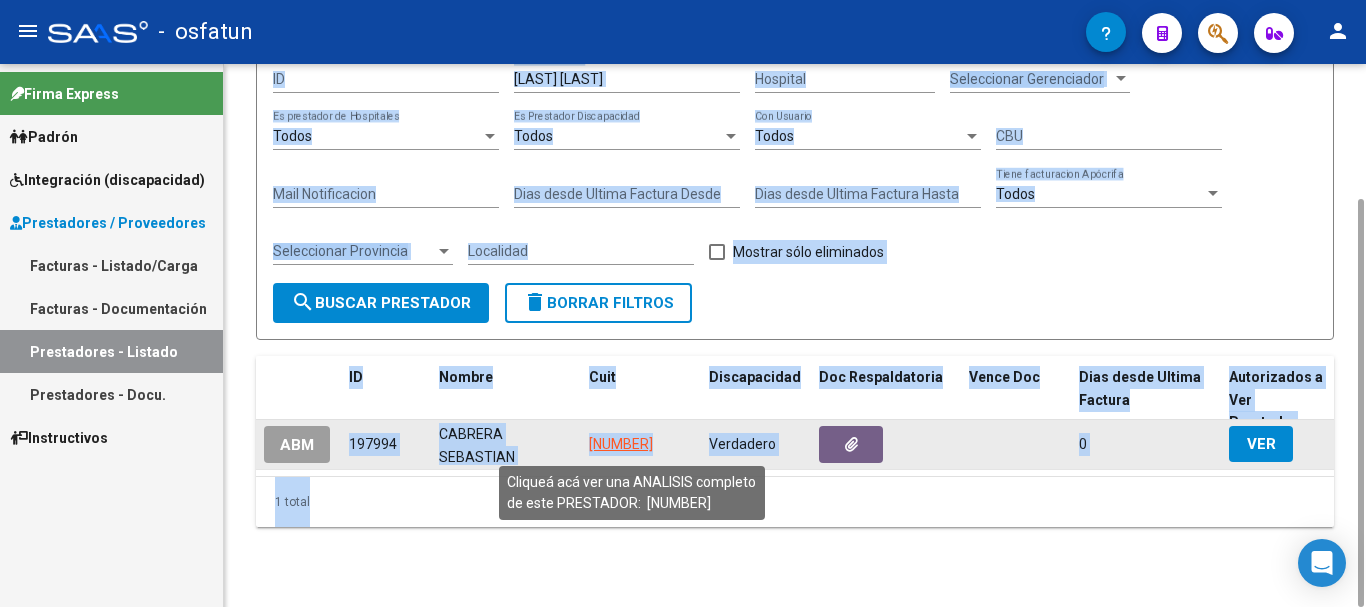 click on "[NUMBER]" 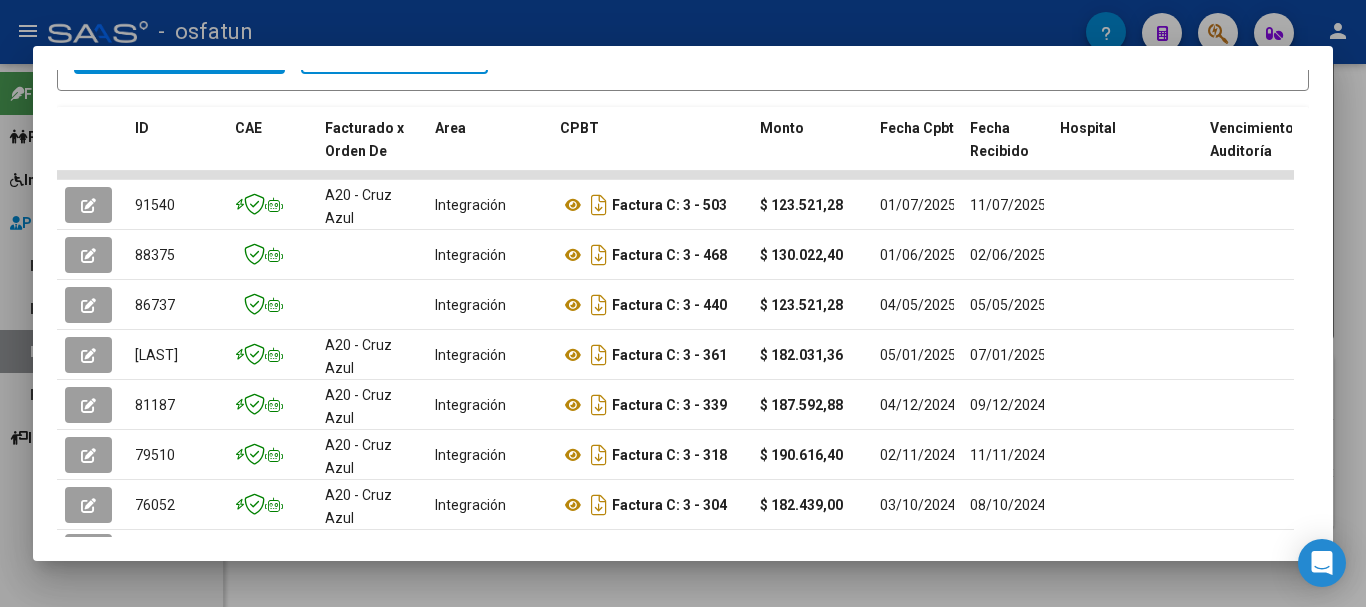 scroll, scrollTop: 402, scrollLeft: 0, axis: vertical 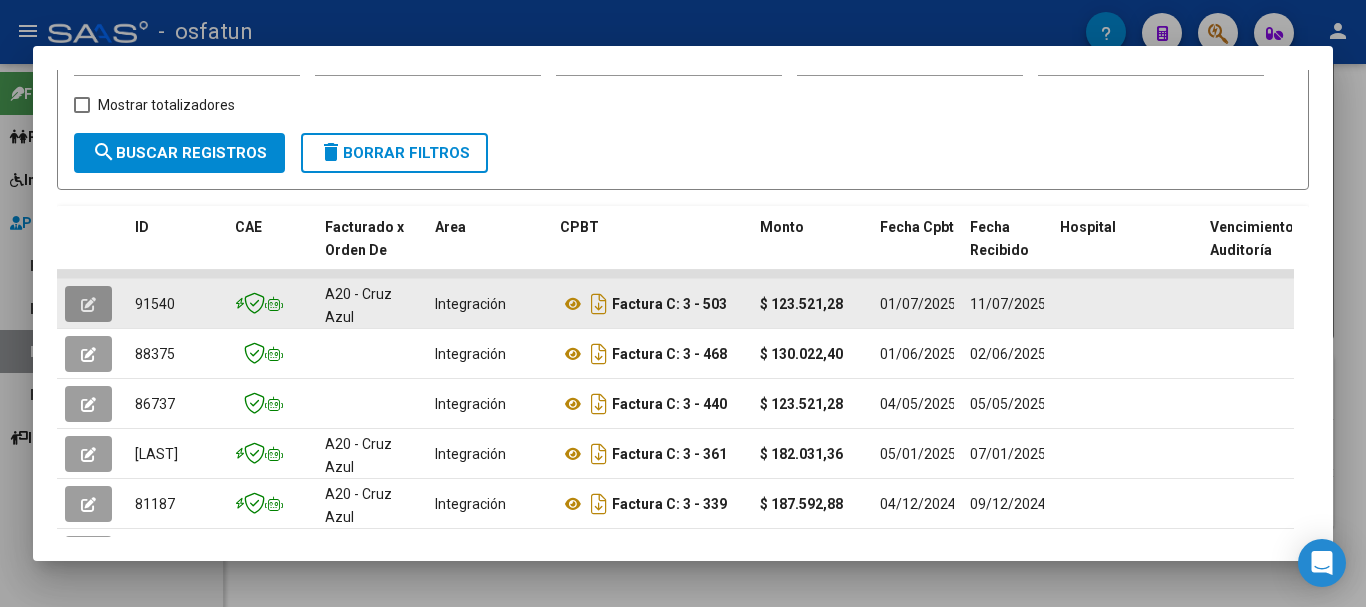 click 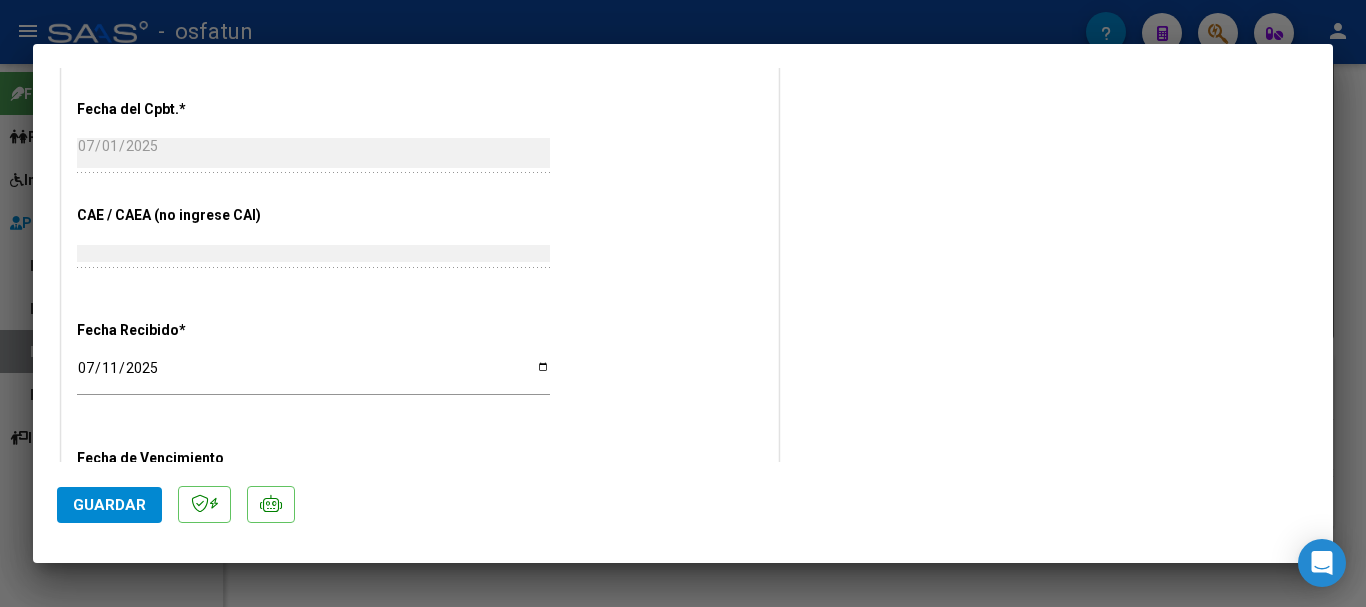 scroll, scrollTop: 1441, scrollLeft: 0, axis: vertical 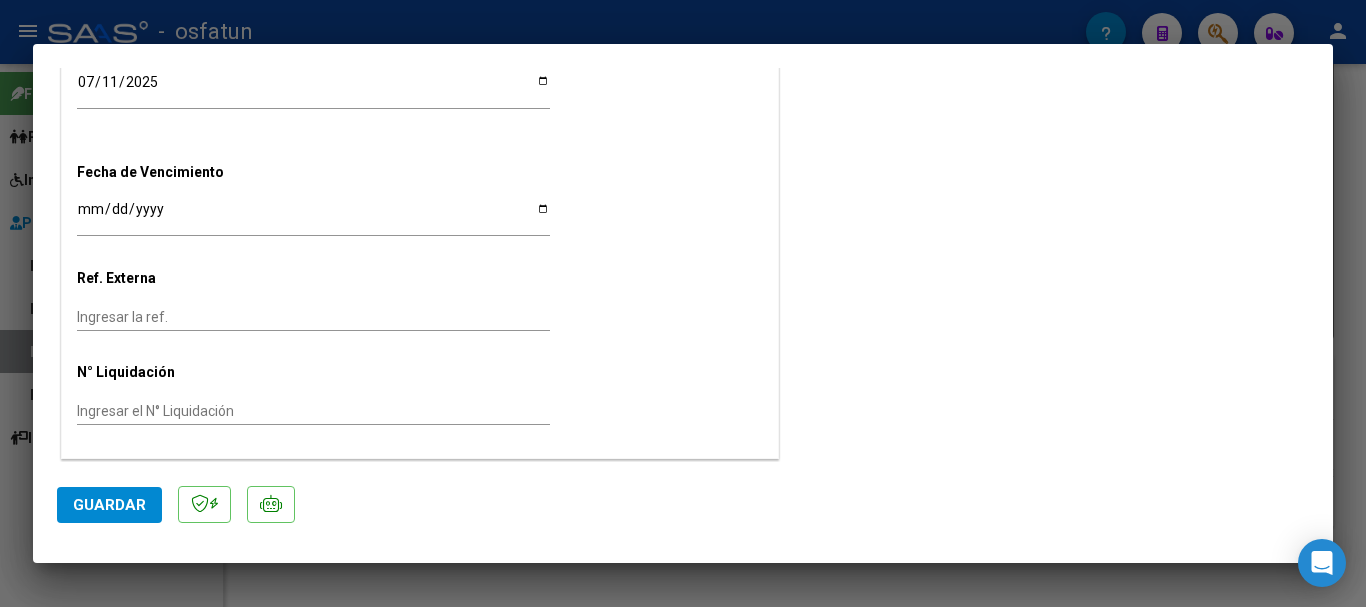 click on "Guardar" 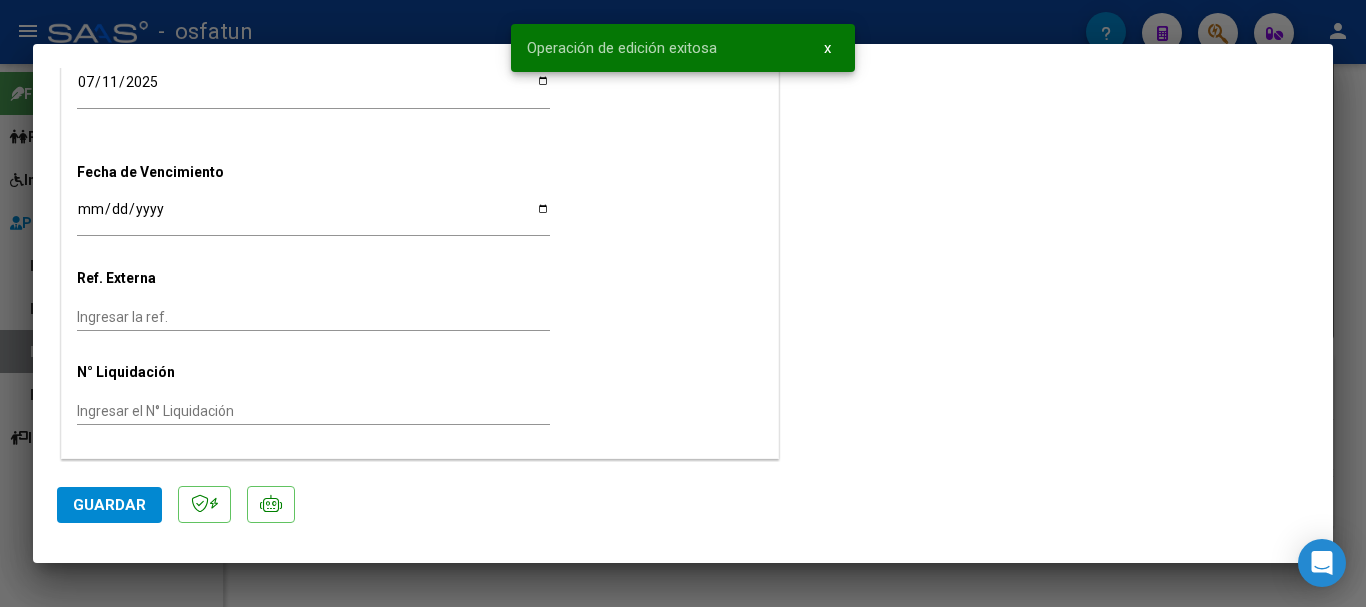 click at bounding box center [683, 303] 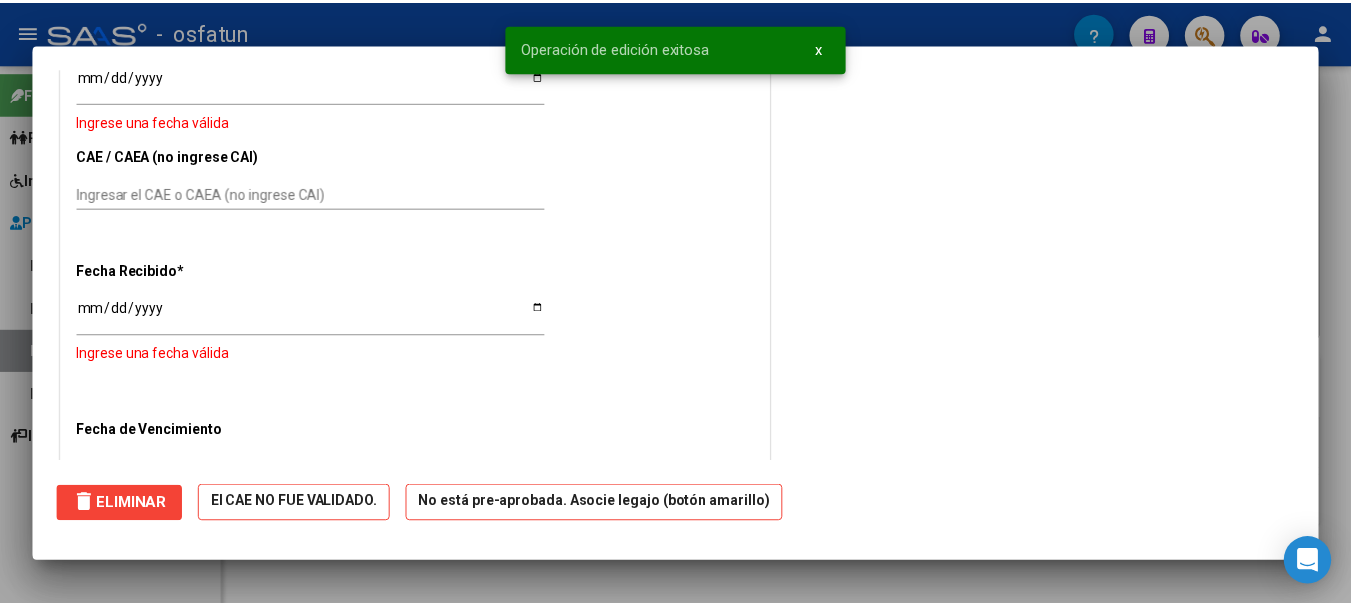 scroll, scrollTop: 0, scrollLeft: 0, axis: both 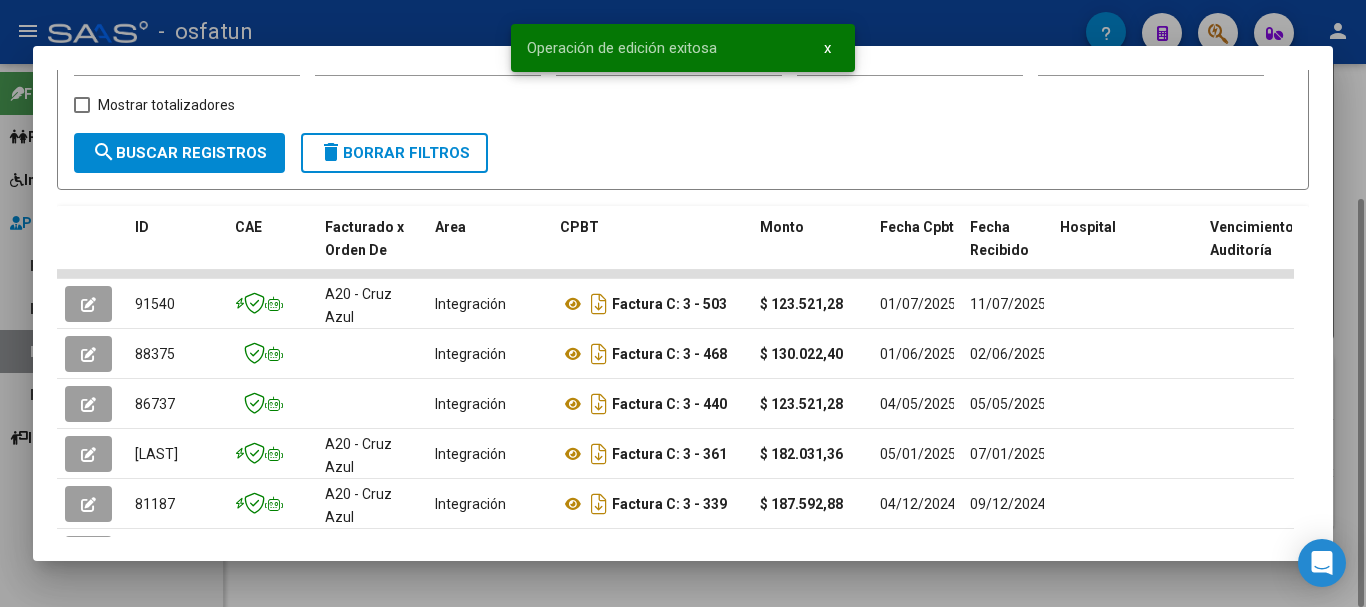drag, startPoint x: 1365, startPoint y: 245, endPoint x: 1187, endPoint y: 333, distance: 198.56485 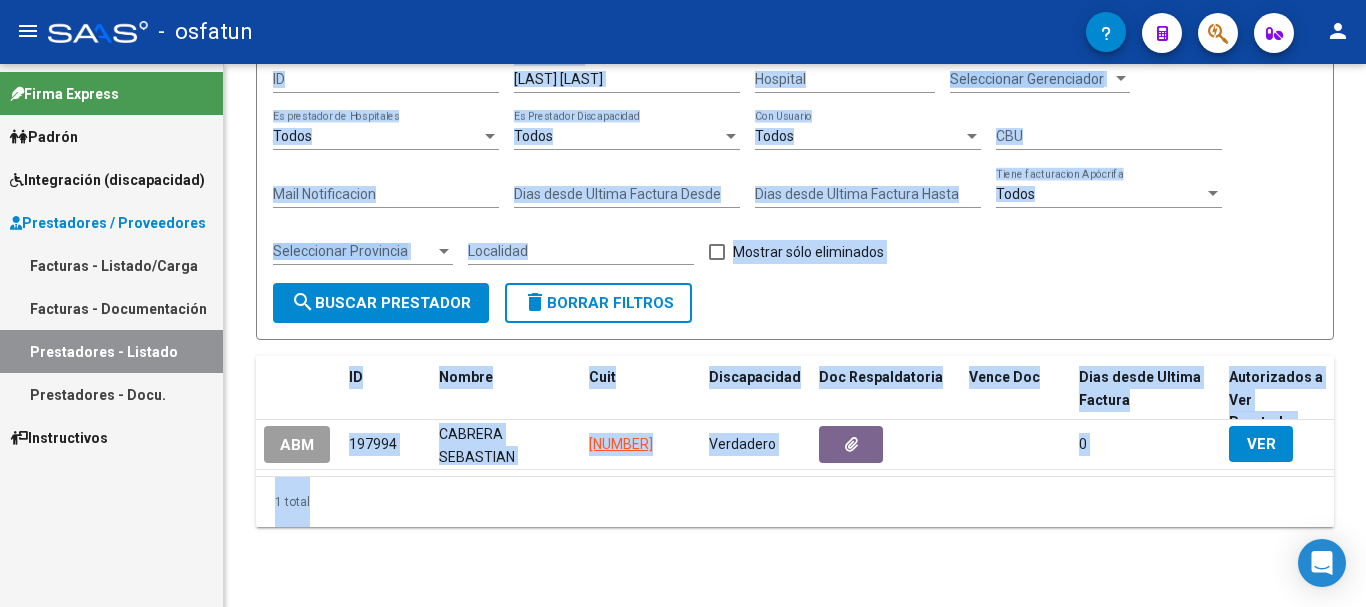click on "person" 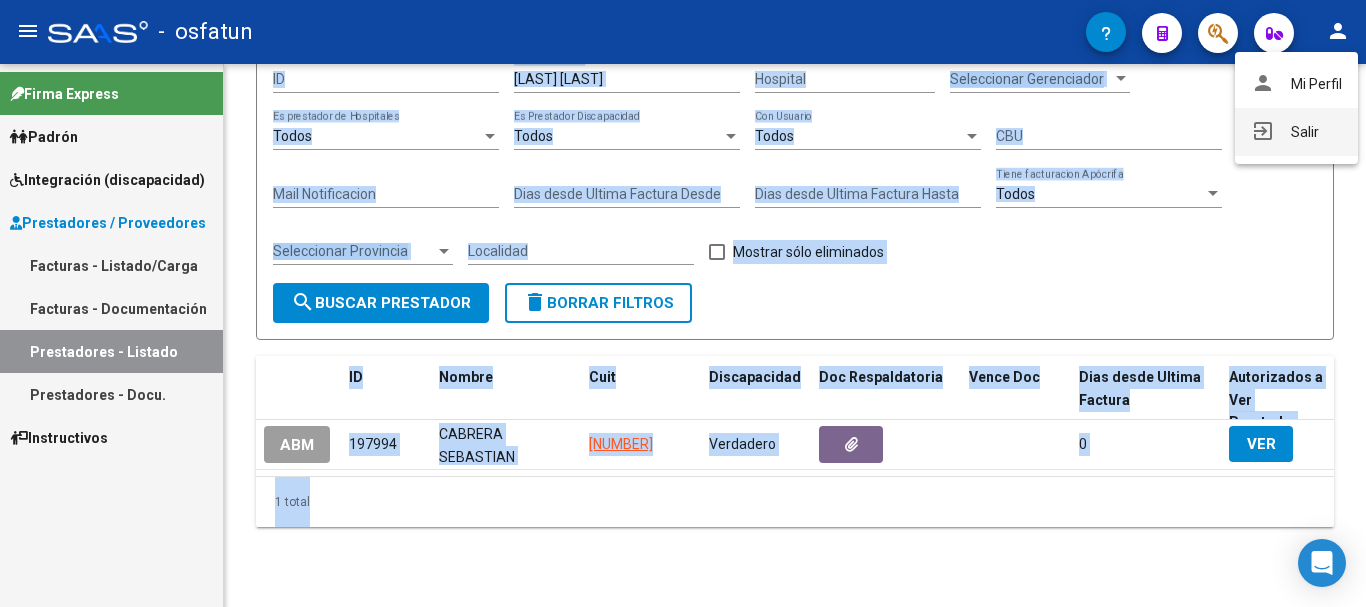 click on "exit_to_app  Salir" at bounding box center [1296, 132] 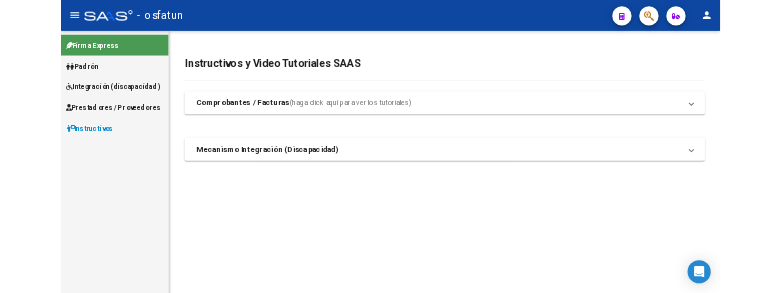 scroll, scrollTop: 0, scrollLeft: 0, axis: both 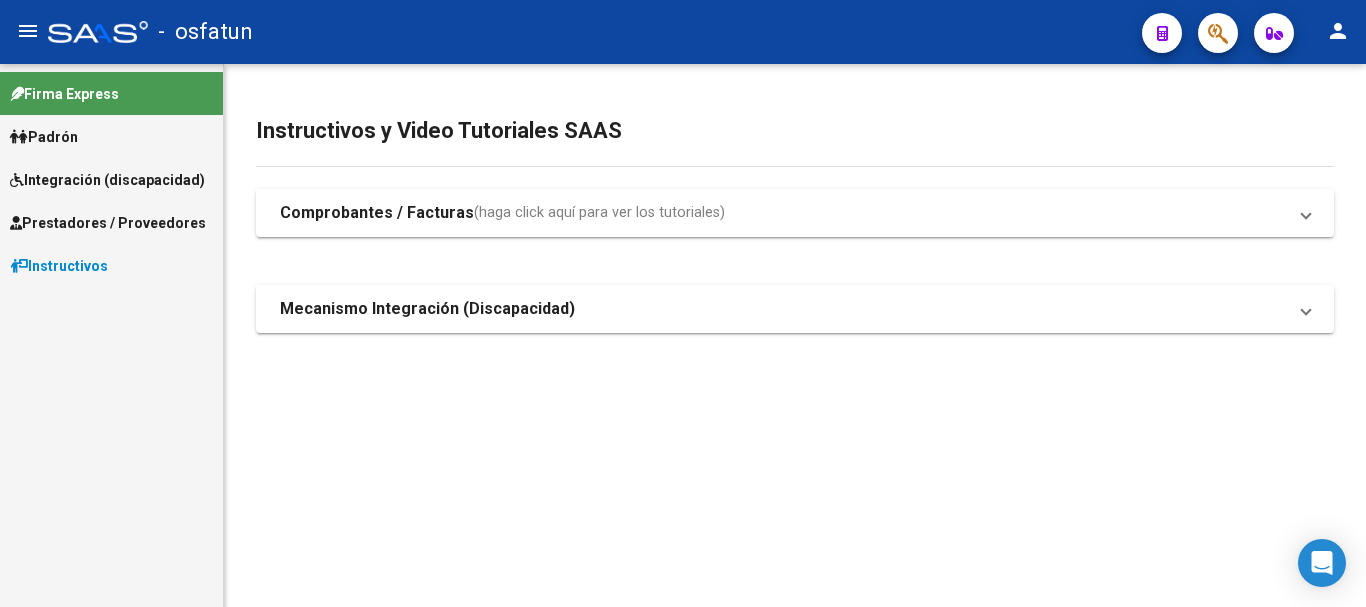 click on "Prestadores / Proveedores" at bounding box center (108, 223) 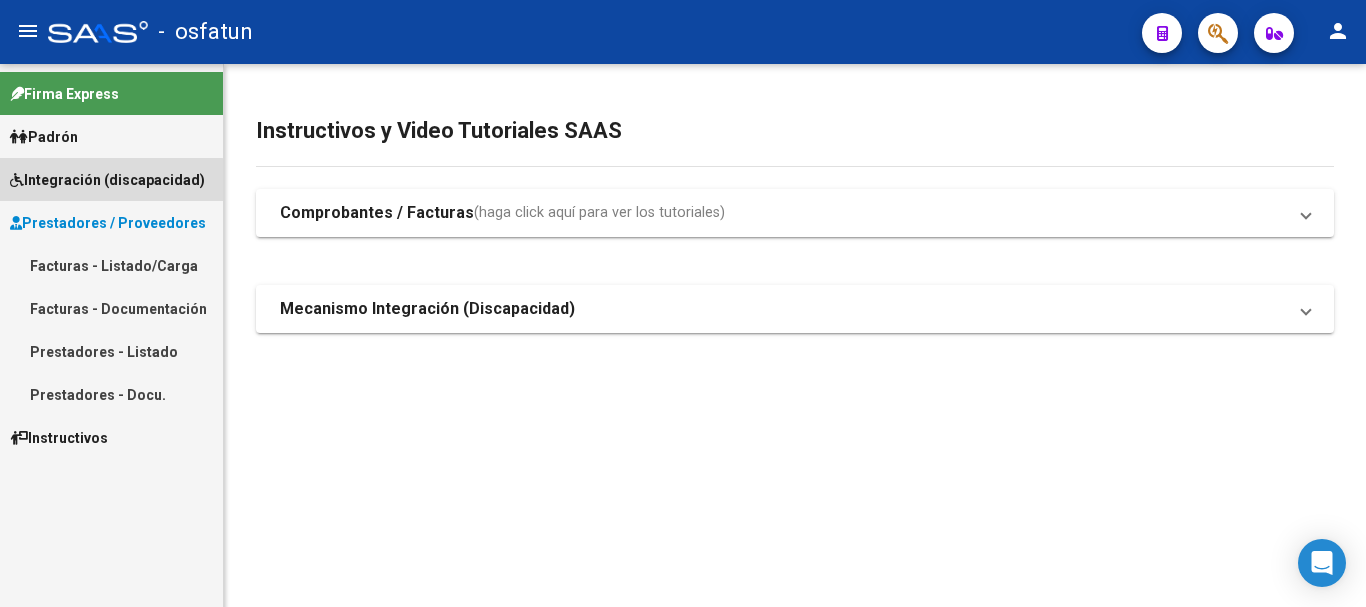 click on "Integración (discapacidad)" at bounding box center (107, 180) 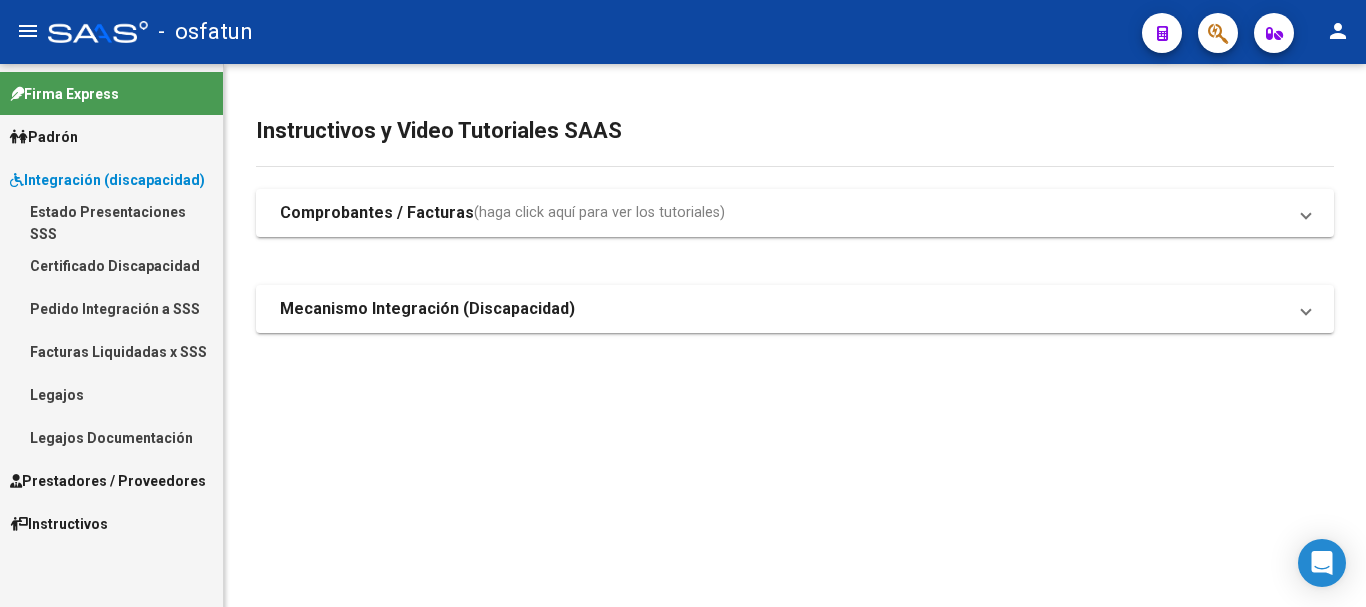click on "Legajos" at bounding box center (111, 394) 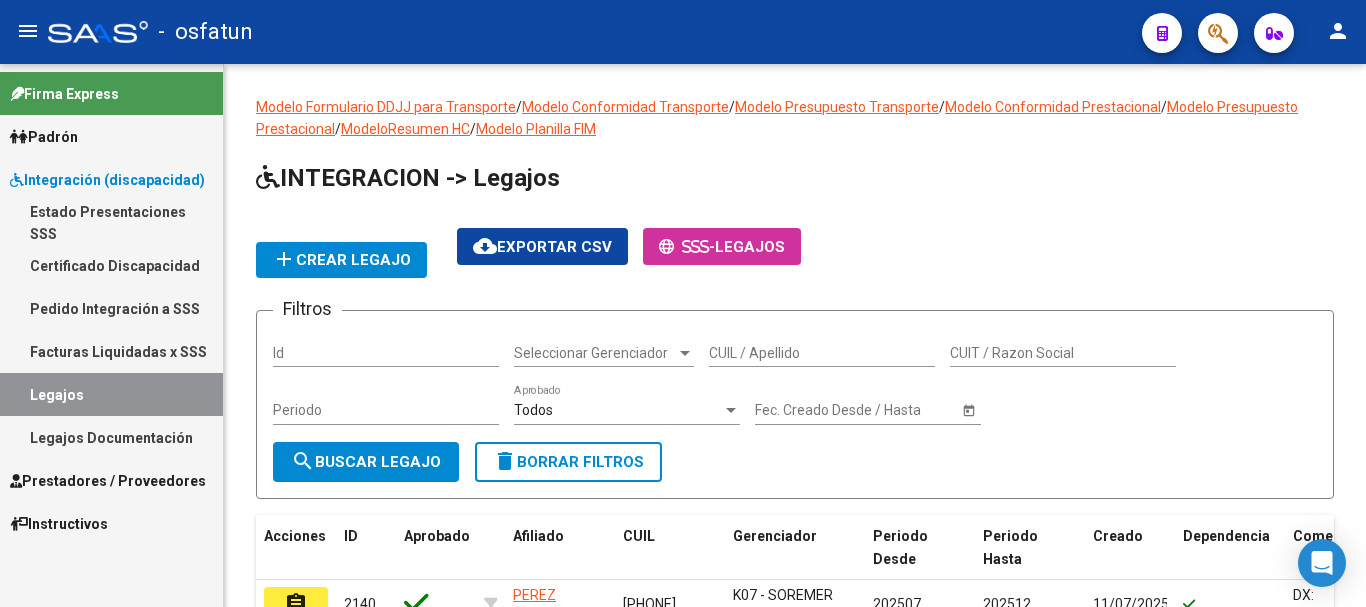 click on "CUIL / Apellido" 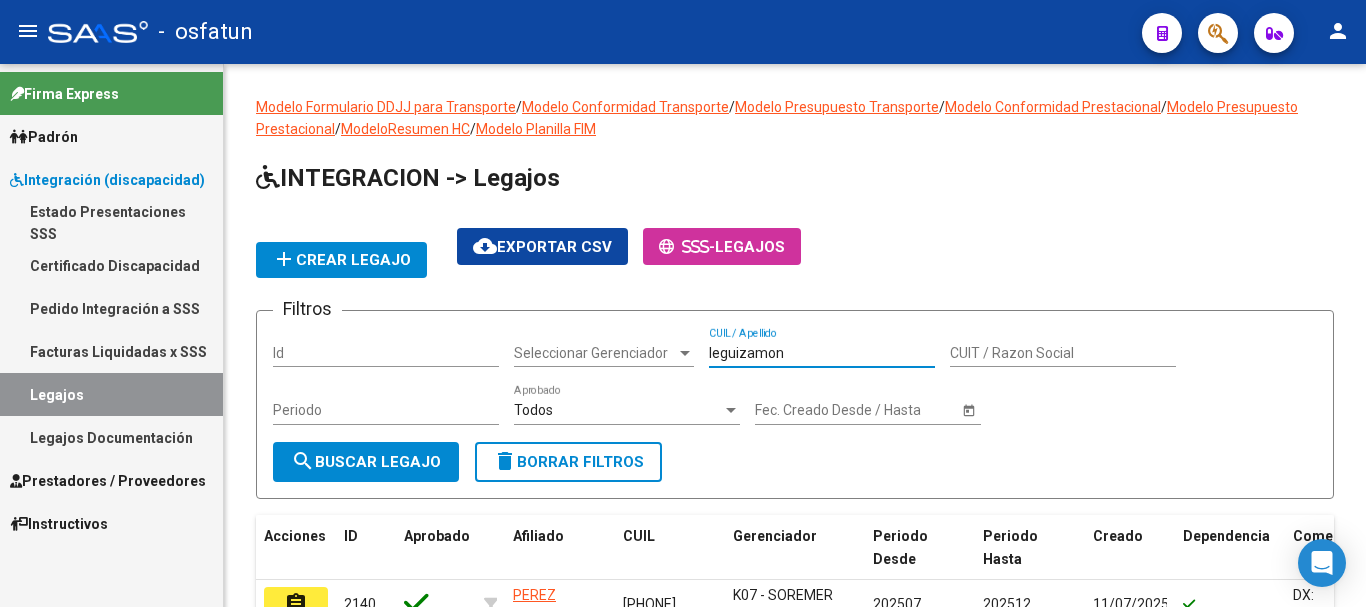 type on "leguizamon" 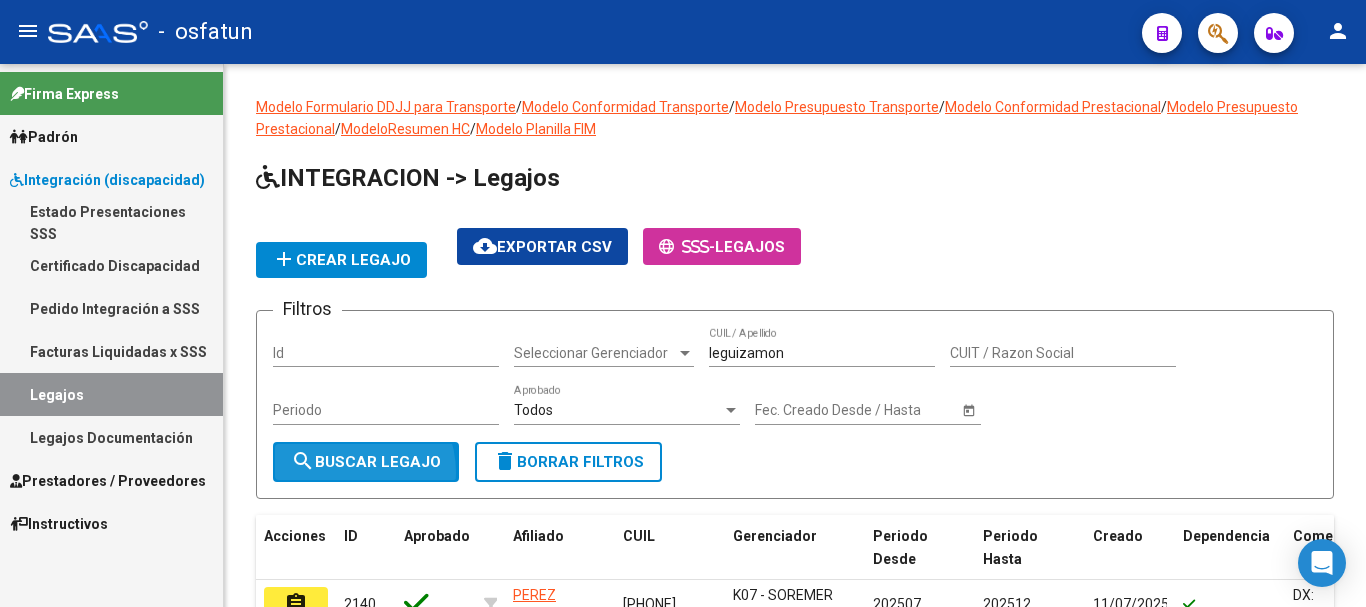 click on "search  Buscar Legajo" 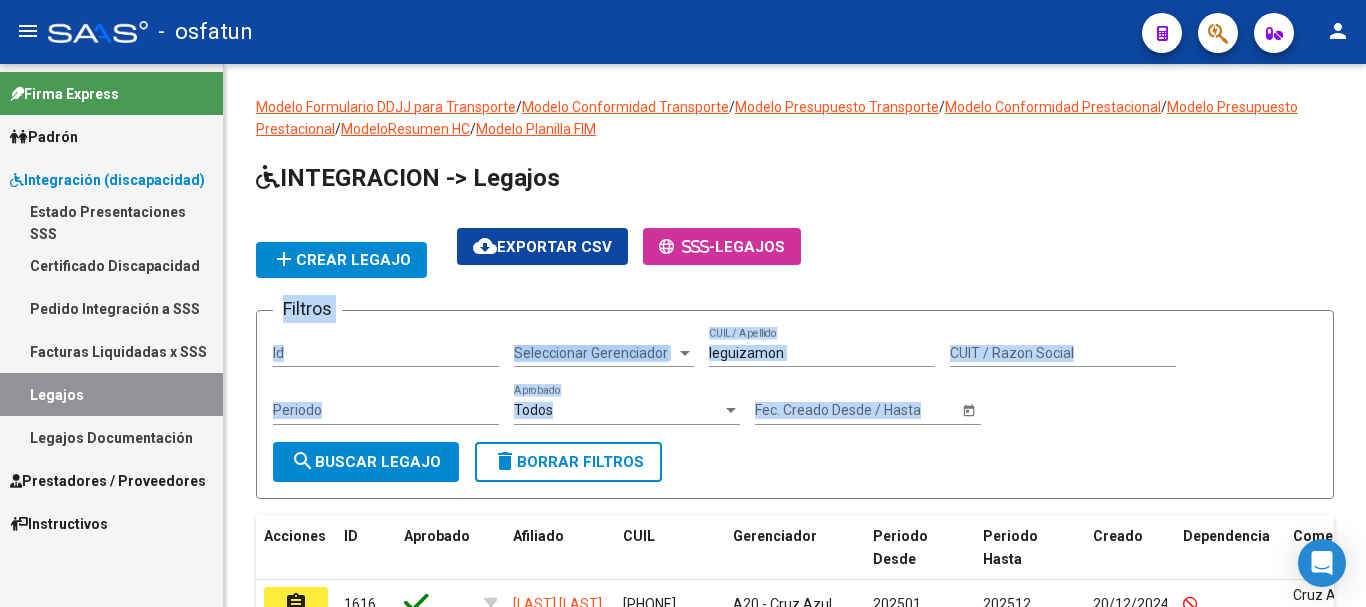 drag, startPoint x: 1365, startPoint y: 219, endPoint x: 1329, endPoint y: 370, distance: 155.23209 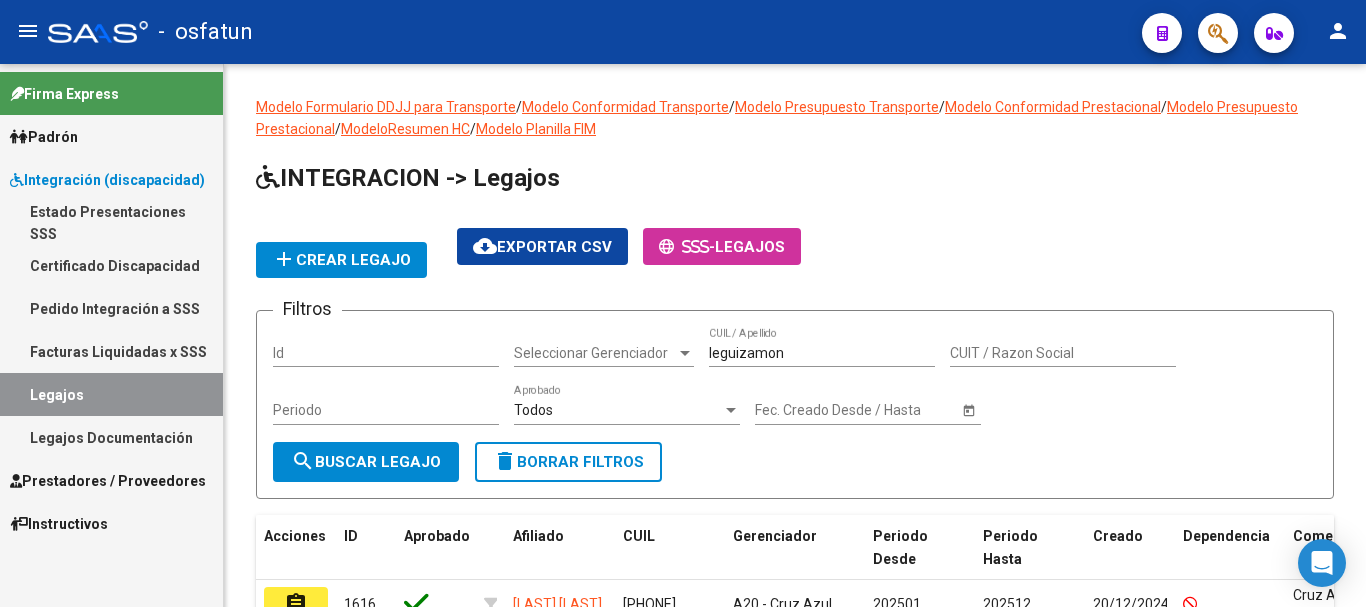 click on "Firma Express     Padrón Análisis Afiliado    Integración (discapacidad) Estado Presentaciones SSS Certificado Discapacidad Pedido Integración a SSS Facturas Liquidadas x SSS Legajos Legajos Documentación    Prestadores / Proveedores Facturas - Listado/Carga Facturas - Documentación Prestadores - Listado Prestadores - Docu.    Instructivos" at bounding box center [111, 335] 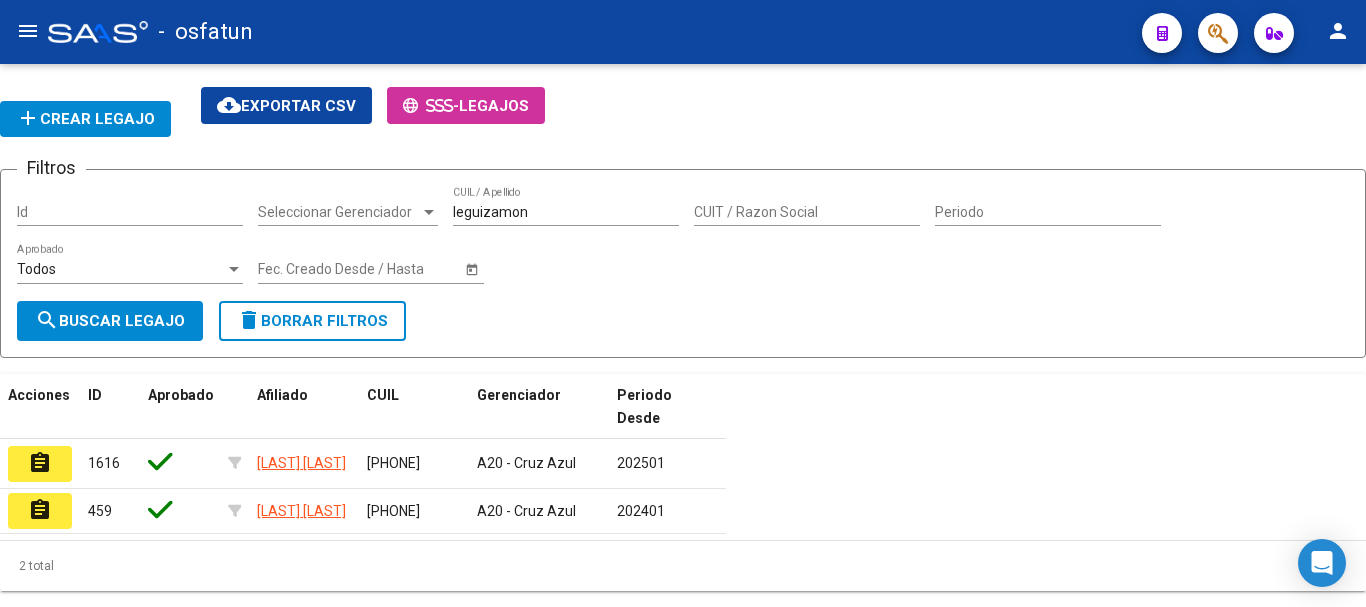 scroll, scrollTop: 0, scrollLeft: 0, axis: both 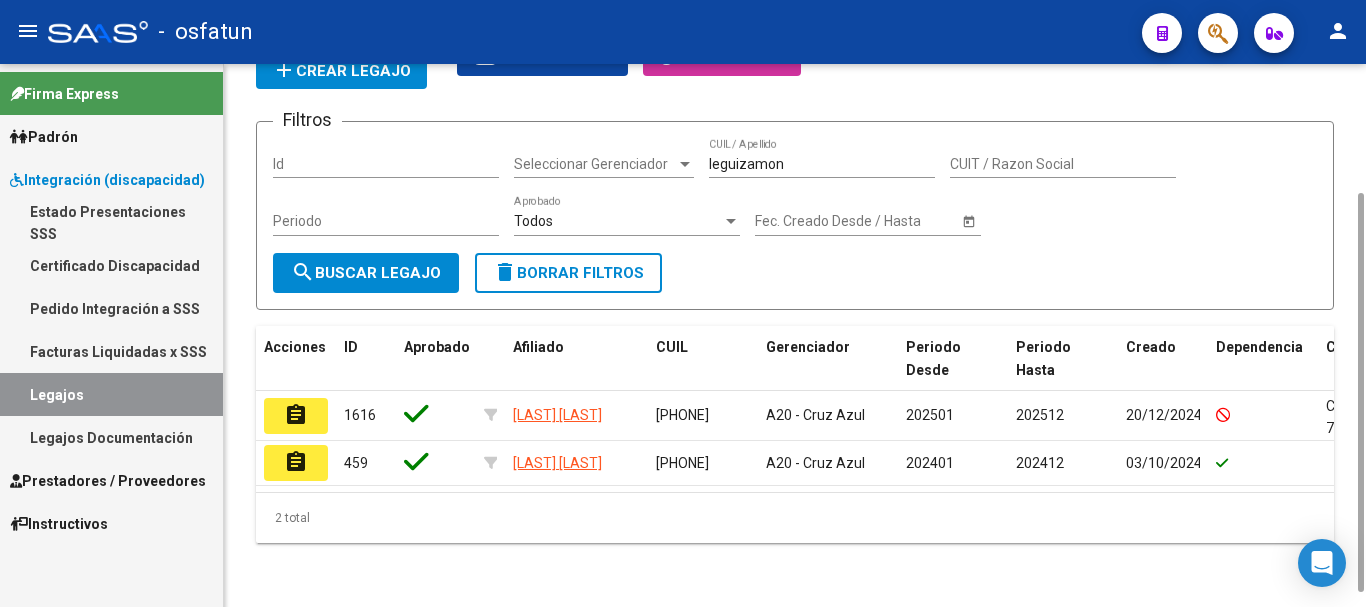 drag, startPoint x: 1358, startPoint y: 369, endPoint x: 1327, endPoint y: 507, distance: 141.43903 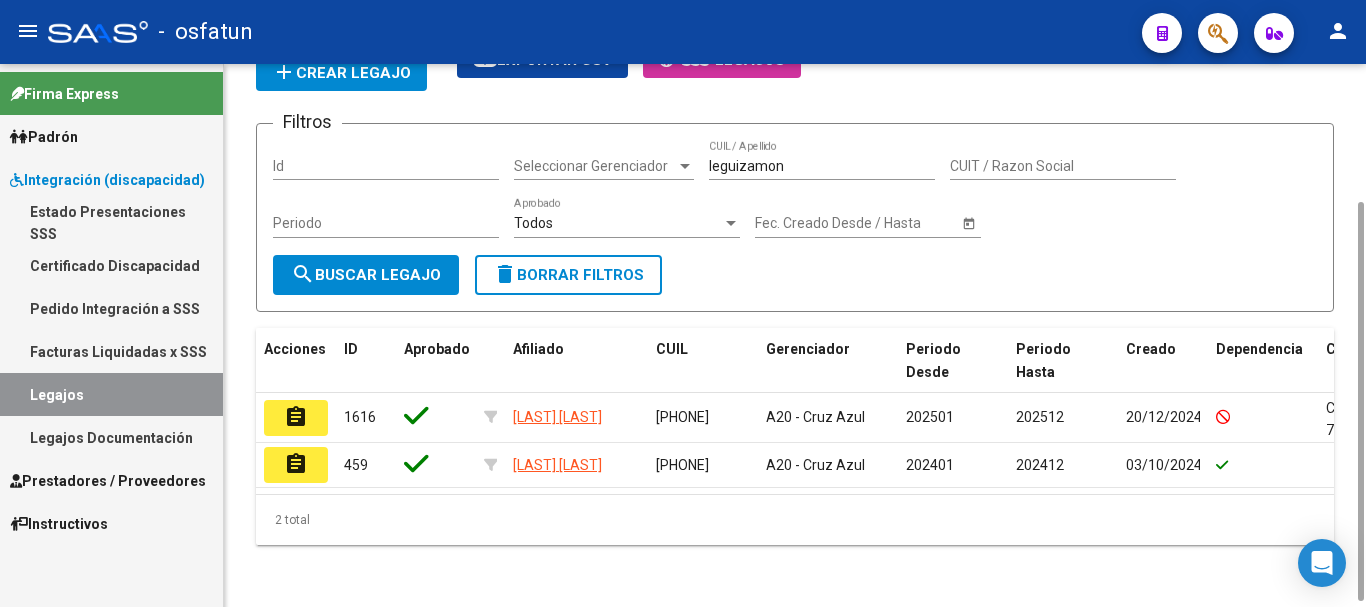 drag, startPoint x: 295, startPoint y: 413, endPoint x: 287, endPoint y: 427, distance: 16.124516 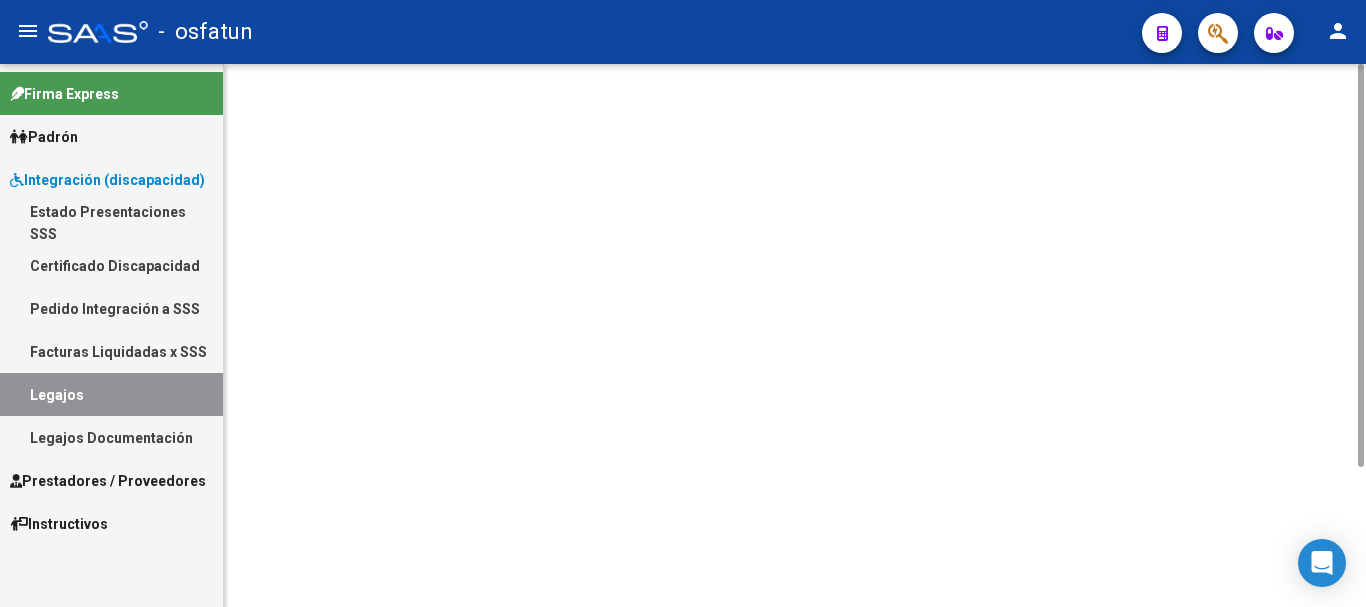 scroll, scrollTop: 0, scrollLeft: 0, axis: both 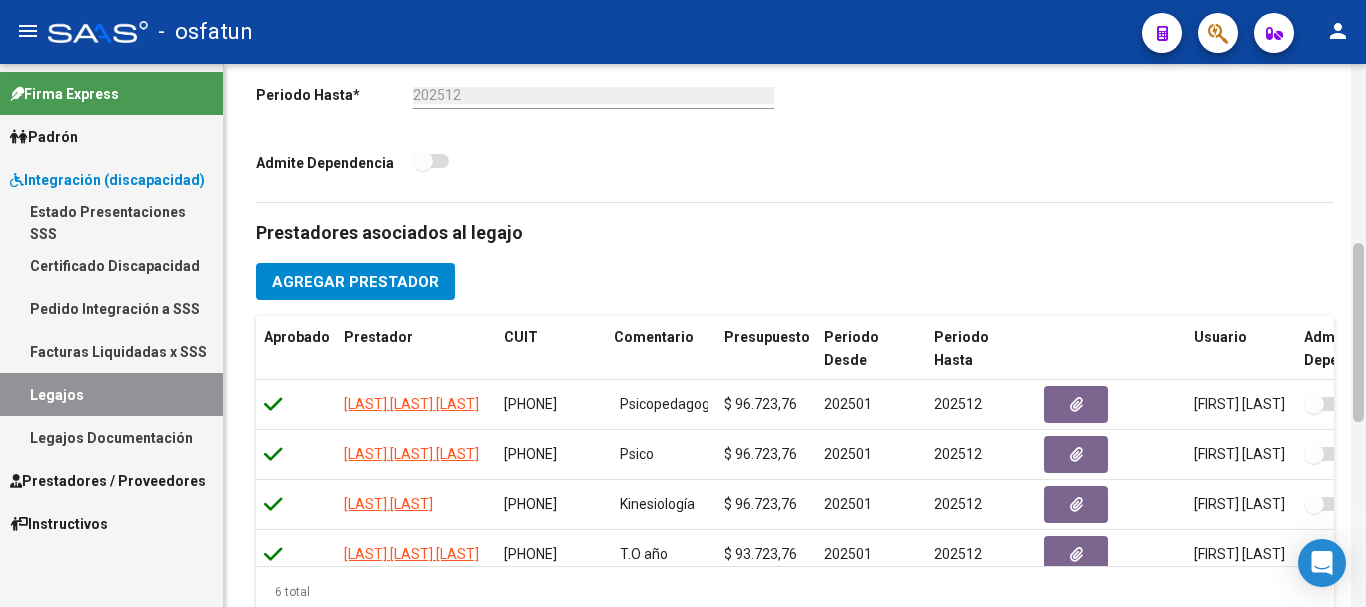 drag, startPoint x: 1365, startPoint y: 168, endPoint x: 1365, endPoint y: 199, distance: 31 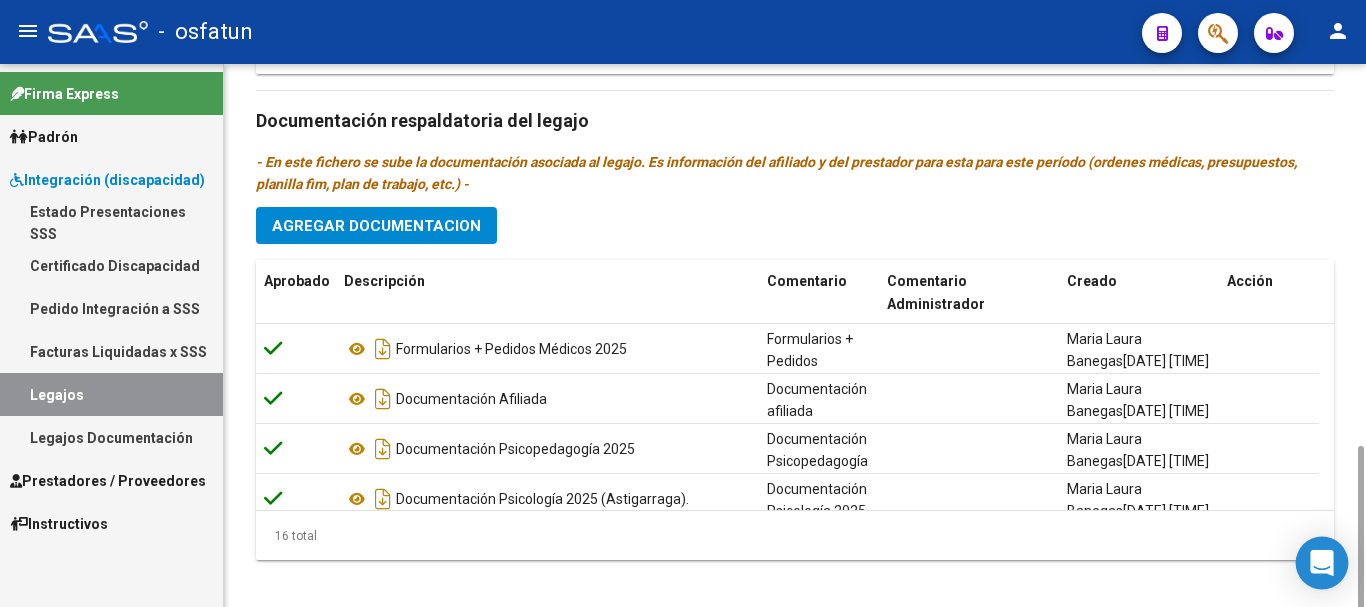 scroll, scrollTop: 1103, scrollLeft: 0, axis: vertical 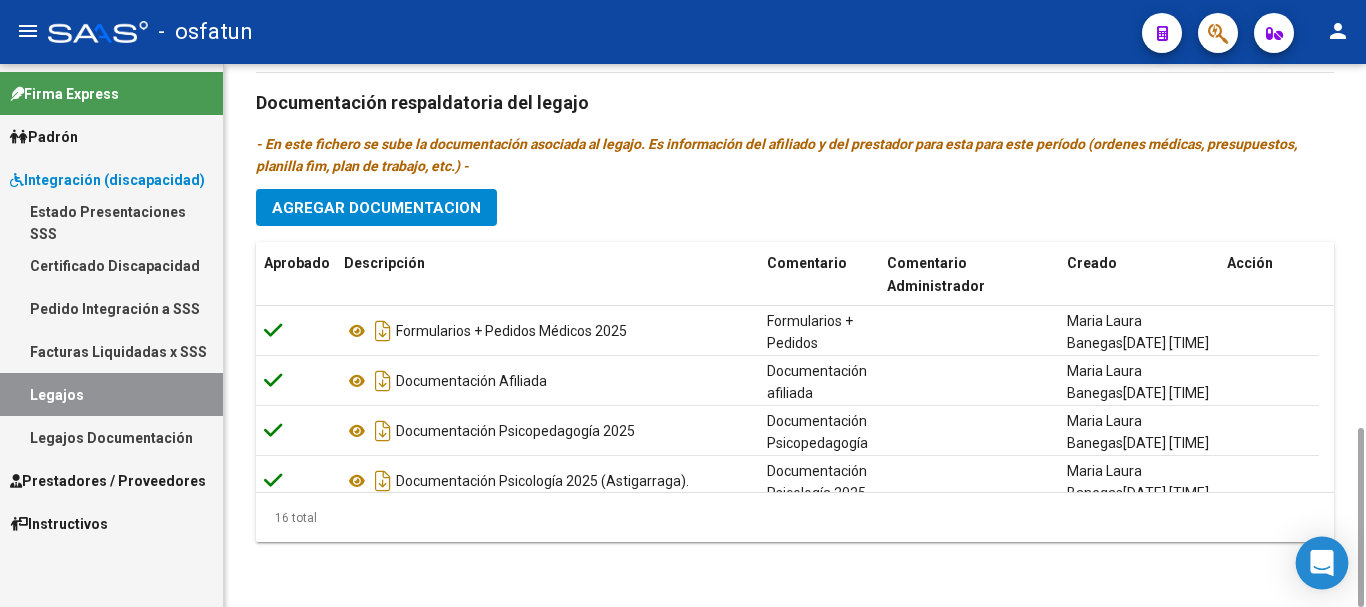 drag, startPoint x: 1360, startPoint y: 327, endPoint x: 1307, endPoint y: 557, distance: 236.02754 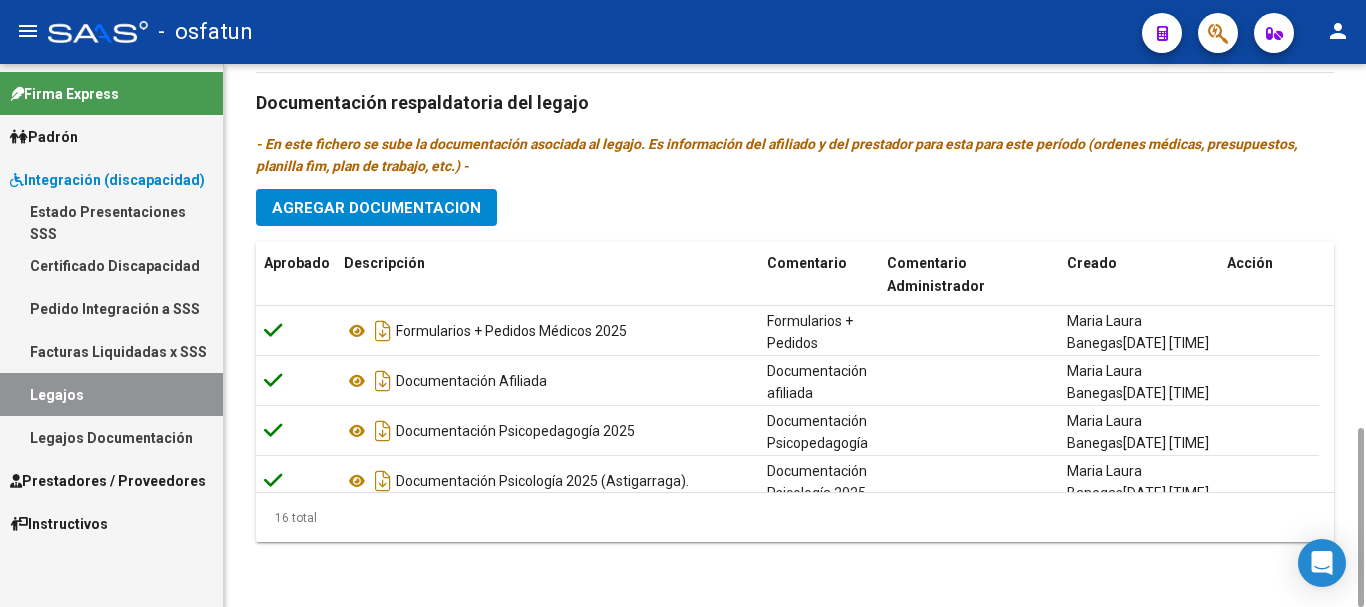 click on "Agregar Documentacion" 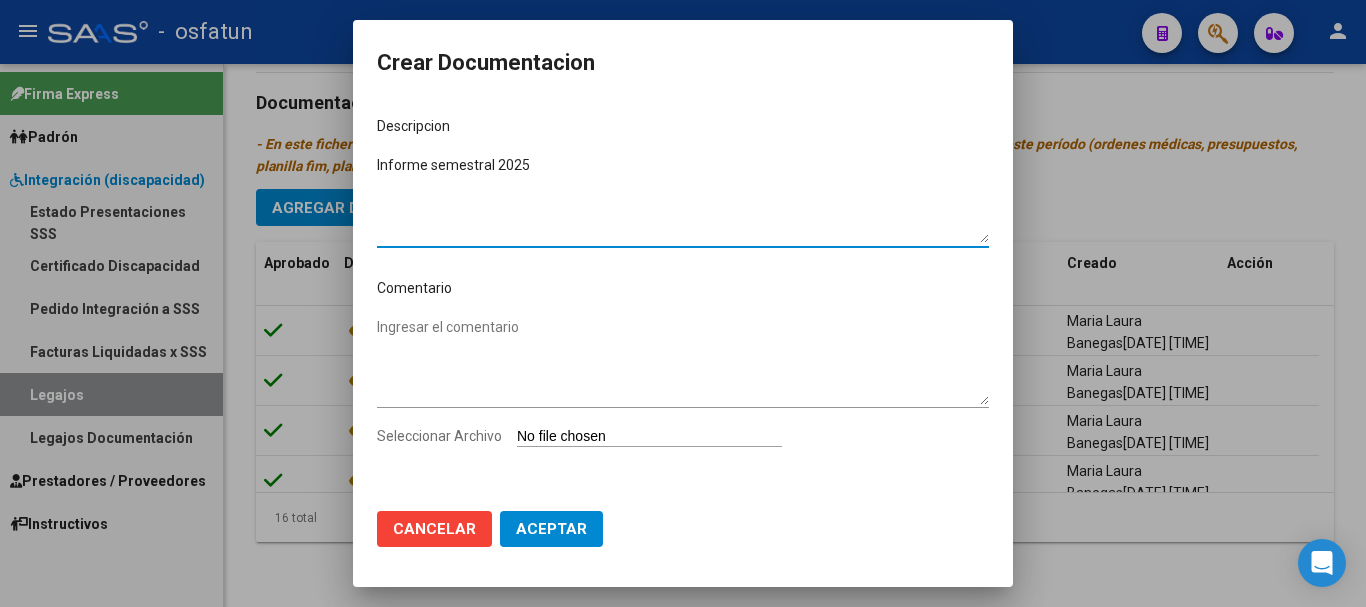 type on "Informe semestral 2025" 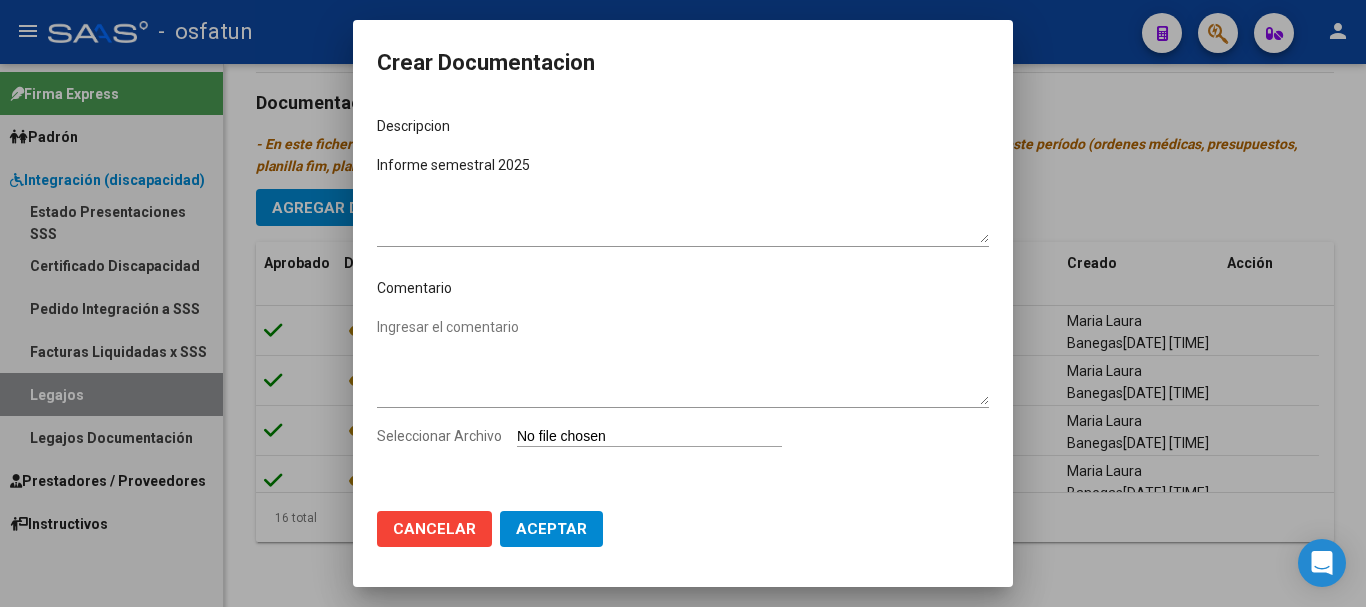 click on "Descripcion    Informe semestral 2025 Ingresar el descripcion  Comentario    Ingresar el comentario  Seleccionar Archivo" at bounding box center [683, 298] 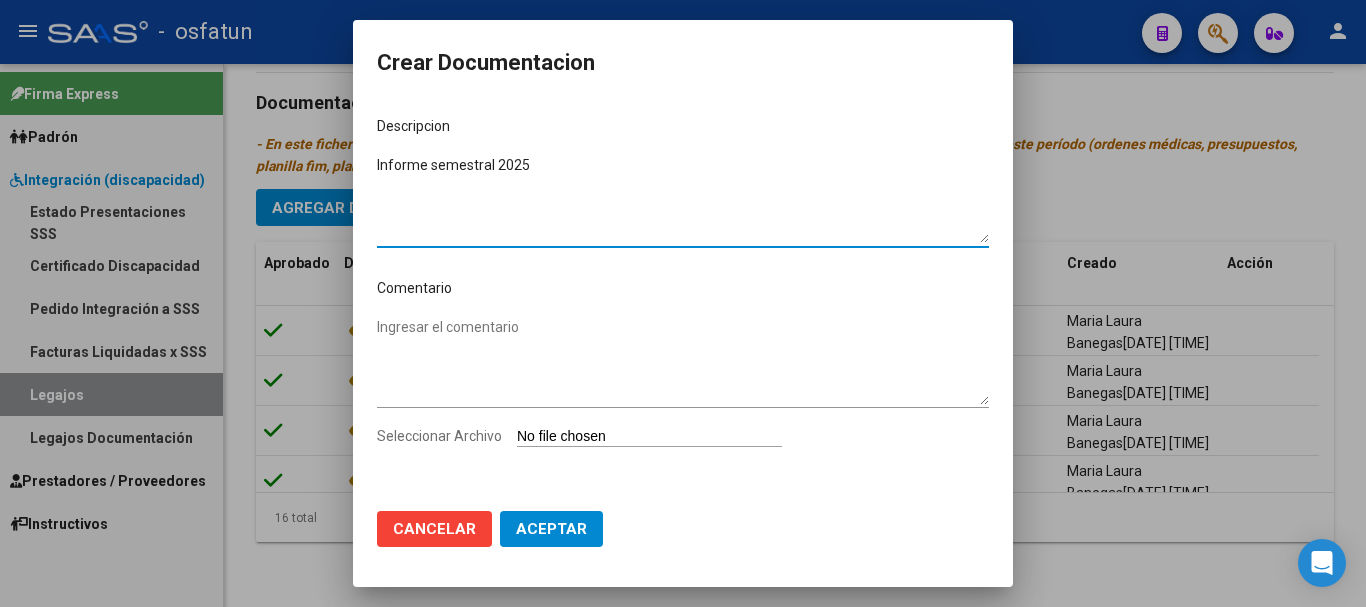 drag, startPoint x: 378, startPoint y: 160, endPoint x: 568, endPoint y: 167, distance: 190.1289 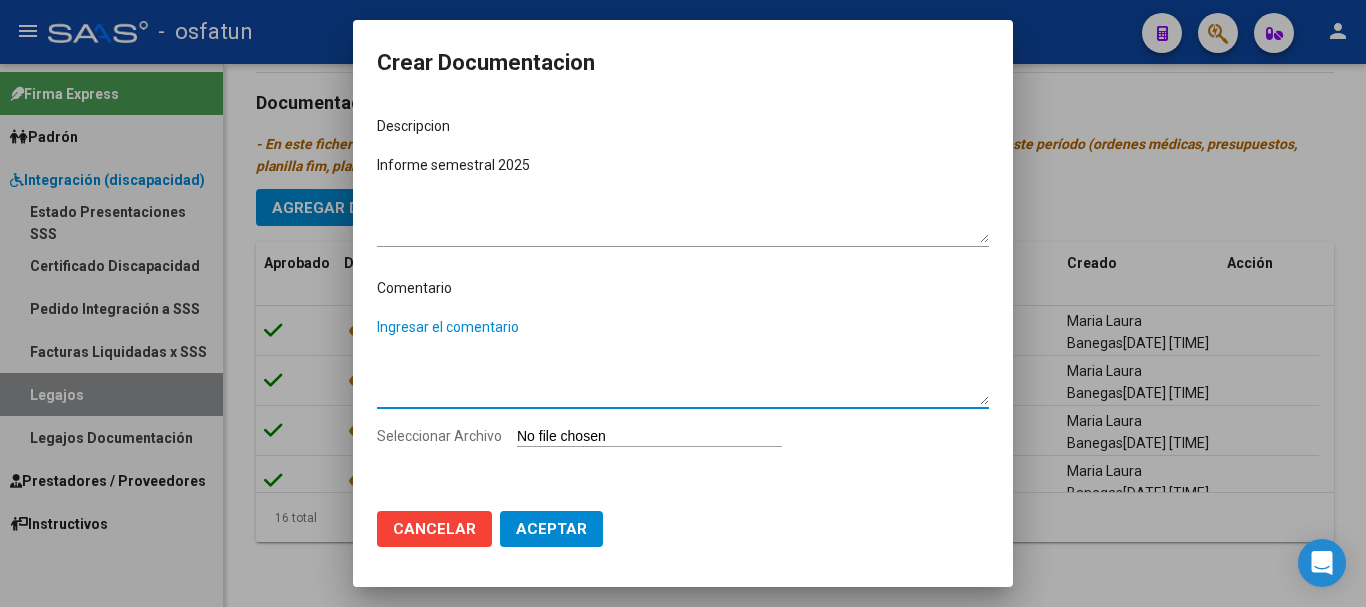 paste on "Informe semestral 2025" 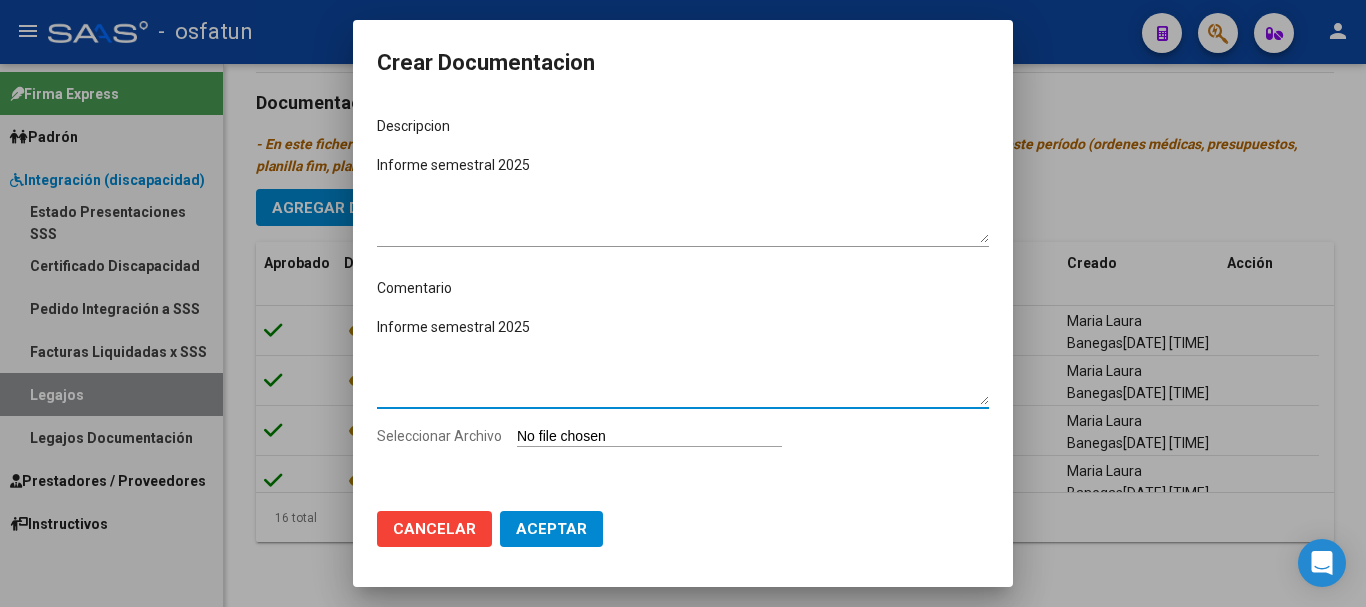type on "Informe semestral 2025" 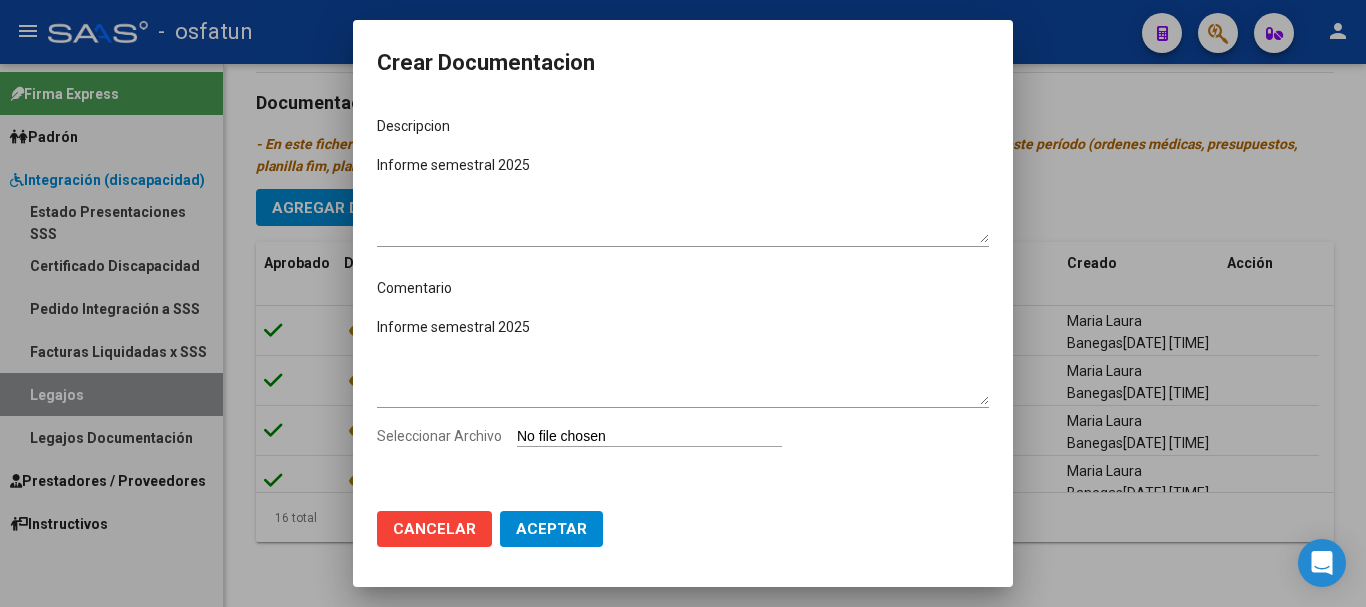 type on "C:\fakepath\Informe evolutivo Jazmin Leguizamon Julio 2025.pdf" 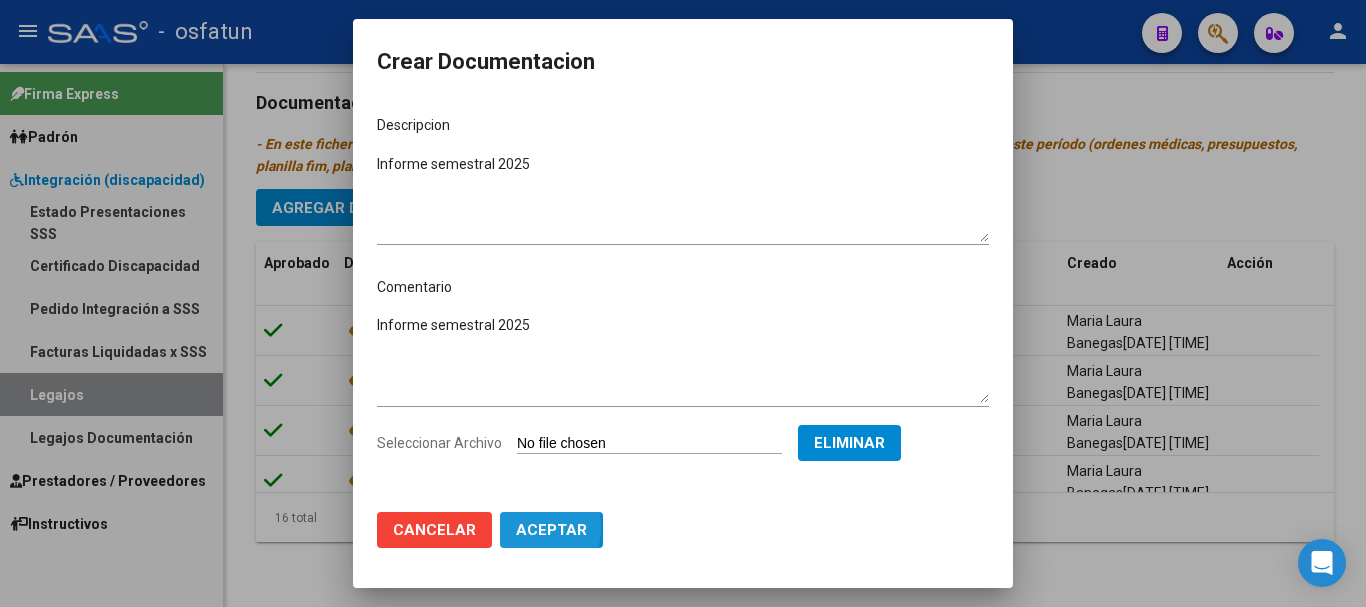 click on "Aceptar" 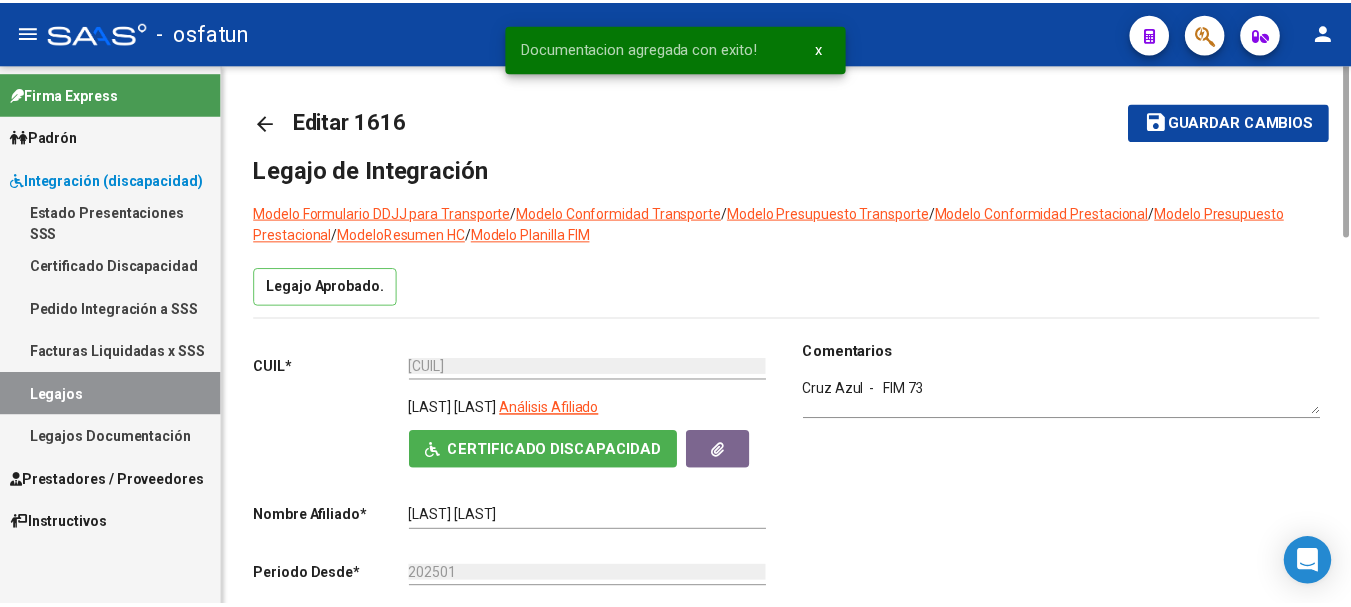 scroll, scrollTop: 0, scrollLeft: 0, axis: both 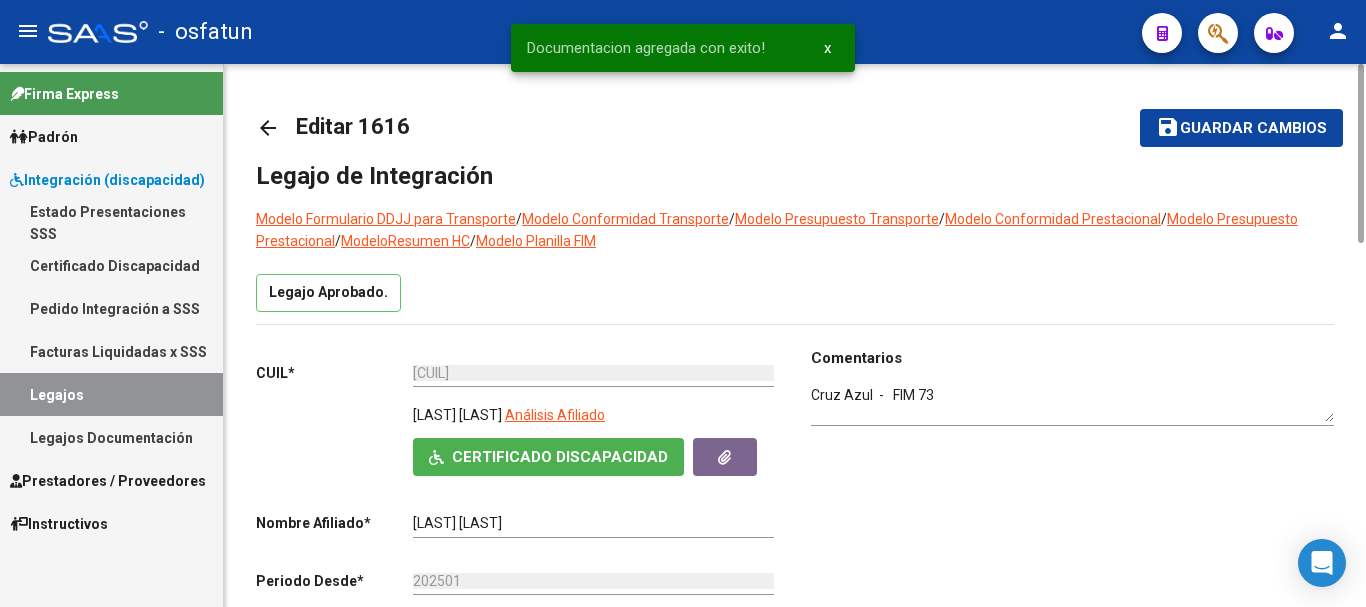 drag, startPoint x: 1357, startPoint y: 534, endPoint x: 1307, endPoint y: 125, distance: 412.0449 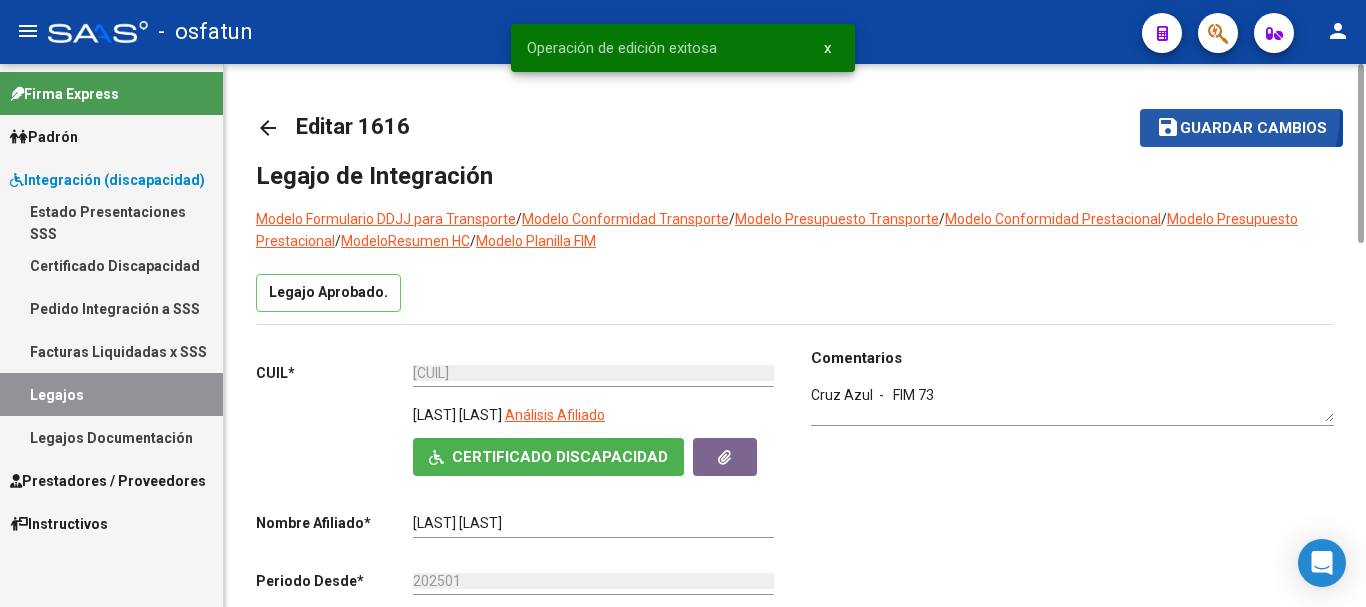click on "save Guardar cambios" 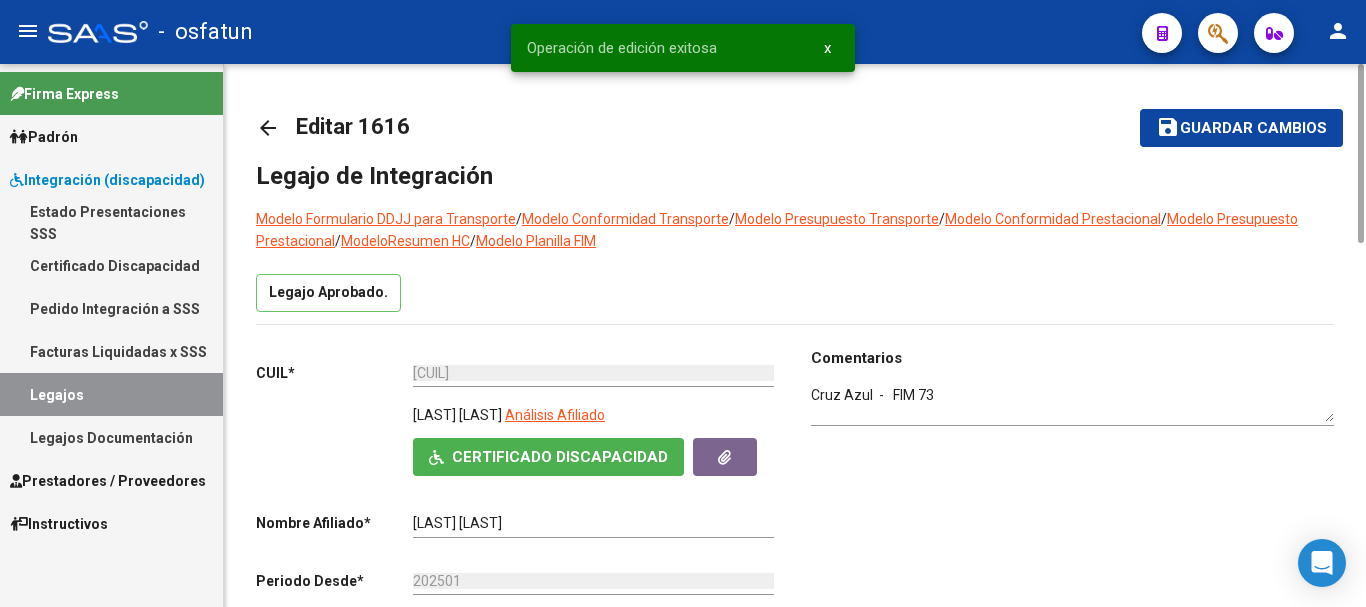 click on "save Guardar cambios" 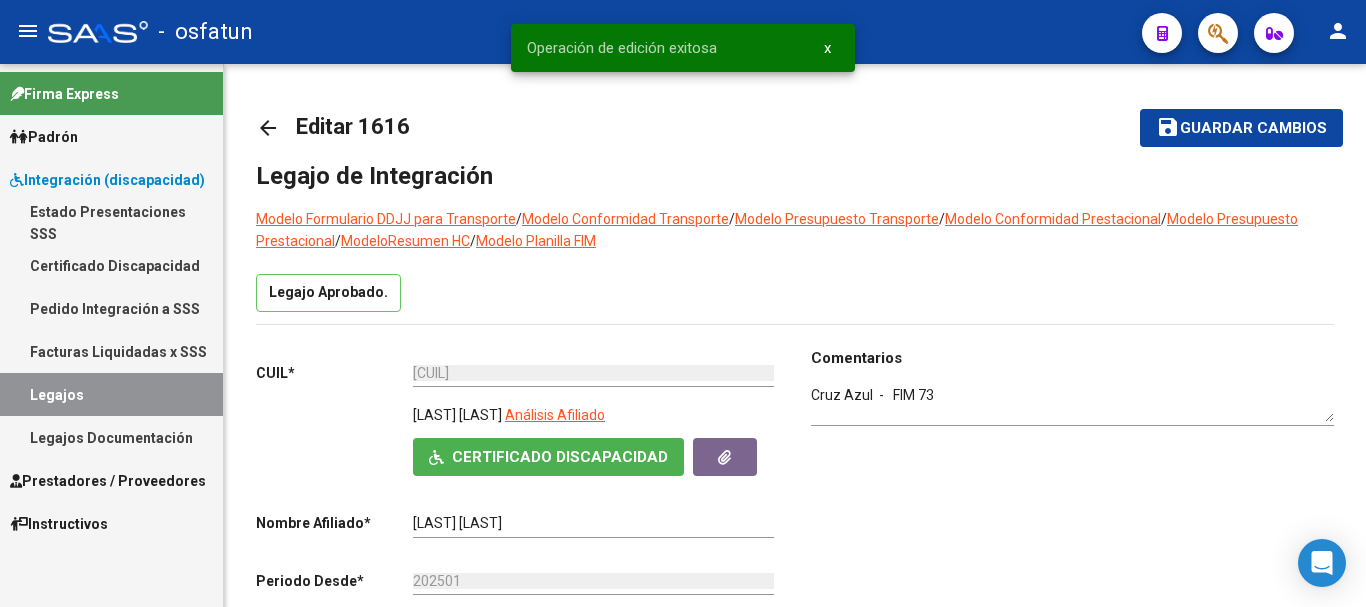 drag, startPoint x: 102, startPoint y: 438, endPoint x: 72, endPoint y: 393, distance: 54.08327 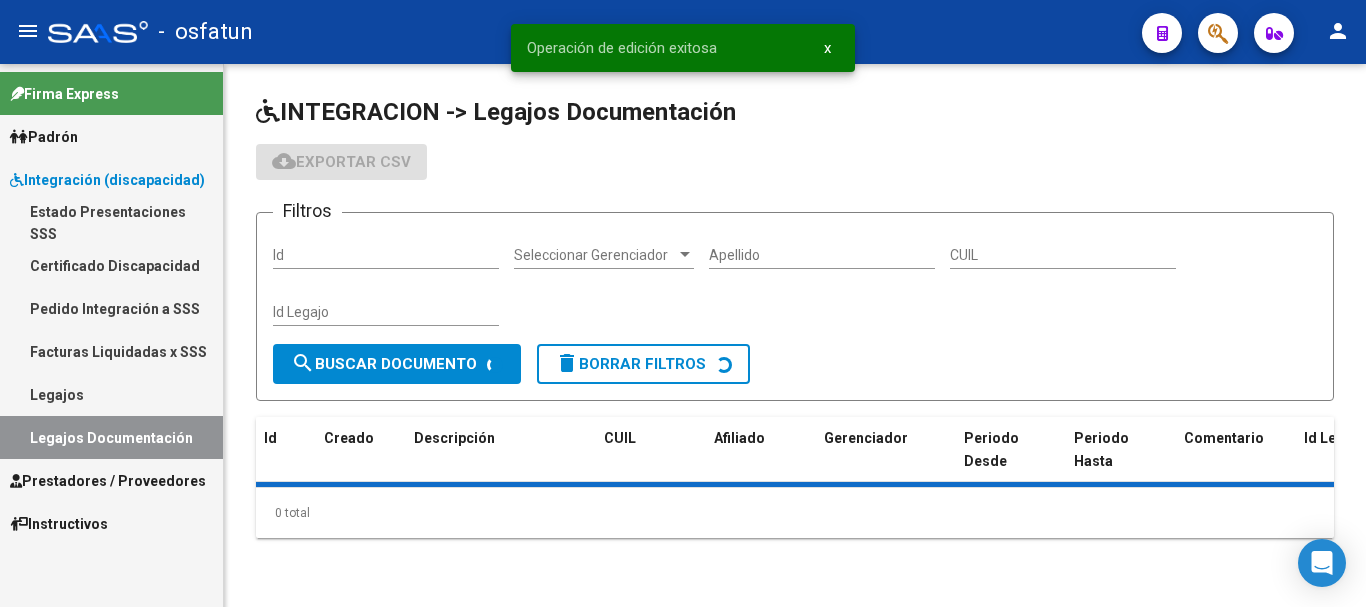 click on "Facturas Liquidadas x SSS" at bounding box center (111, 351) 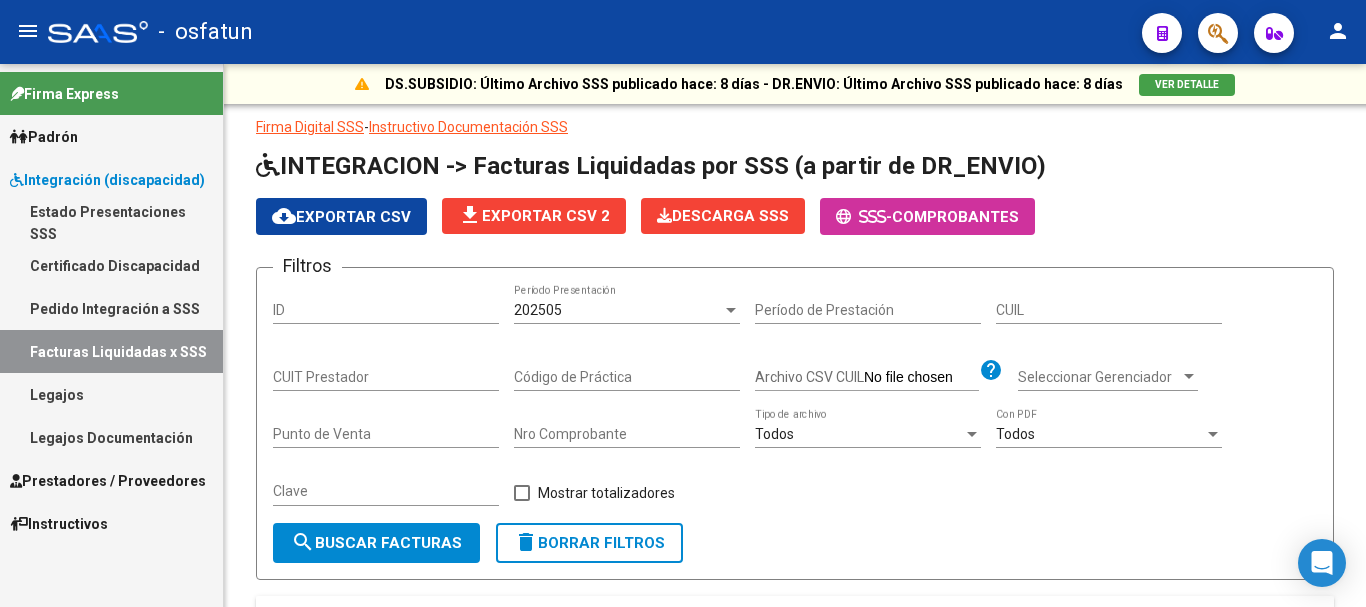 click on "person" 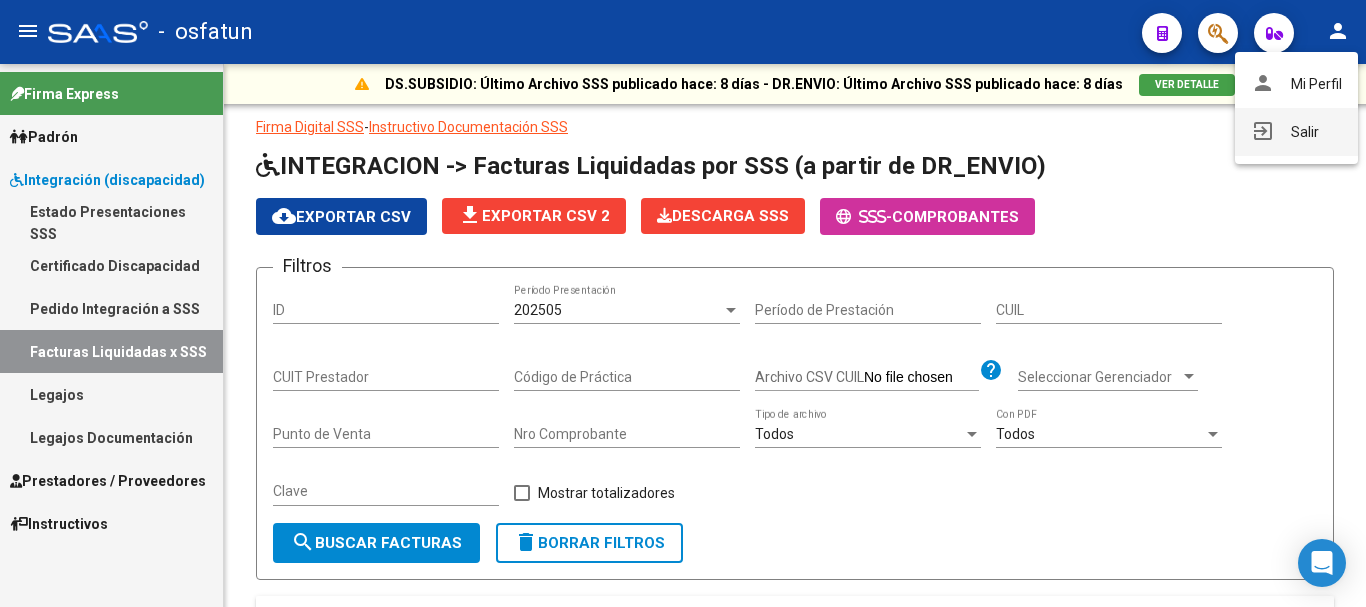 click on "exit_to_app  Salir" at bounding box center [1296, 132] 